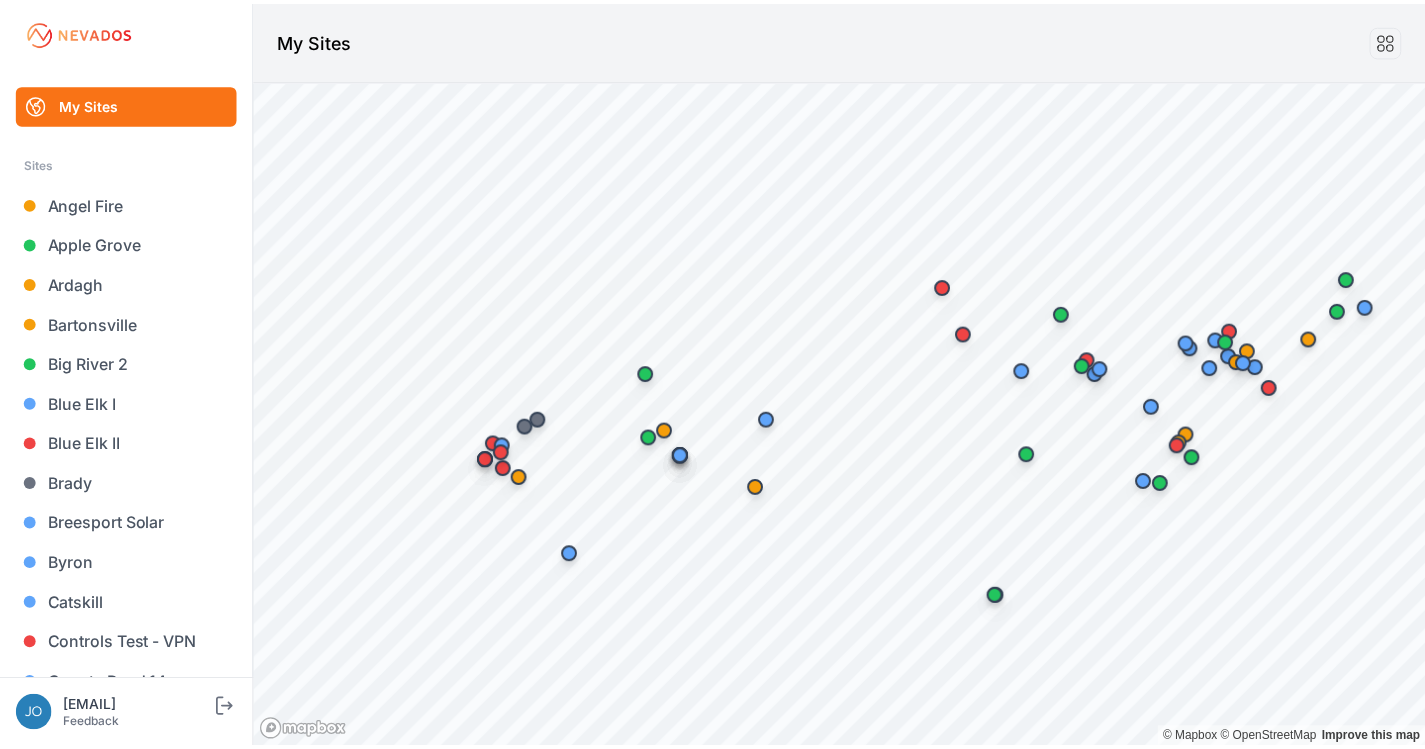 scroll, scrollTop: 0, scrollLeft: 0, axis: both 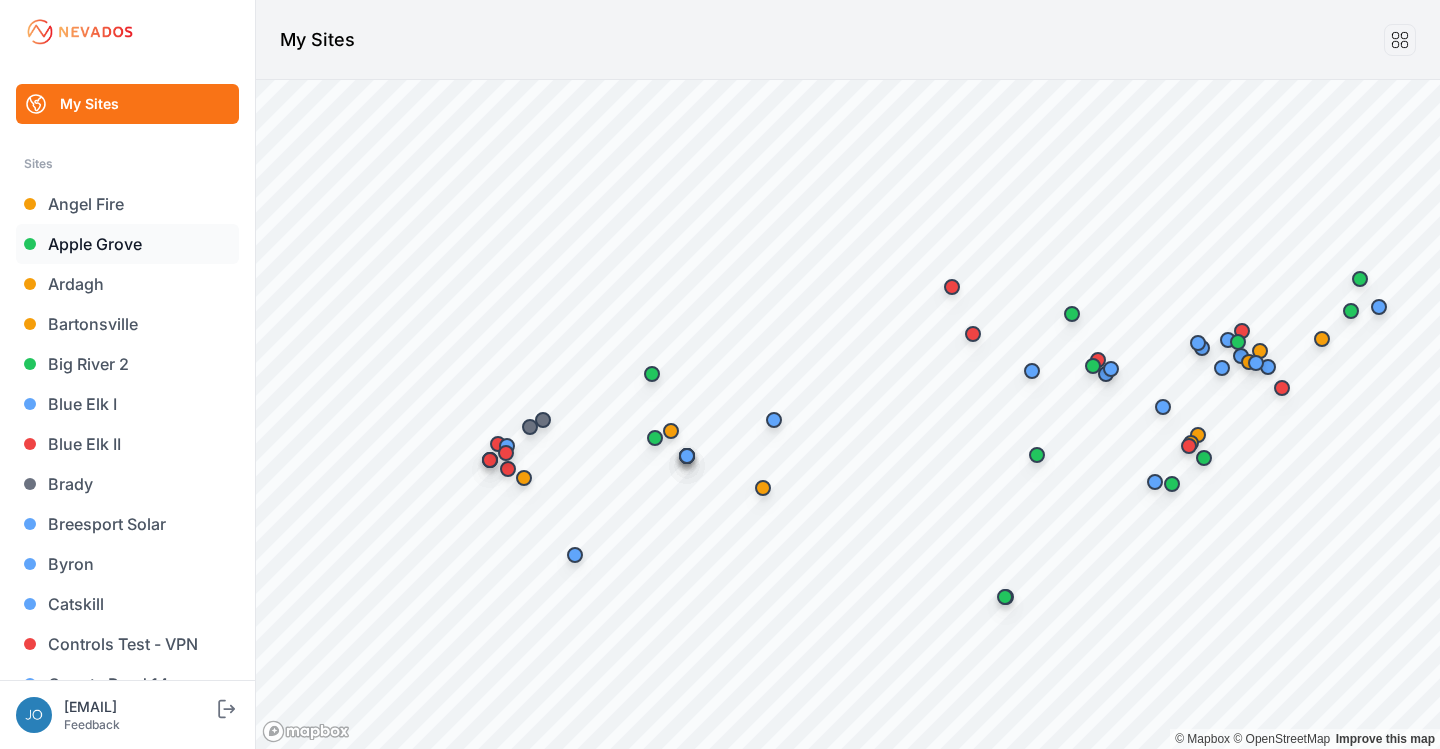 click on "Apple Grove" at bounding box center [127, 244] 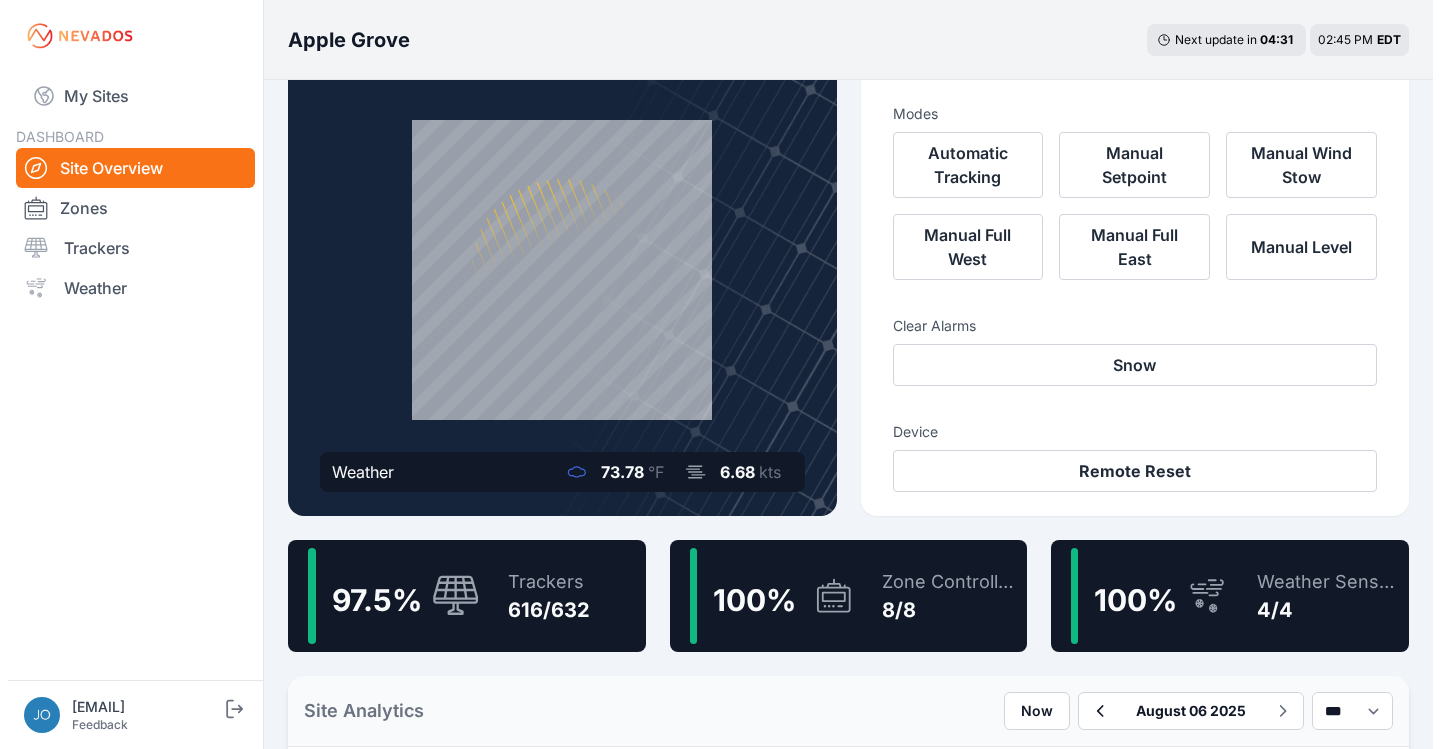 scroll, scrollTop: 0, scrollLeft: 0, axis: both 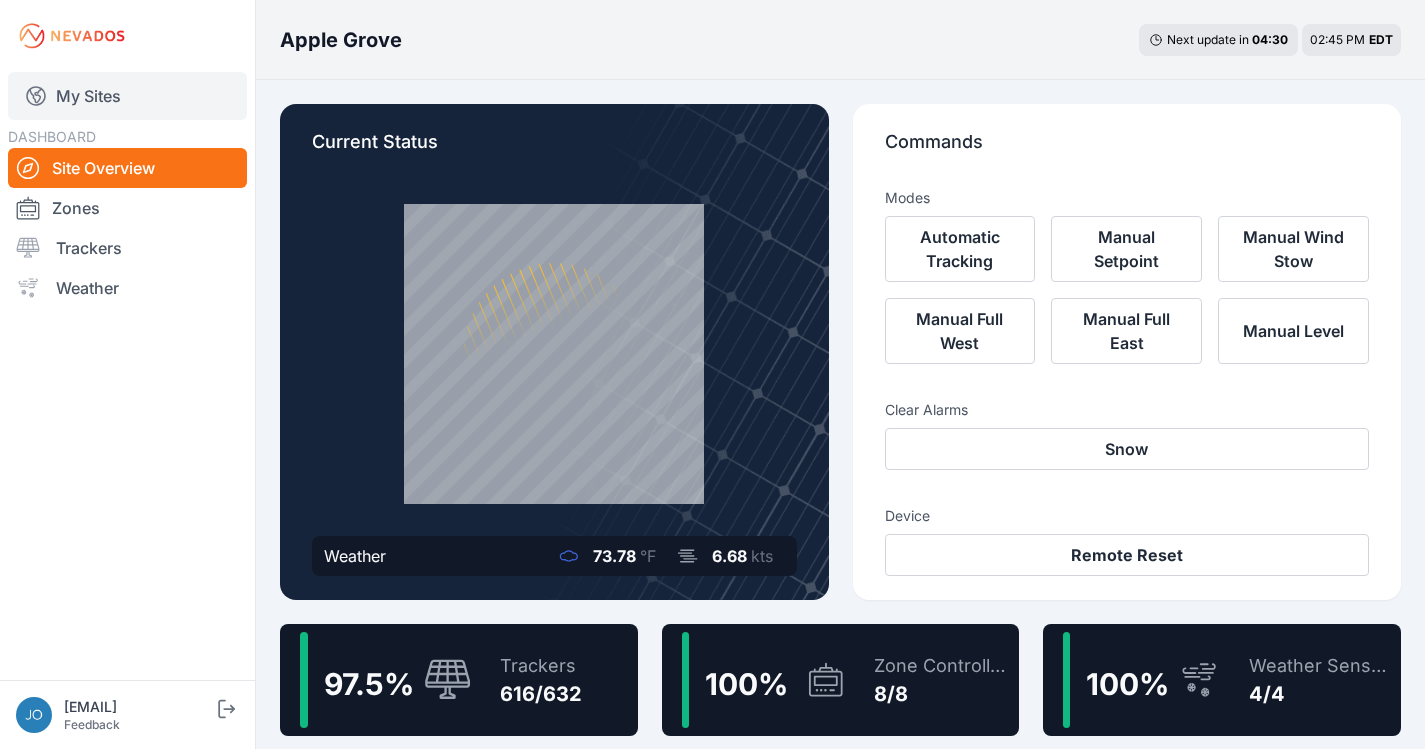 click on "My Sites" at bounding box center (127, 96) 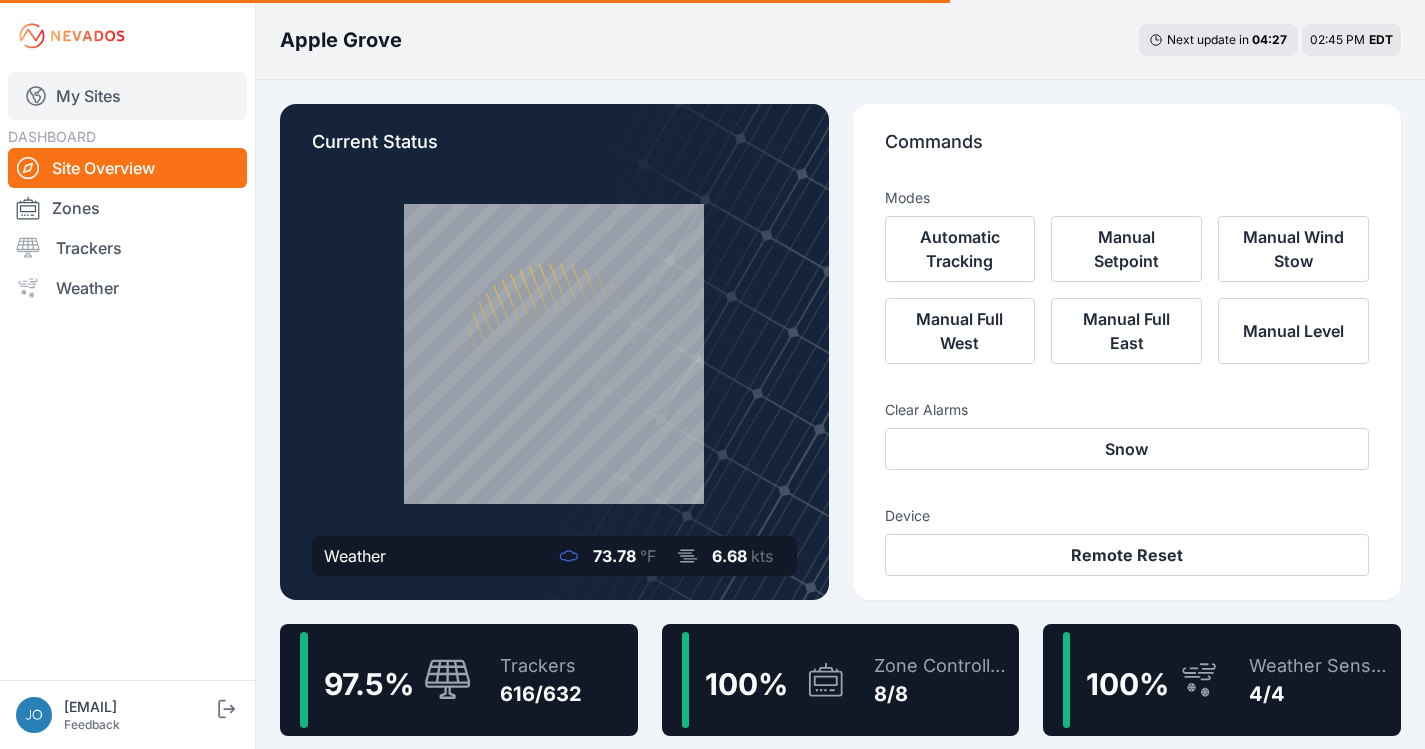 click on "My Sites" at bounding box center (127, 96) 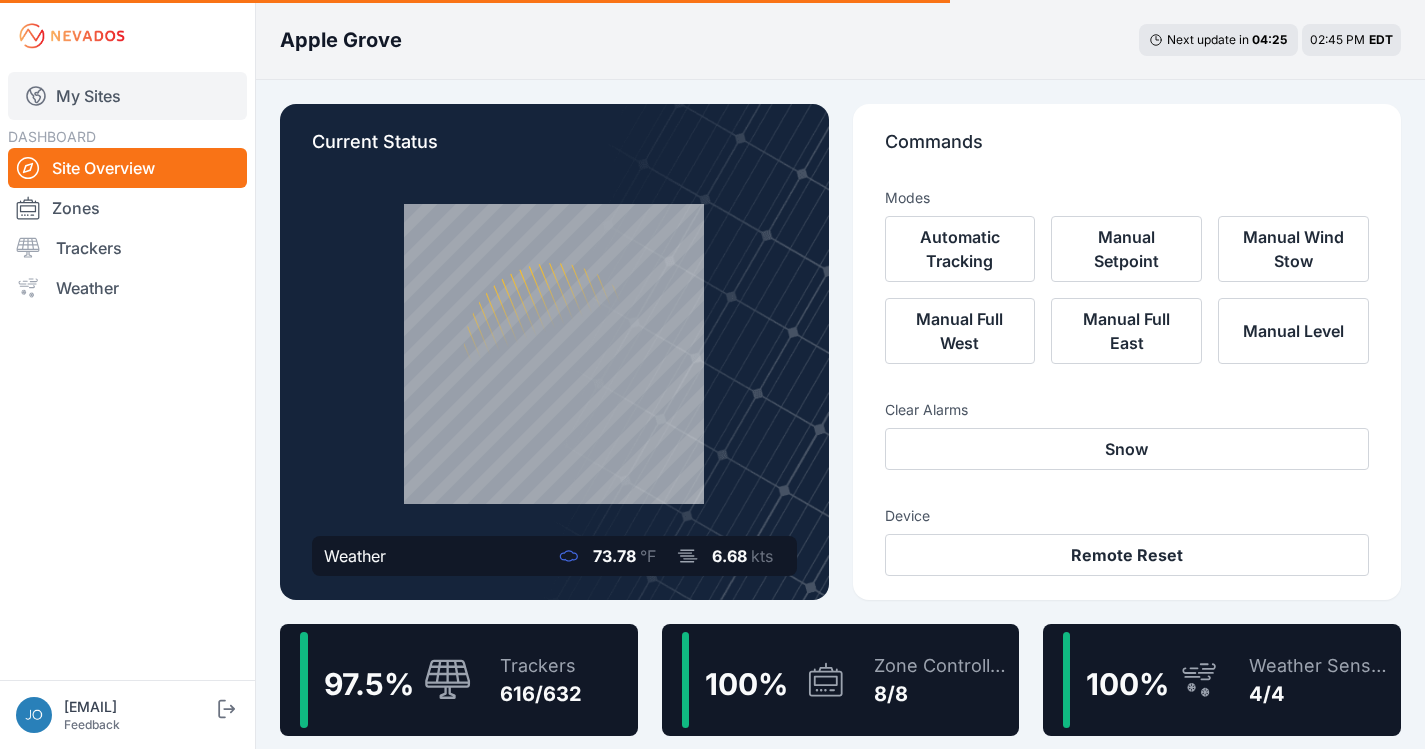 click on "My Sites" at bounding box center (127, 96) 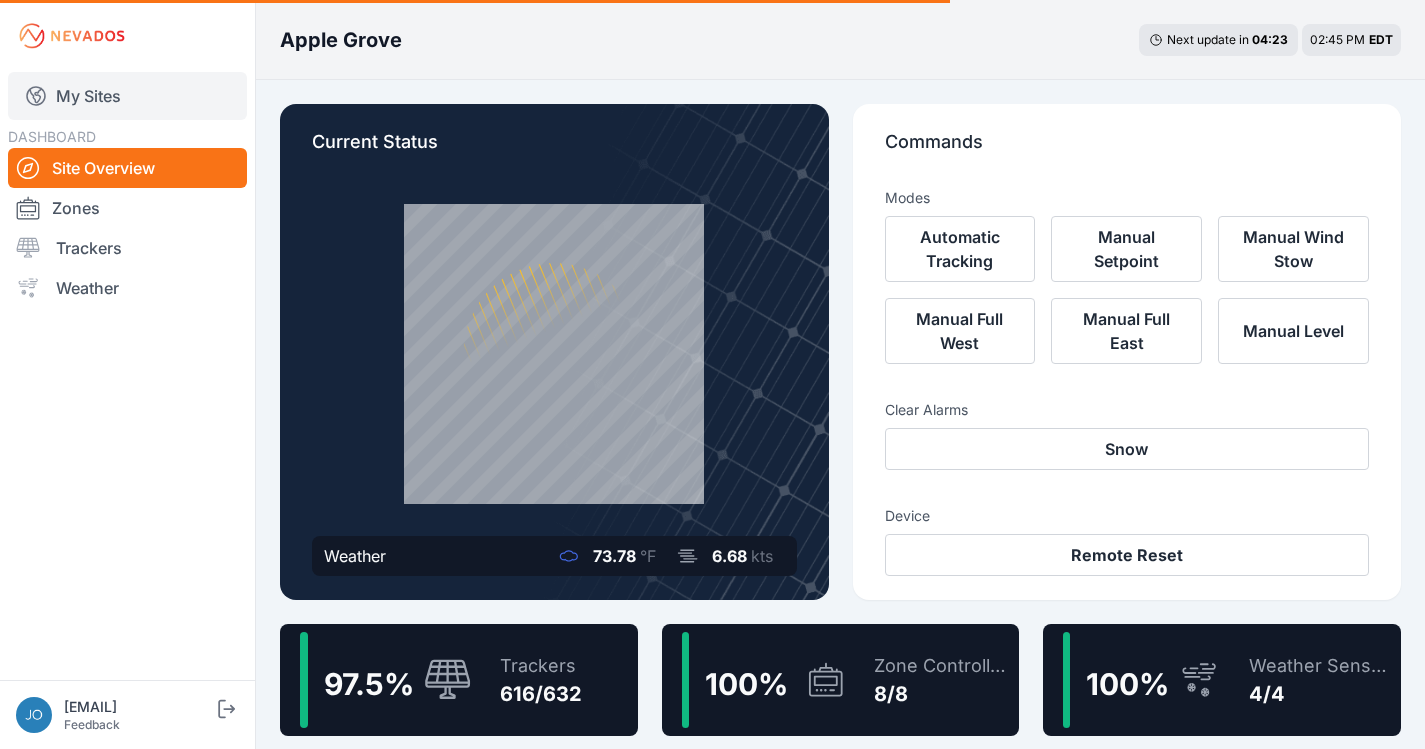 click on "My Sites" at bounding box center (127, 96) 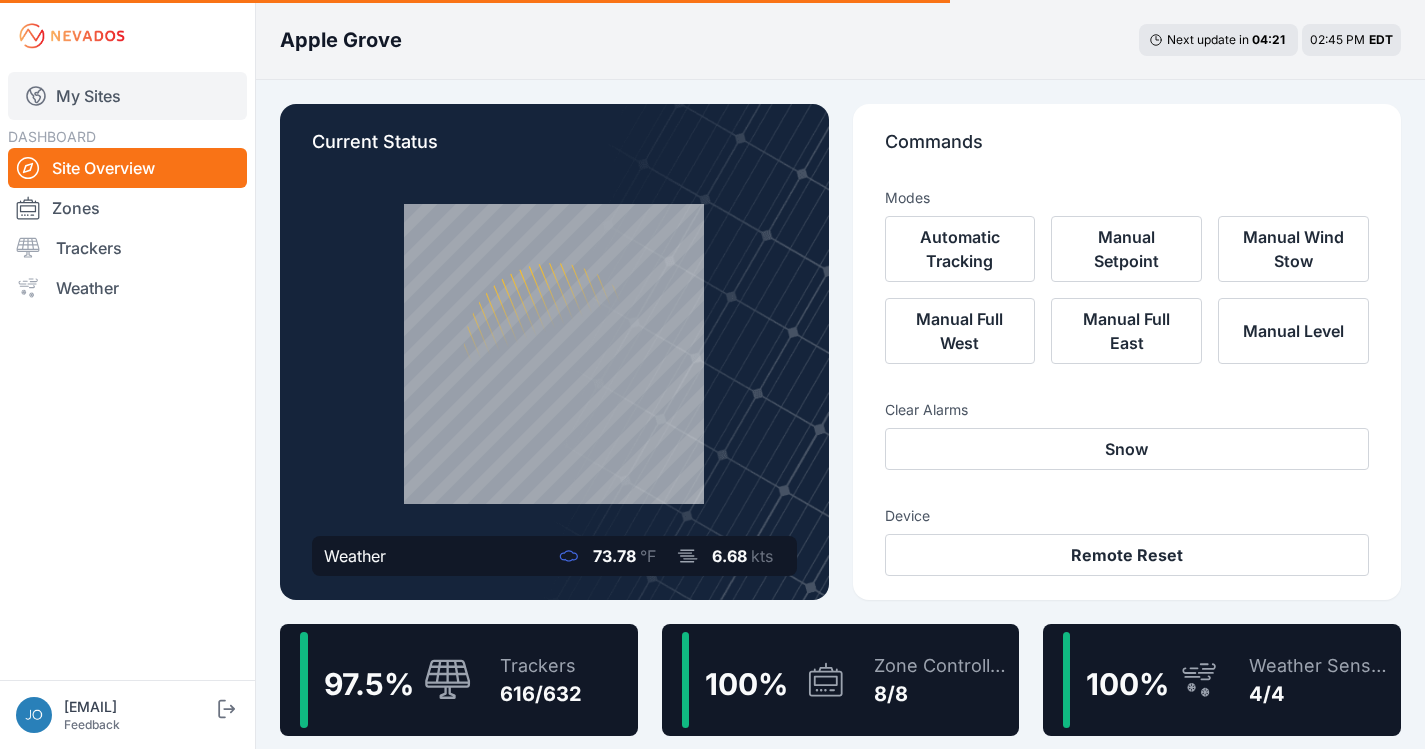click on "My Sites" at bounding box center (127, 96) 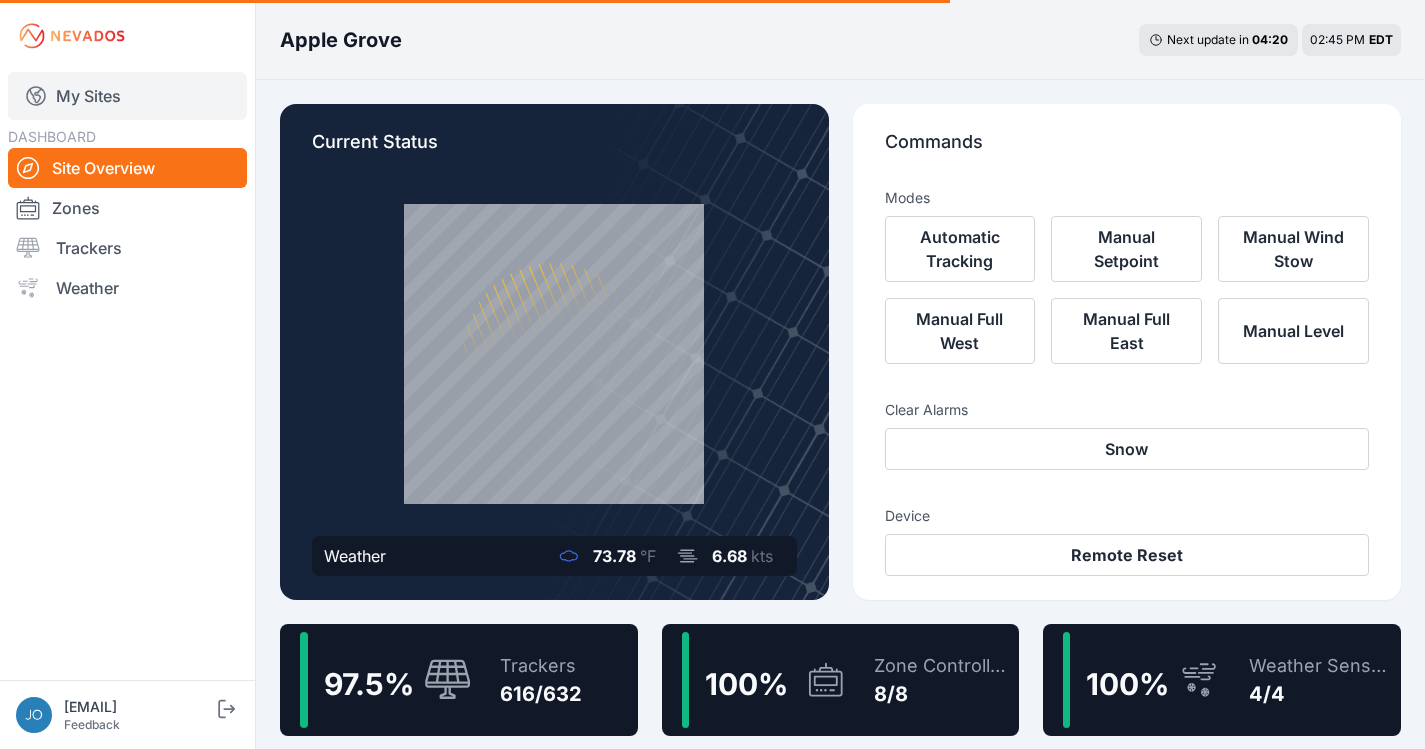 click on "My Sites" at bounding box center (127, 96) 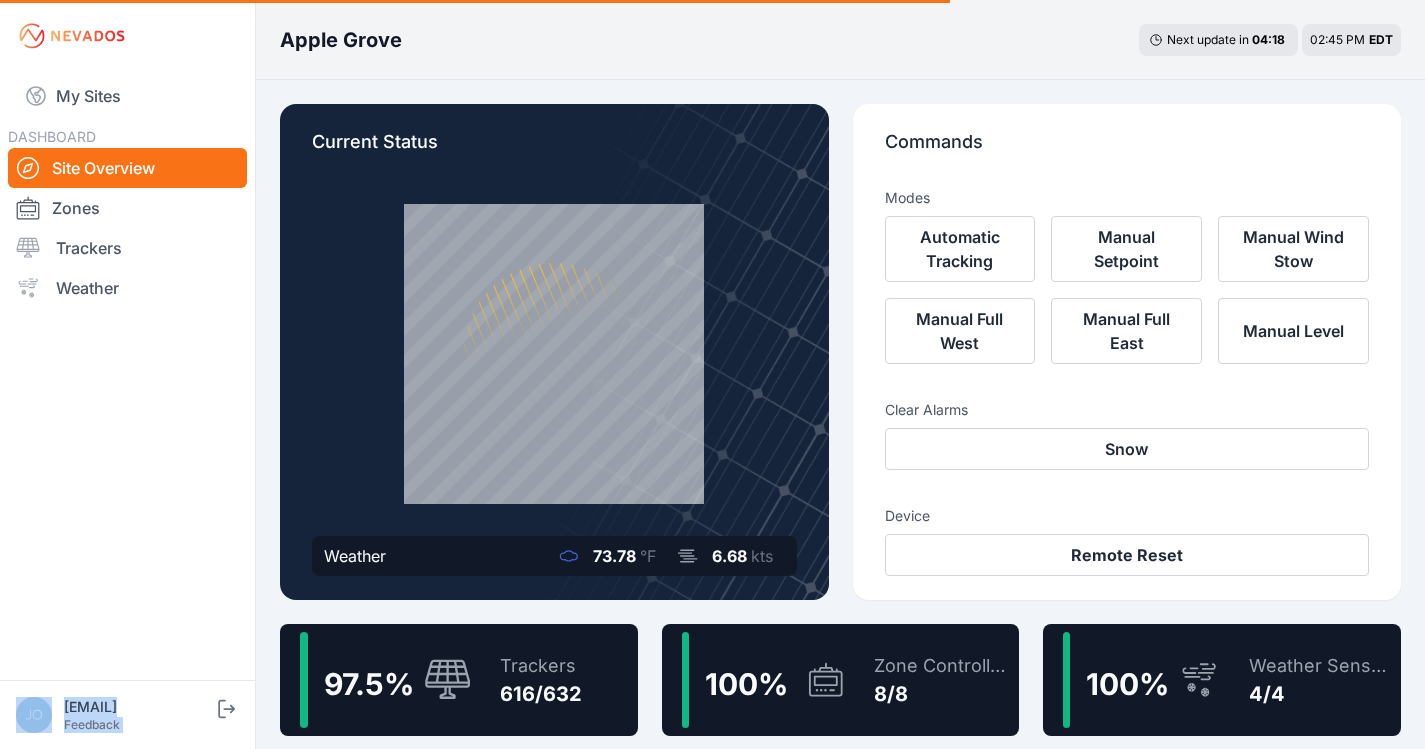 drag, startPoint x: 72, startPoint y: 460, endPoint x: 40, endPoint y: -25, distance: 486.05453 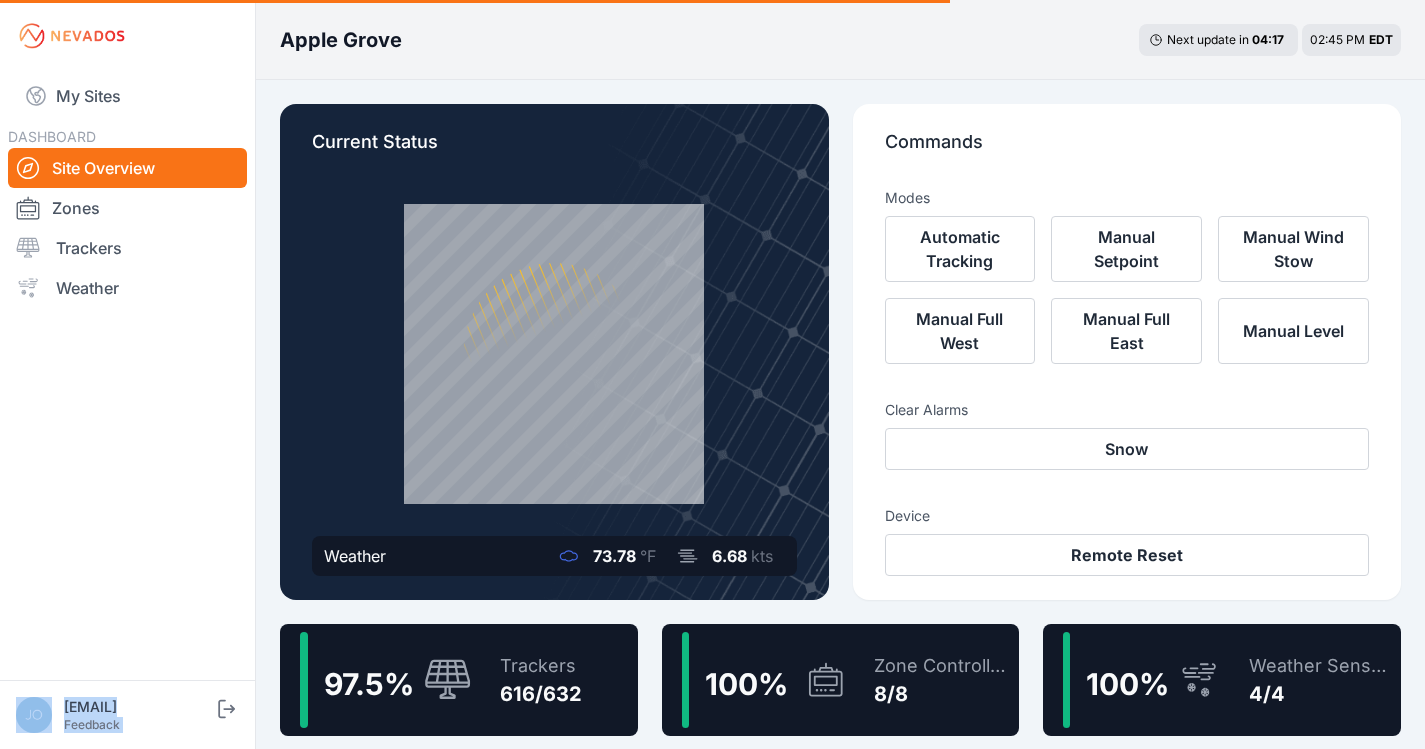 click on "My Sites DASHBOARD Site Overview Zones Trackers Weather" at bounding box center (127, 368) 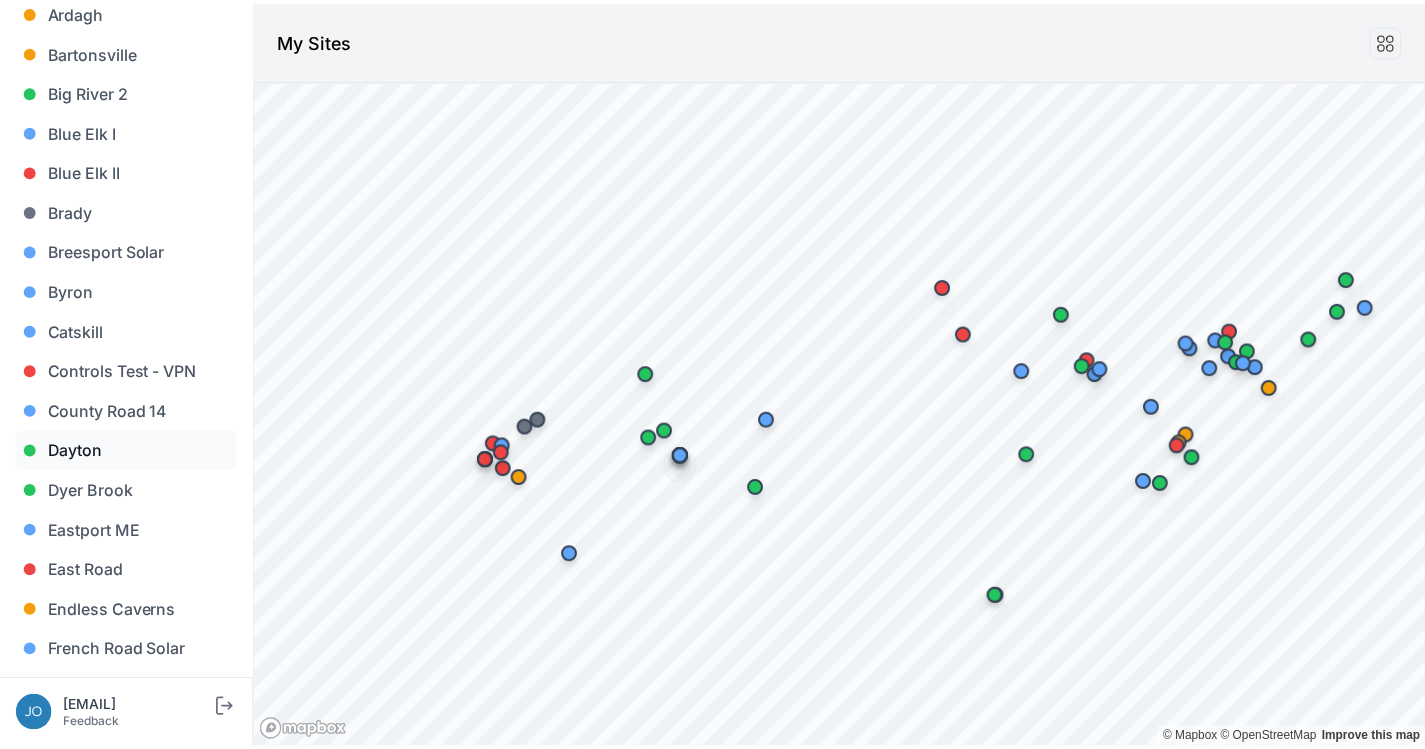 scroll, scrollTop: 277, scrollLeft: 0, axis: vertical 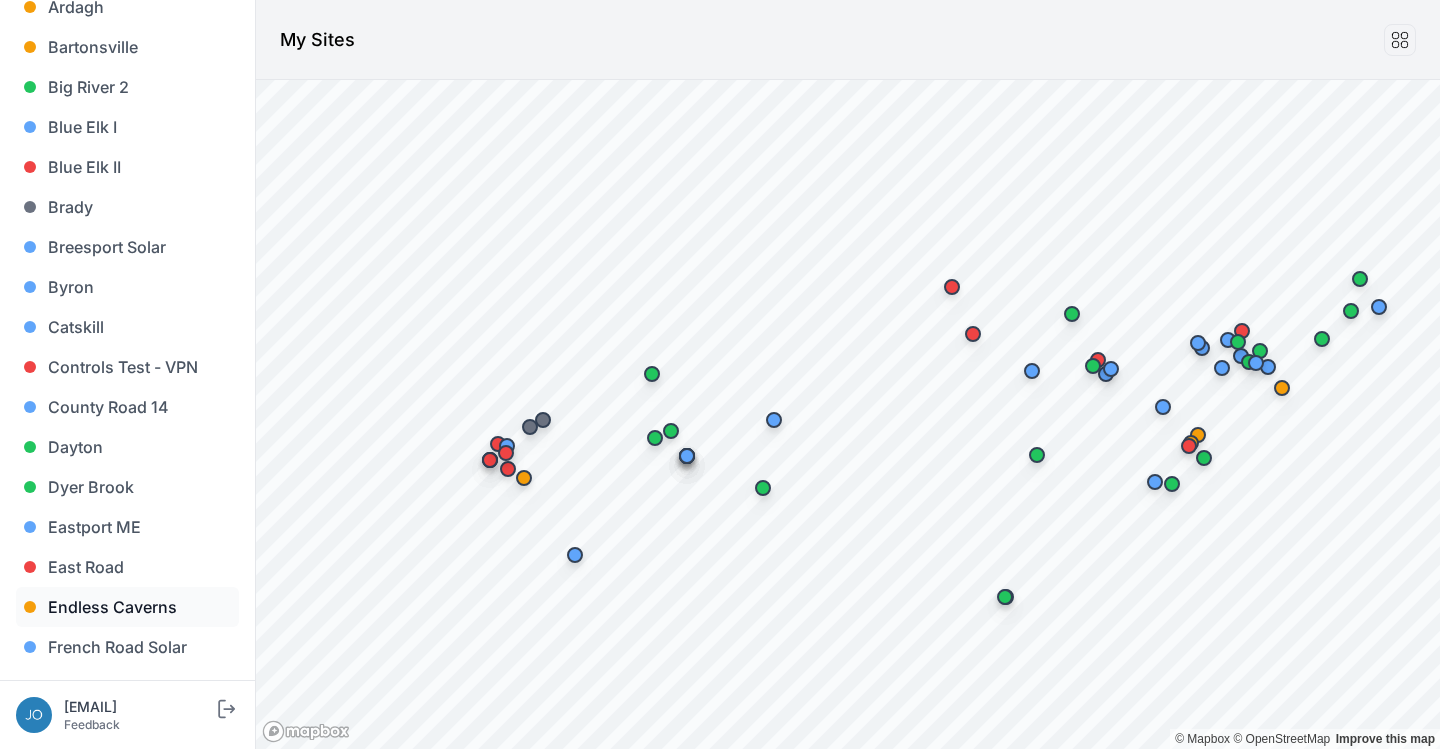 click on "Endless Caverns" at bounding box center [127, 607] 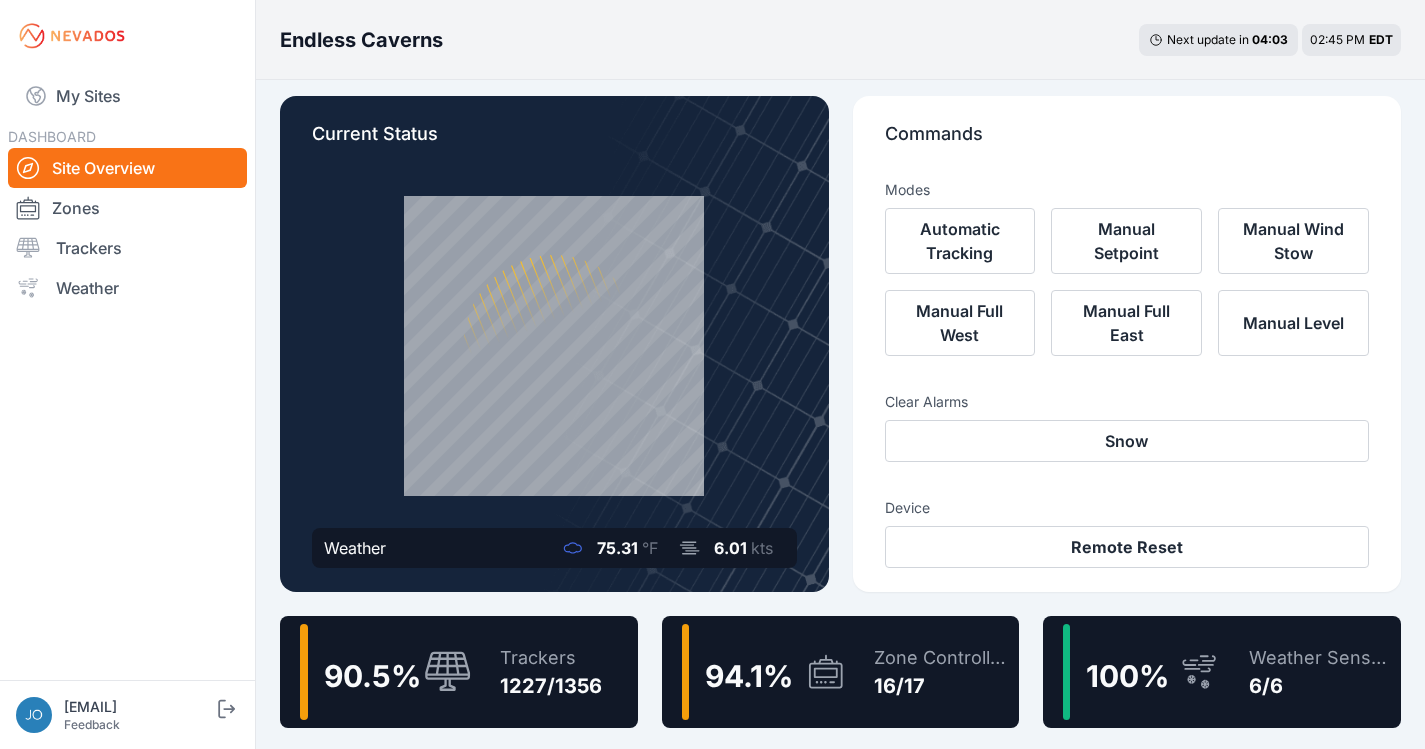 scroll, scrollTop: 12, scrollLeft: 0, axis: vertical 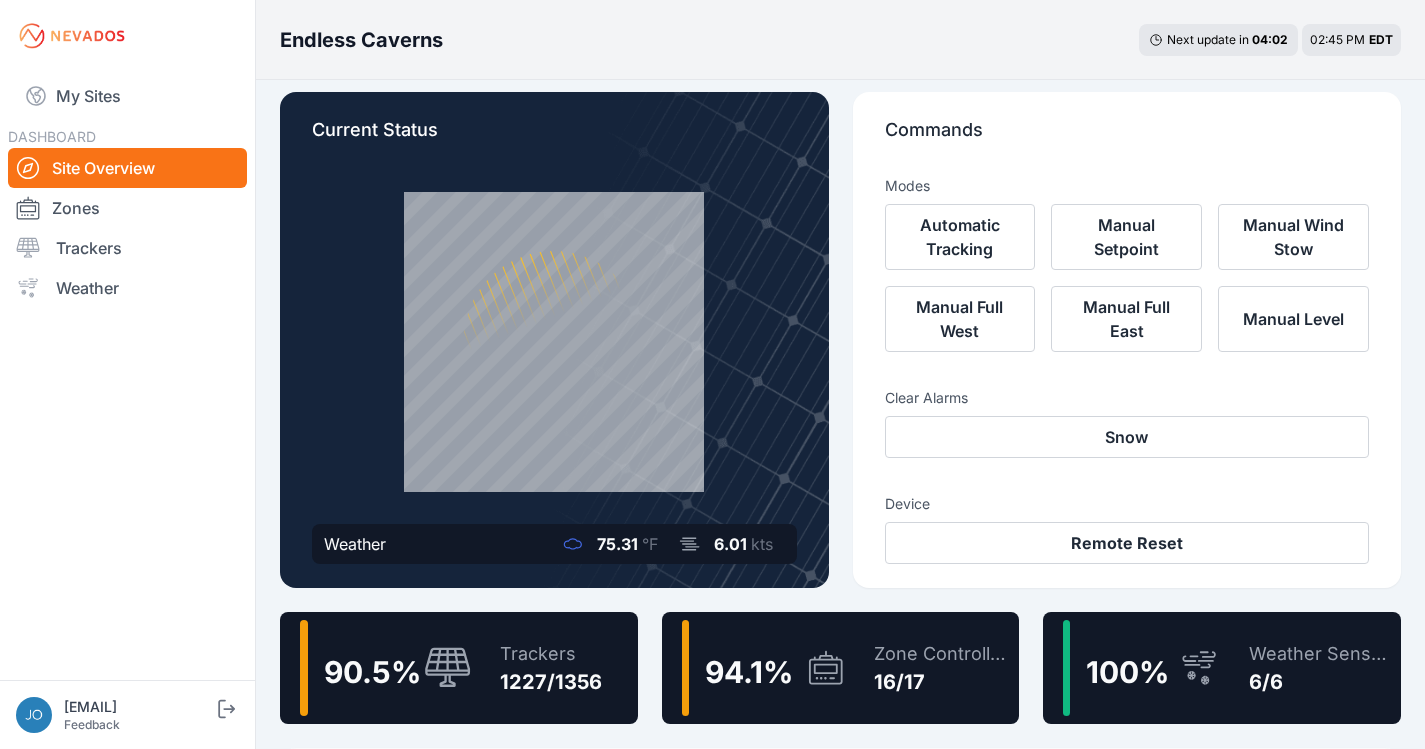 click on "Trackers" at bounding box center (551, 654) 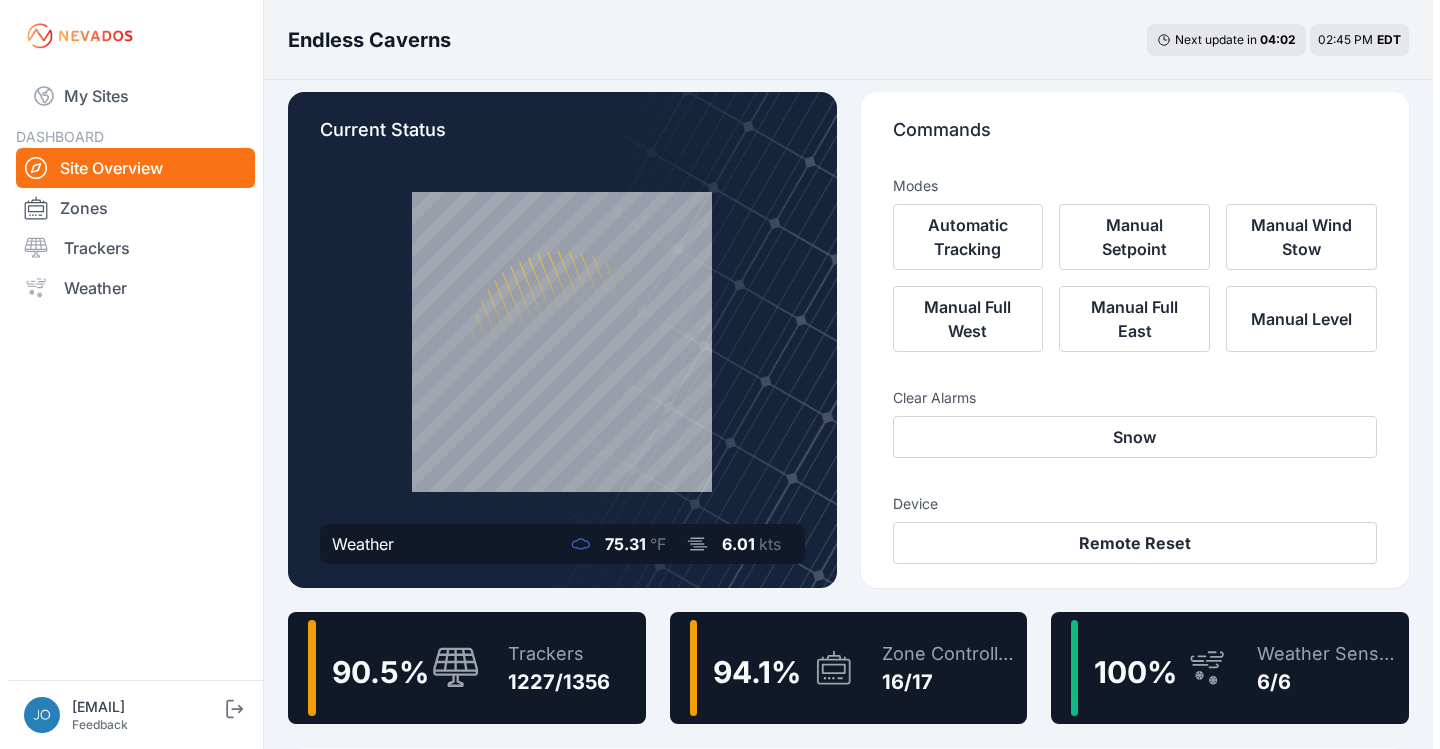 scroll, scrollTop: 0, scrollLeft: 0, axis: both 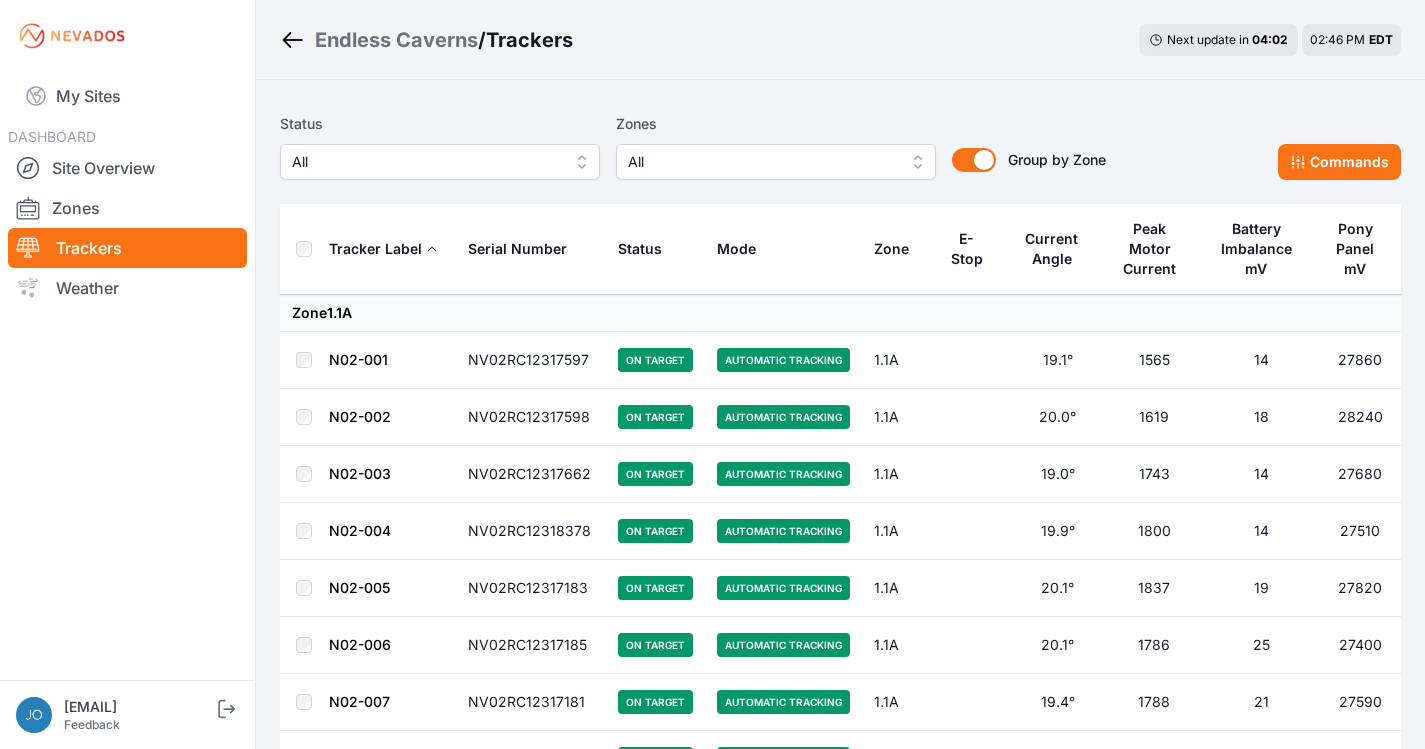click on "All" at bounding box center (426, 162) 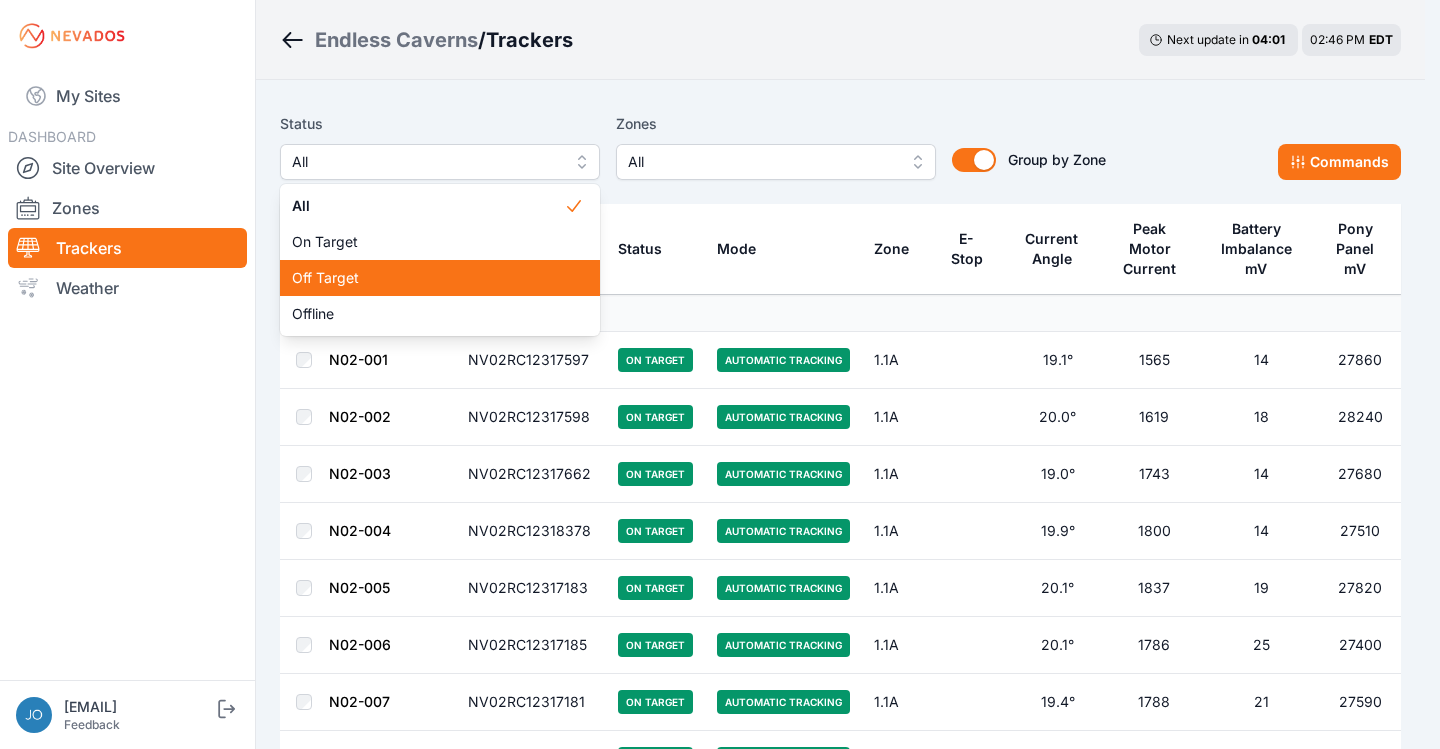 click on "Off Target" at bounding box center (440, 278) 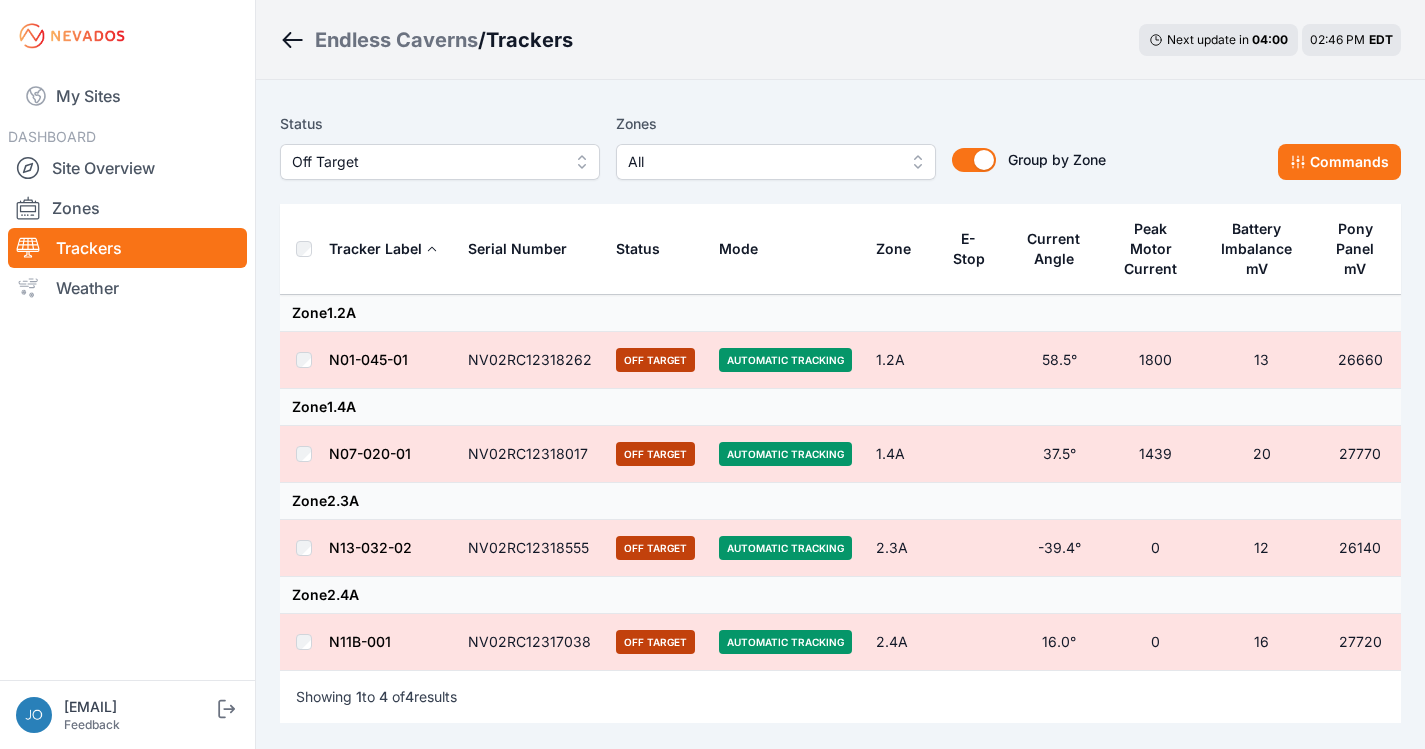 click at bounding box center (304, 249) 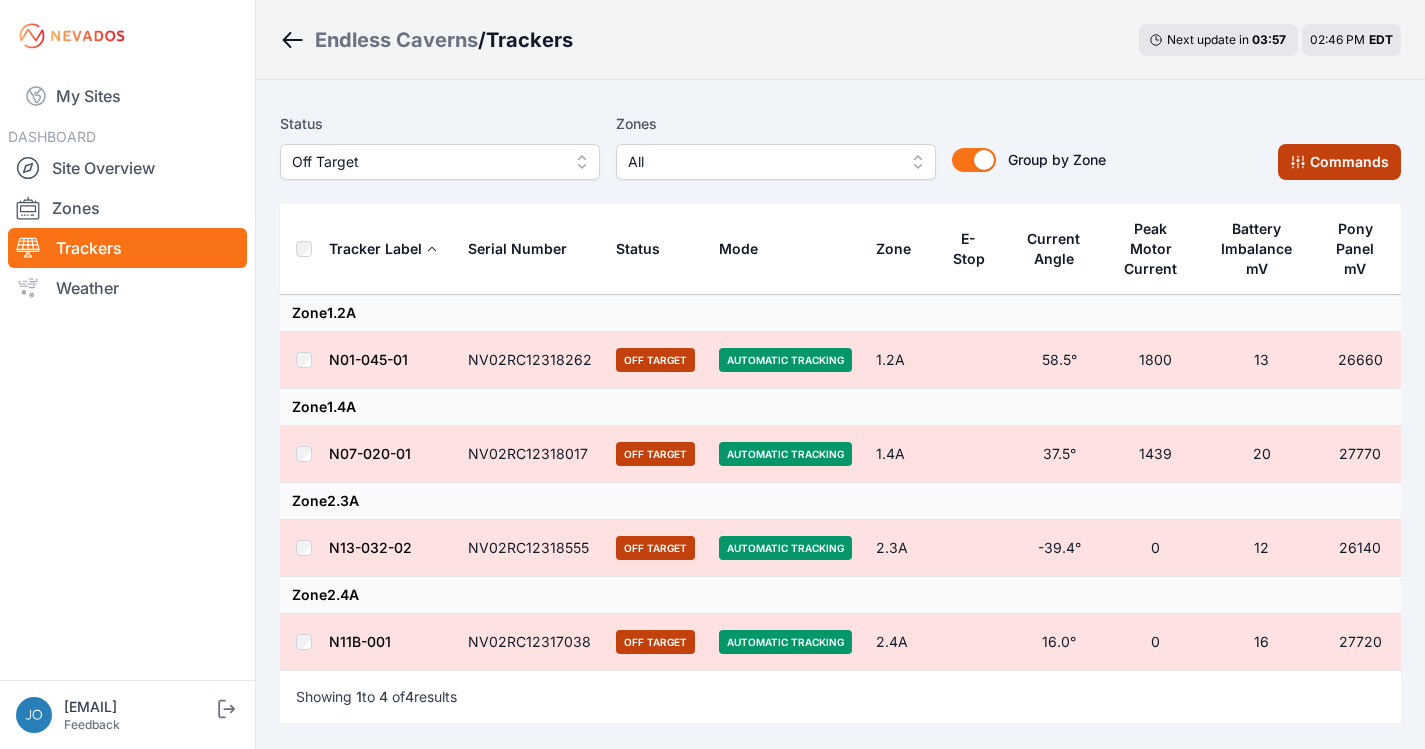 click on "Commands" at bounding box center [1339, 162] 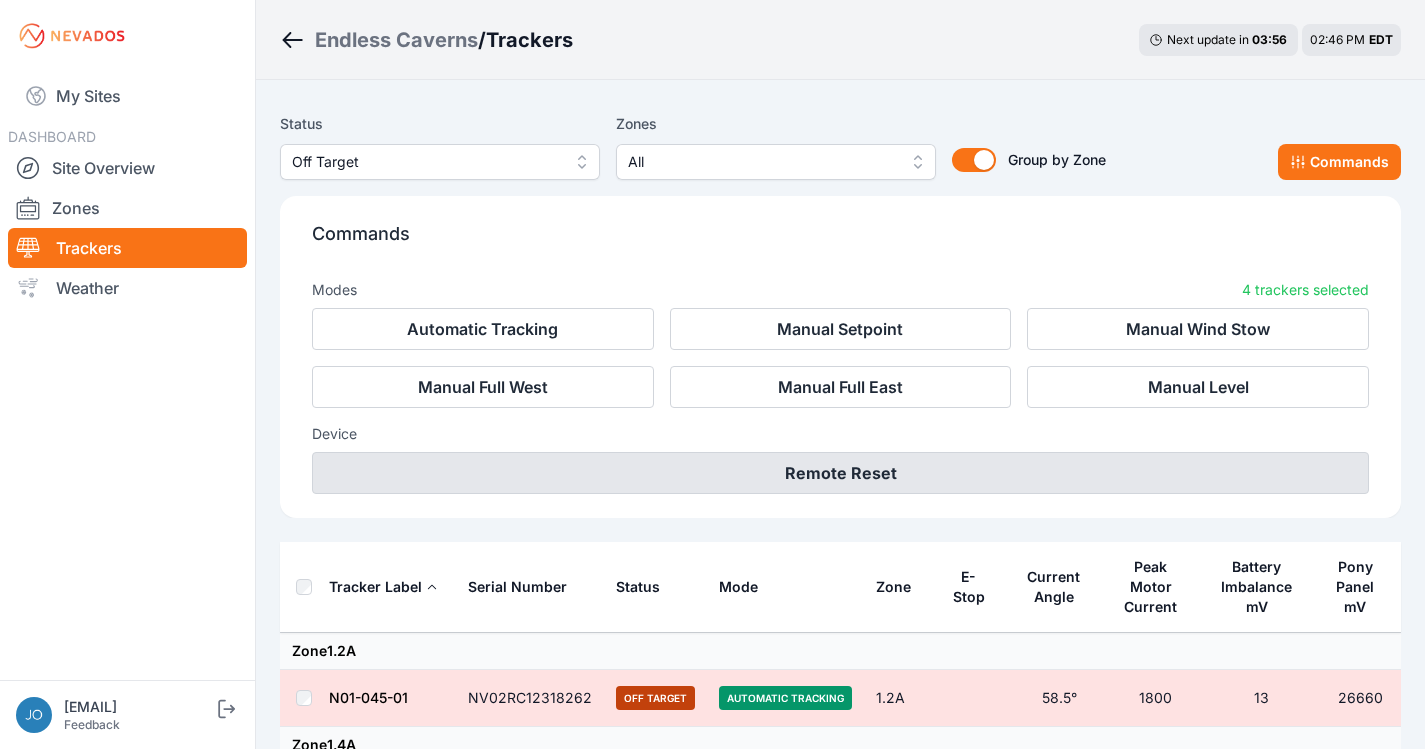 click on "Remote Reset" at bounding box center (840, 473) 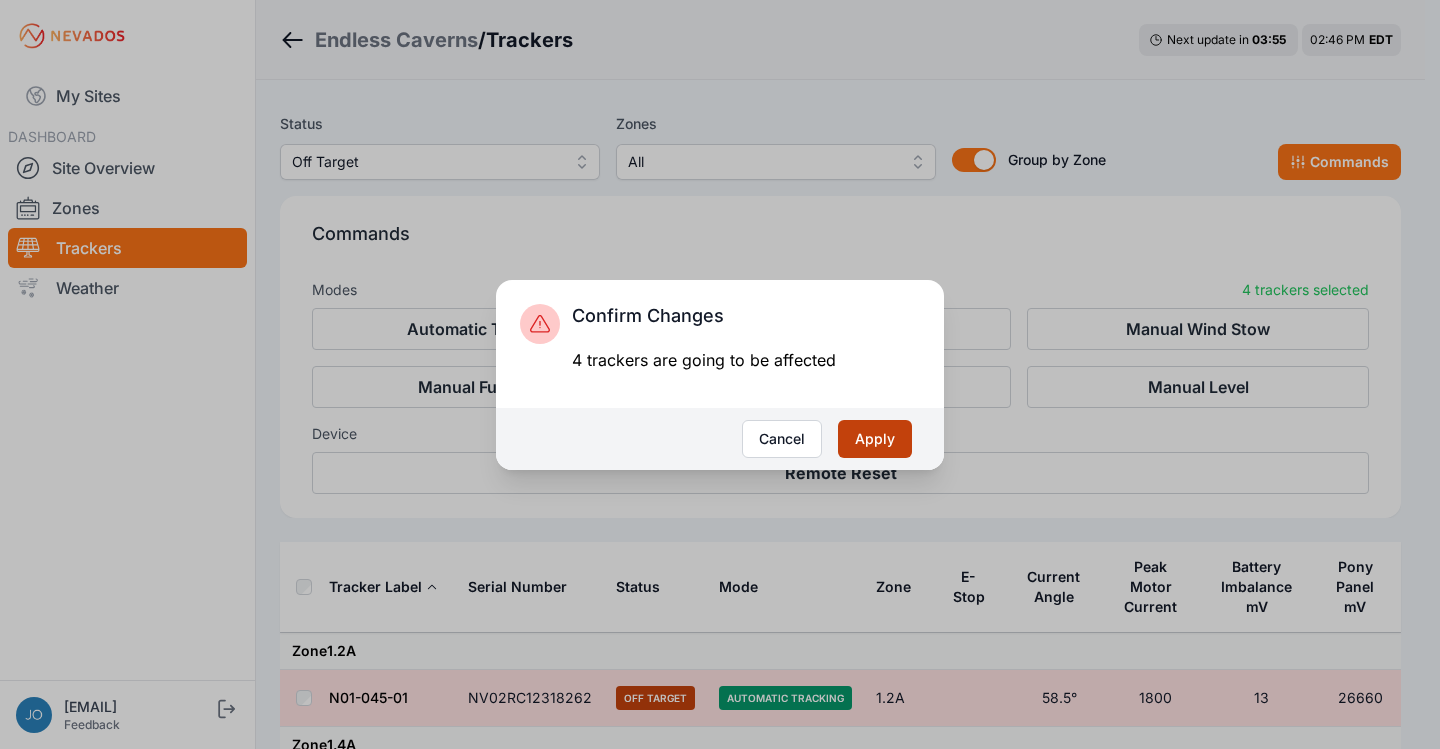 click on "Apply" at bounding box center (875, 439) 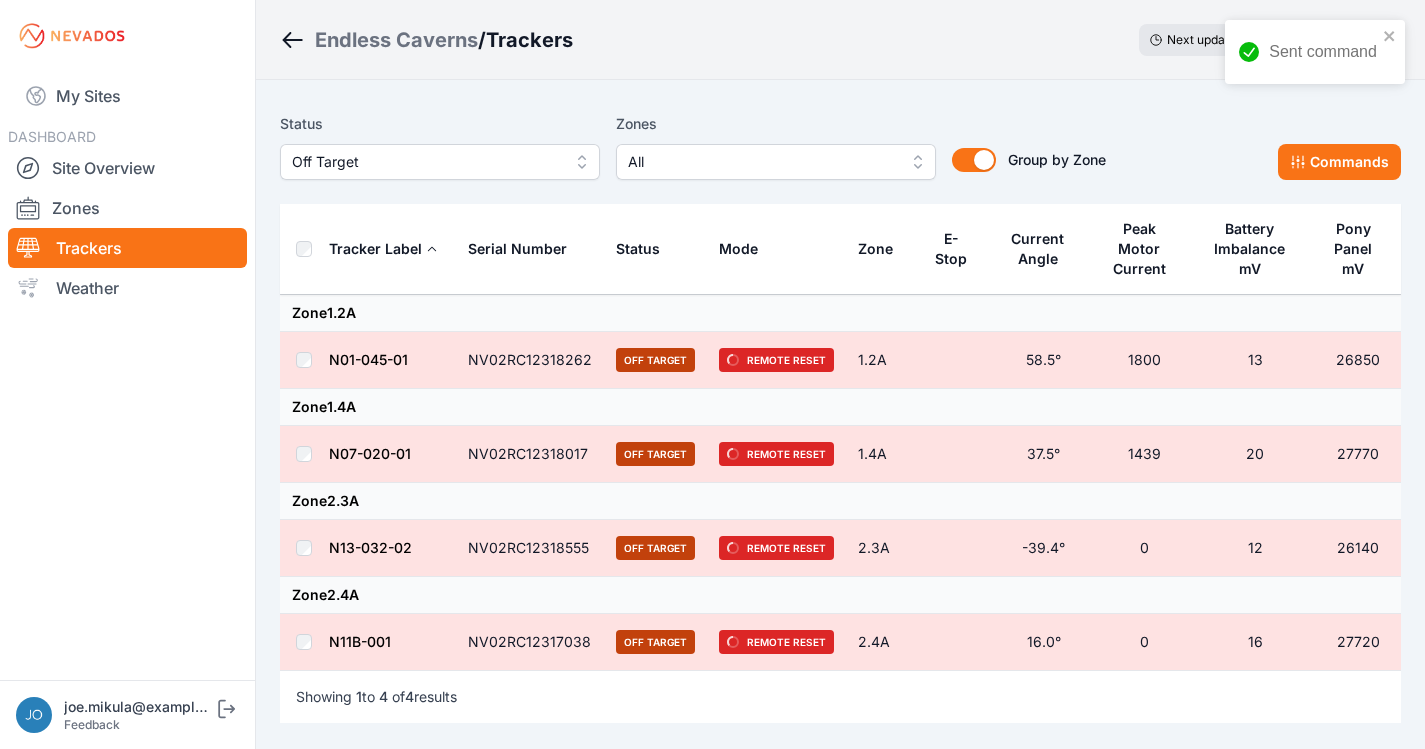 scroll, scrollTop: 0, scrollLeft: 0, axis: both 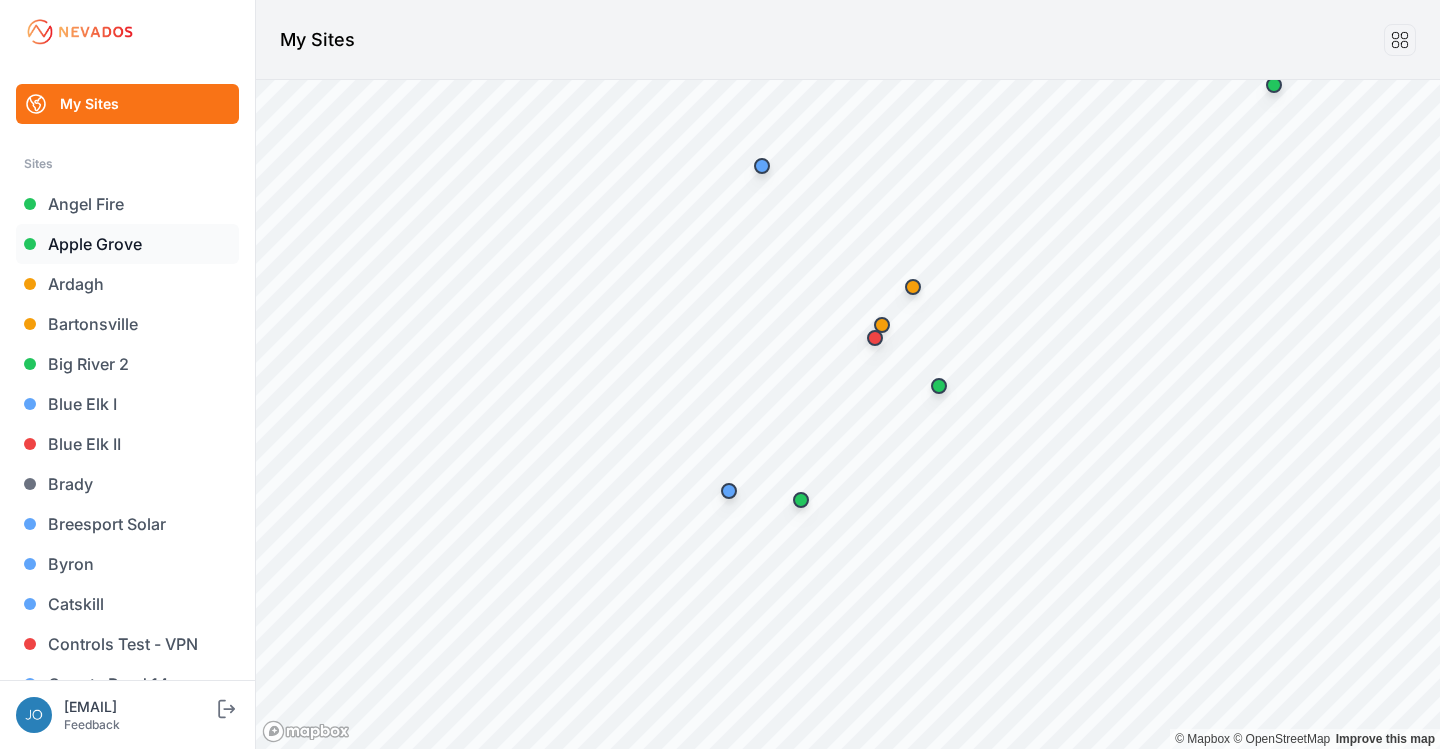 click on "Apple Grove" at bounding box center (127, 244) 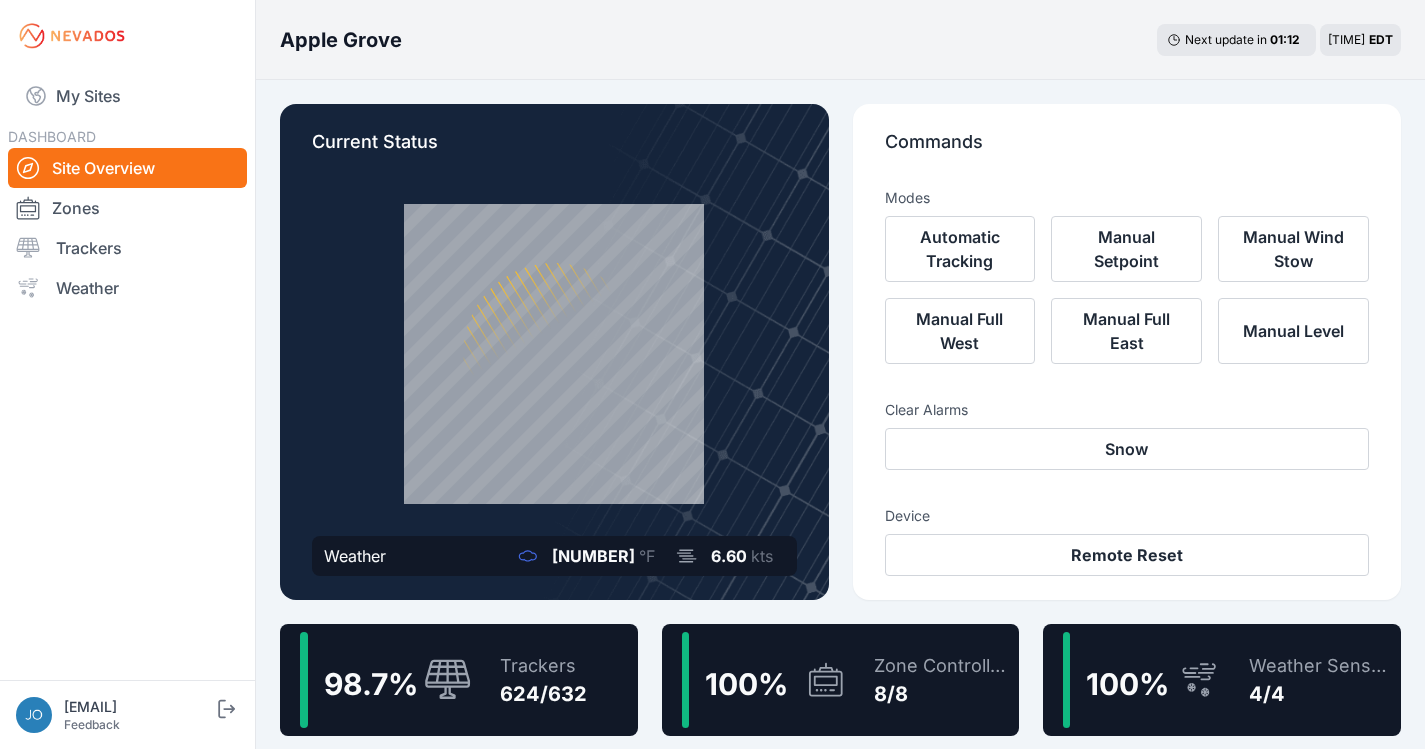 click on "624/632" at bounding box center [543, 694] 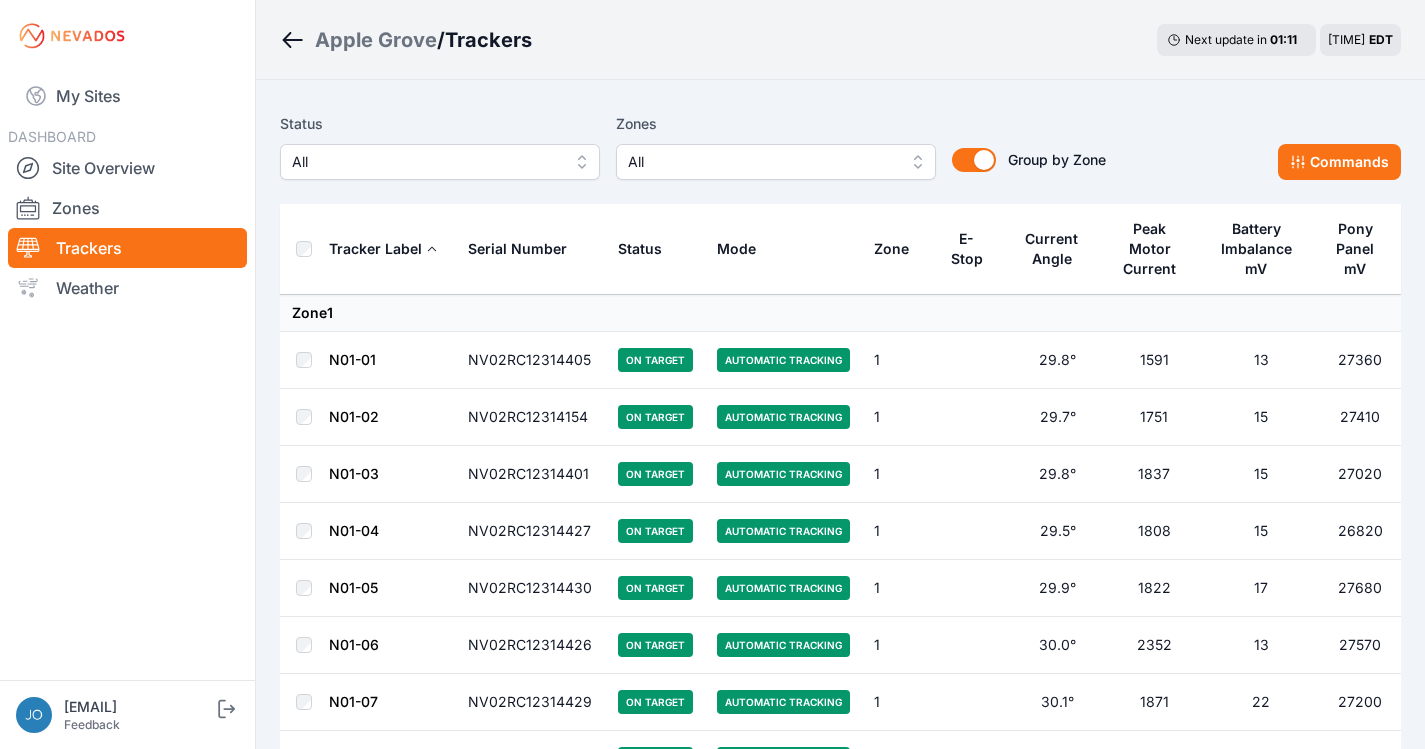 click on "All" at bounding box center (426, 162) 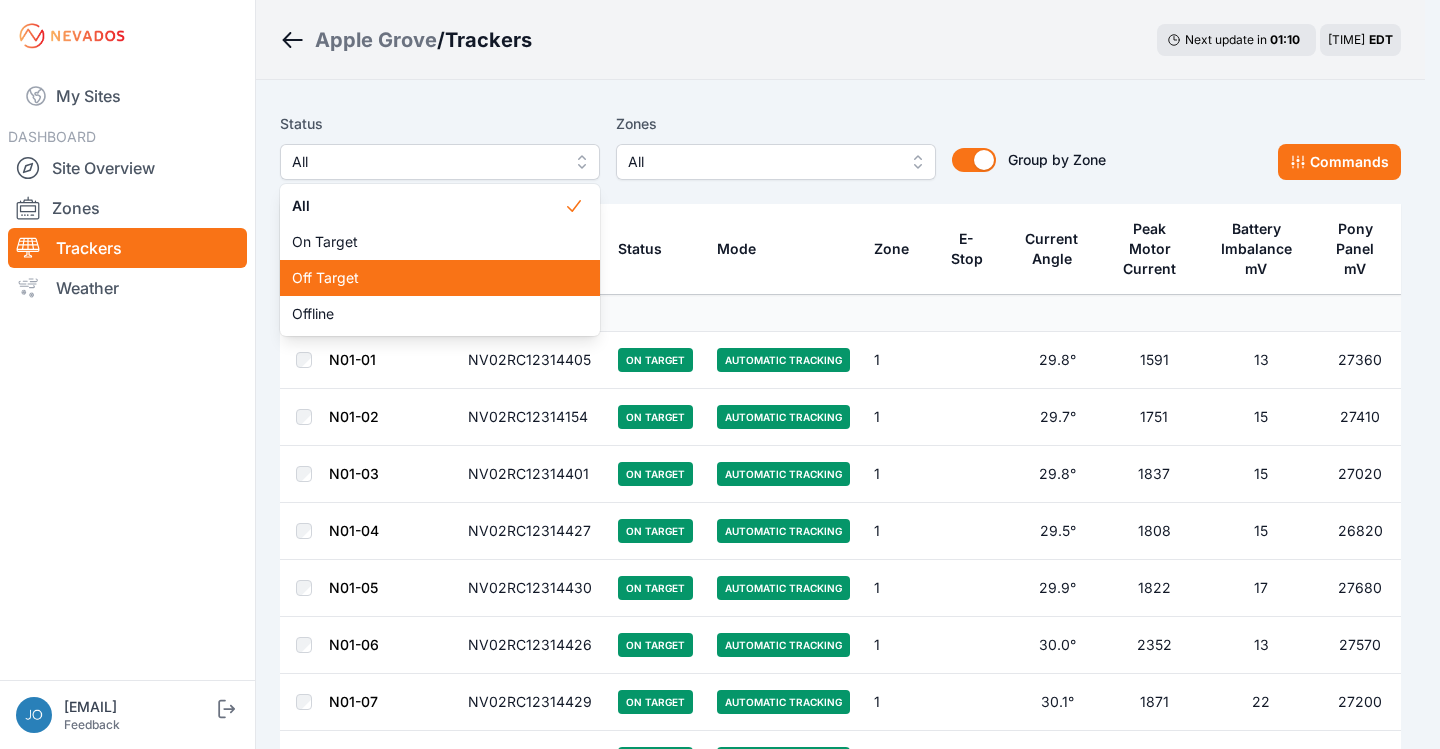 click on "Off Target" at bounding box center [428, 278] 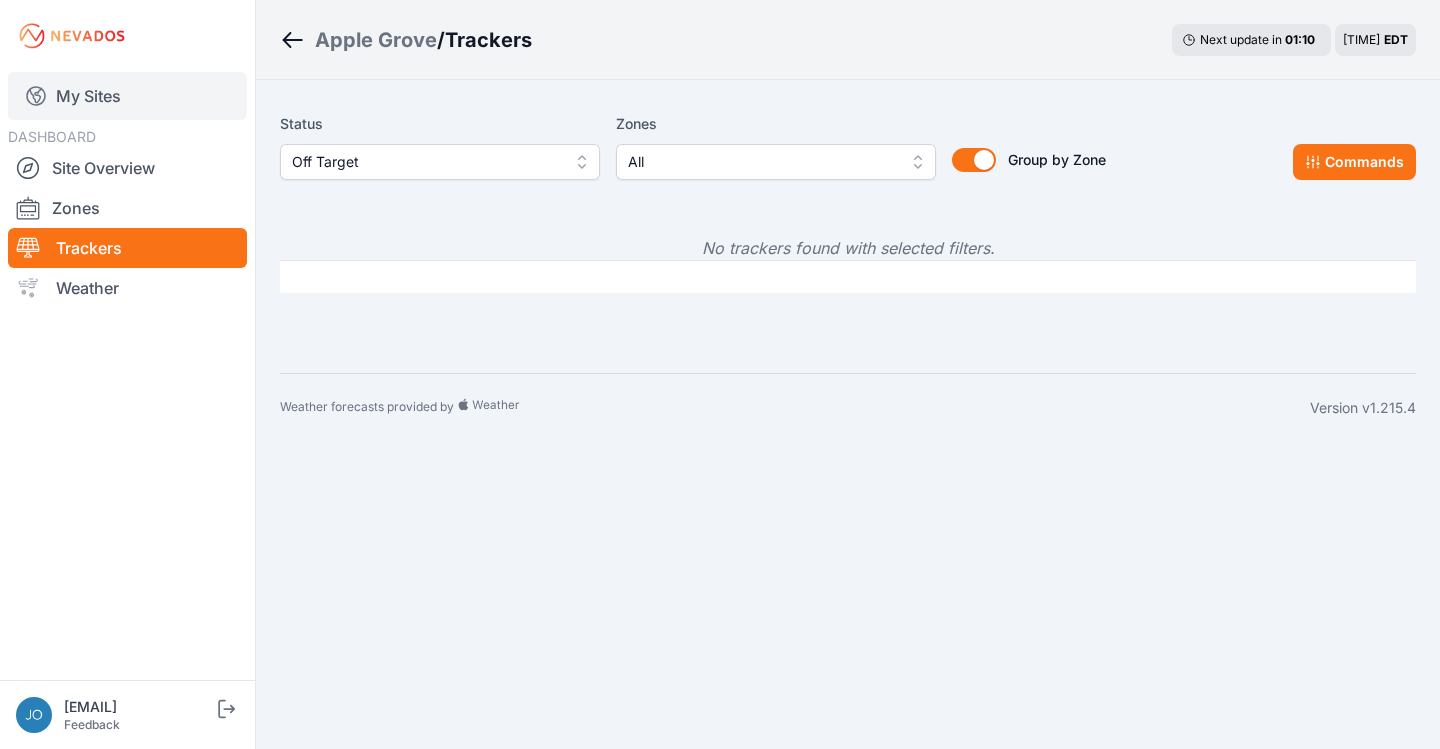 click on "My Sites" at bounding box center (127, 96) 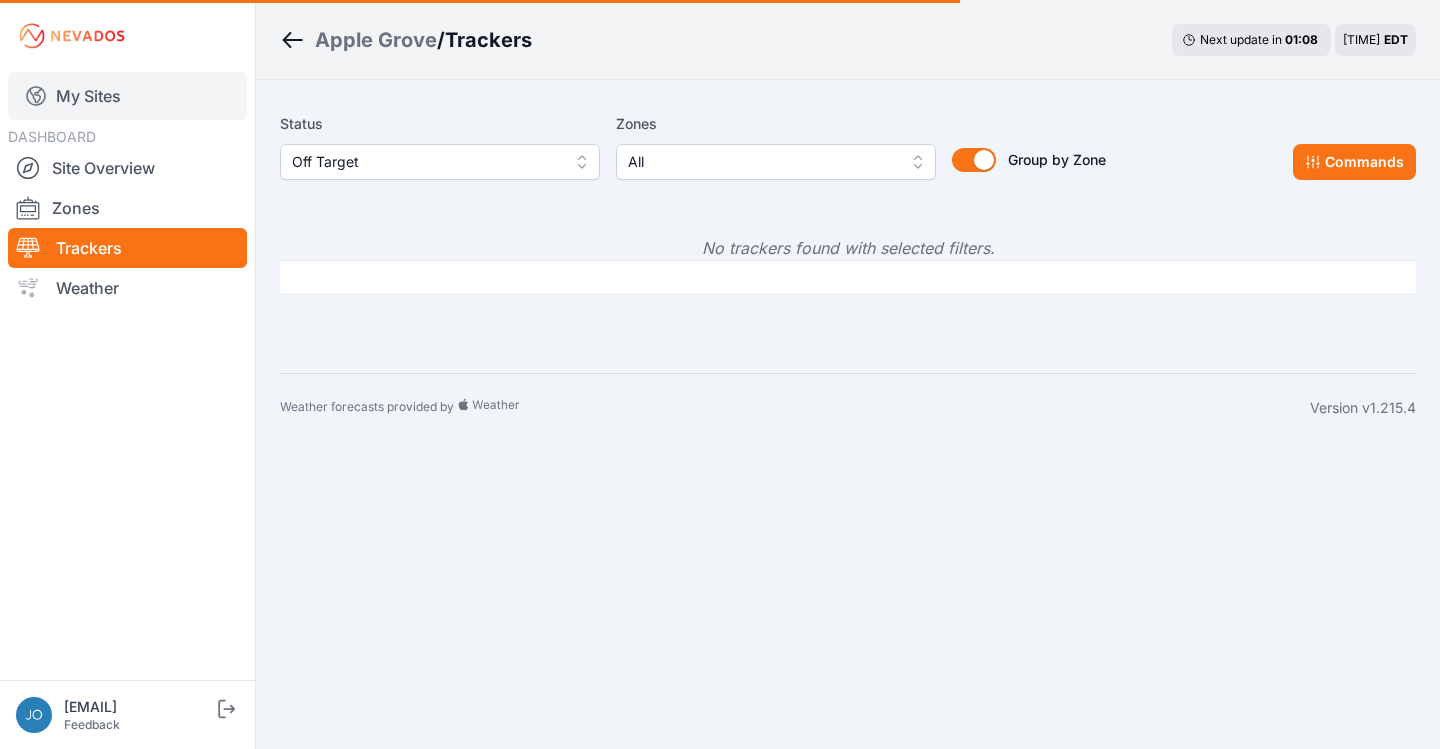 click on "My Sites" at bounding box center [127, 96] 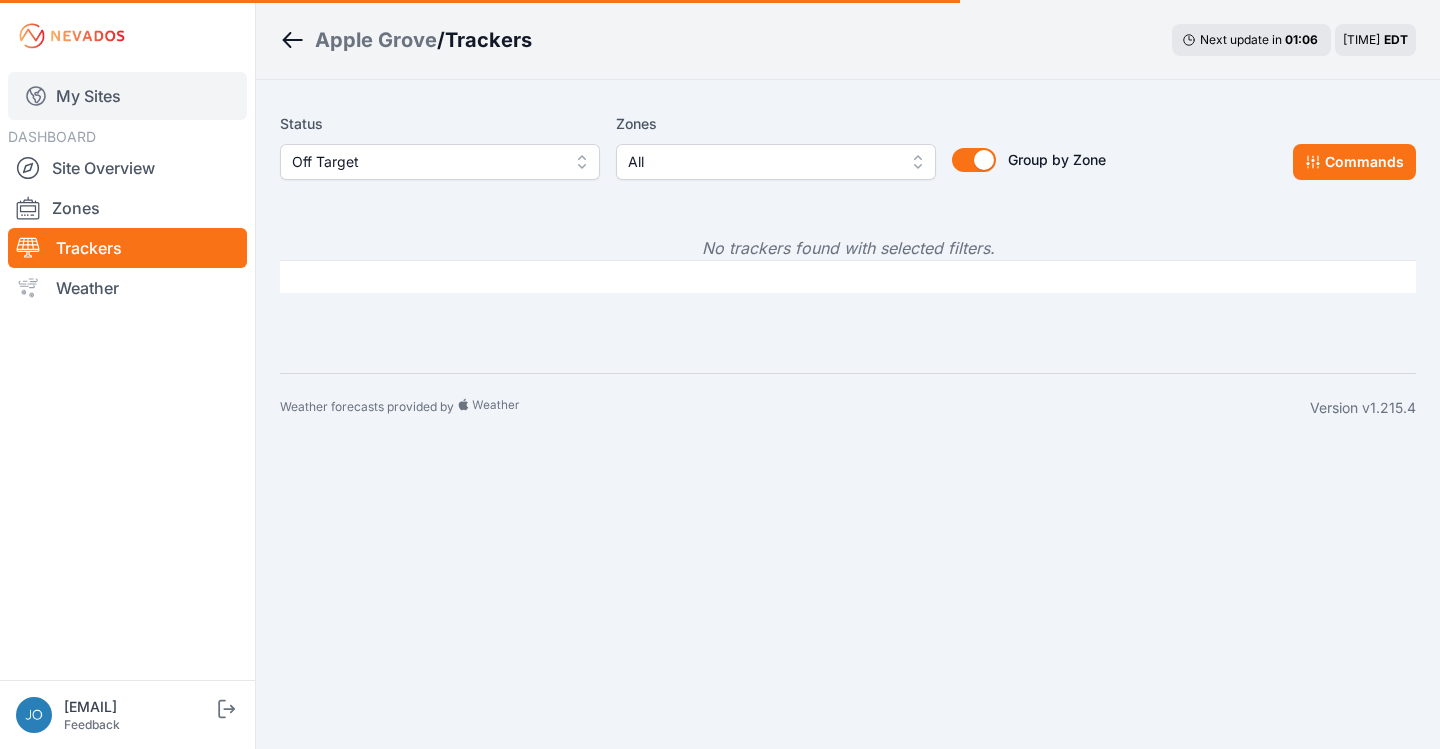 click on "My Sites" at bounding box center [127, 96] 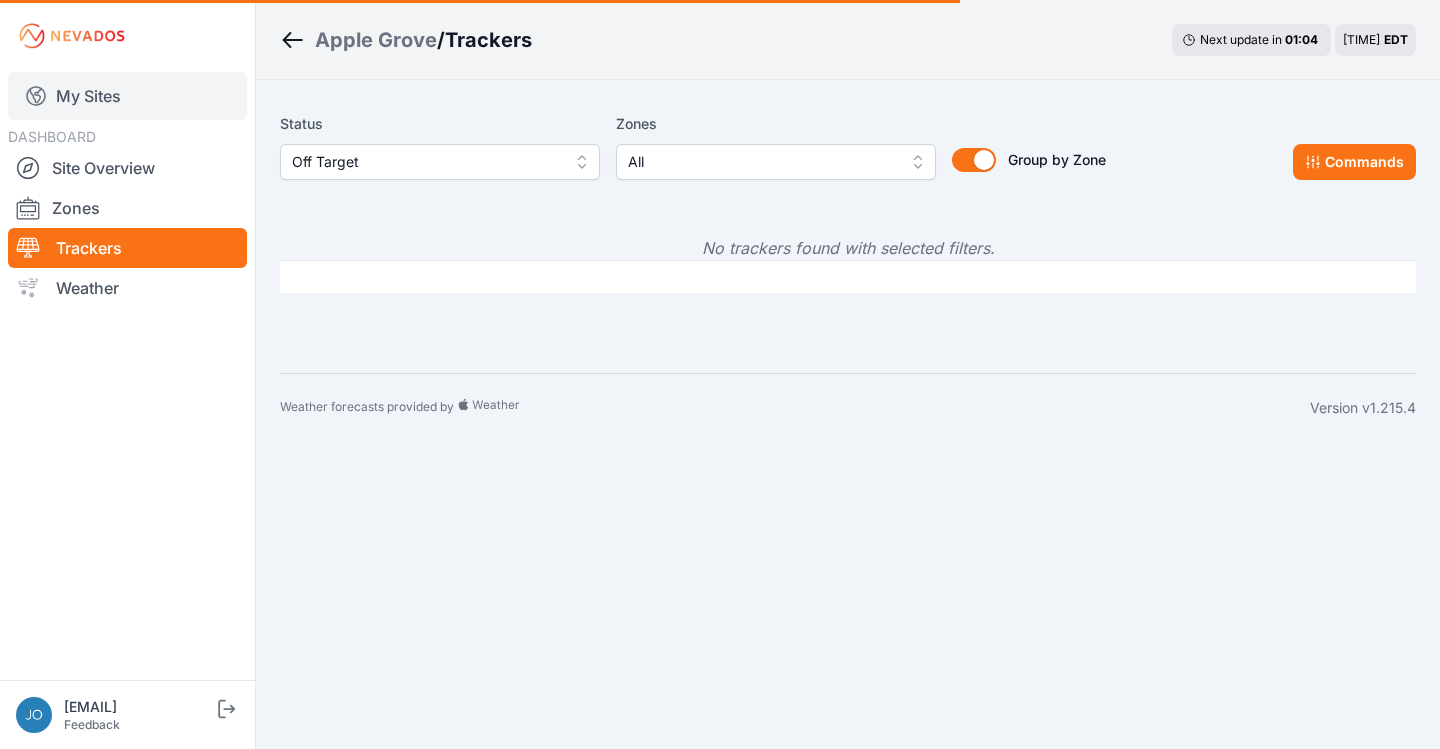 click on "My Sites" at bounding box center [127, 96] 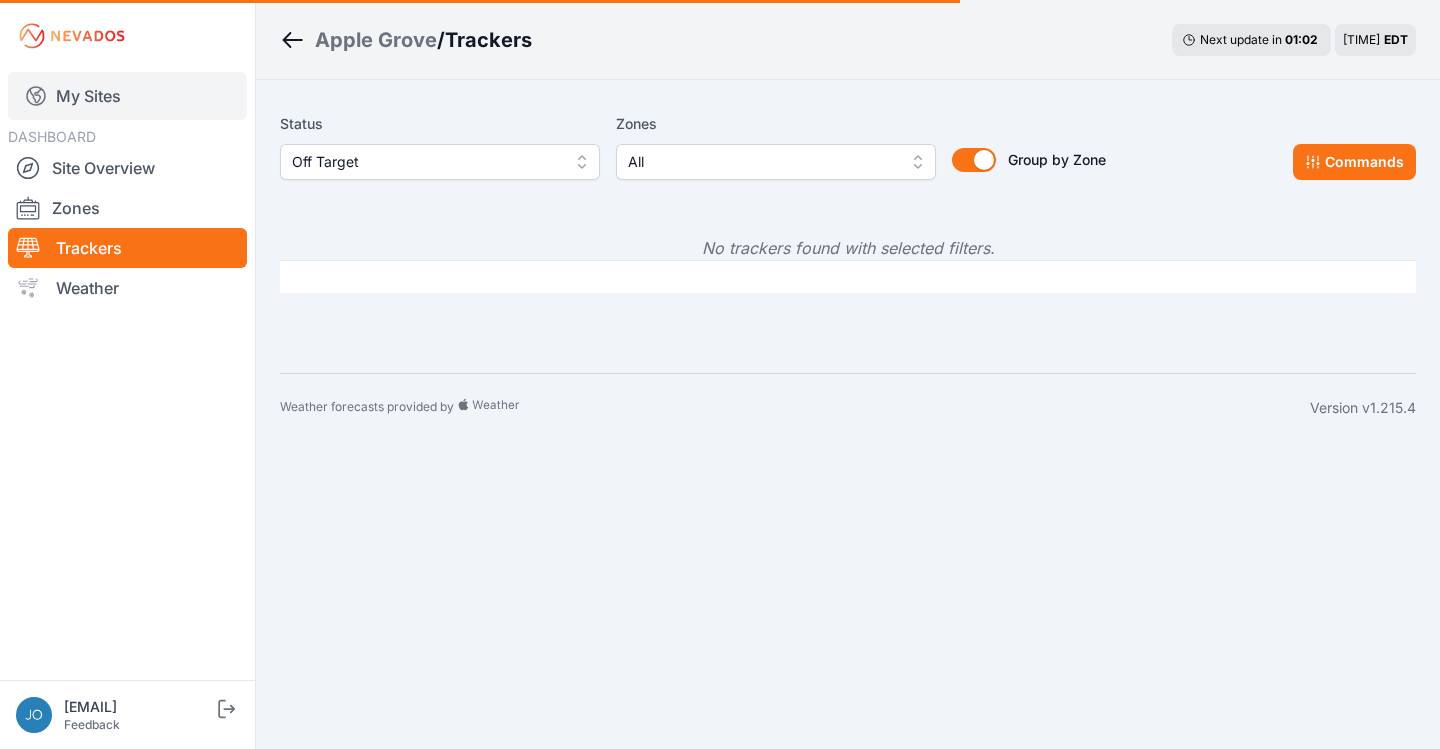 click on "My Sites" at bounding box center (127, 96) 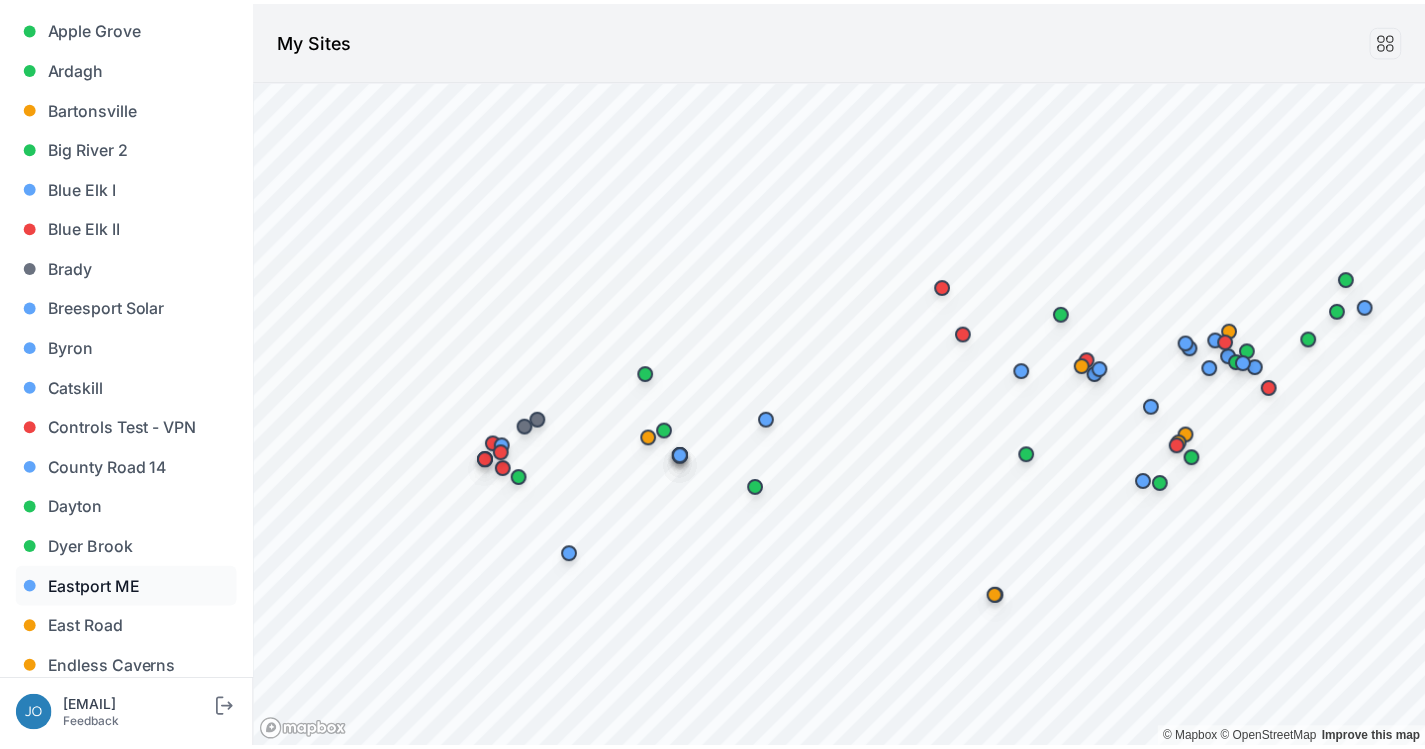 scroll, scrollTop: 223, scrollLeft: 0, axis: vertical 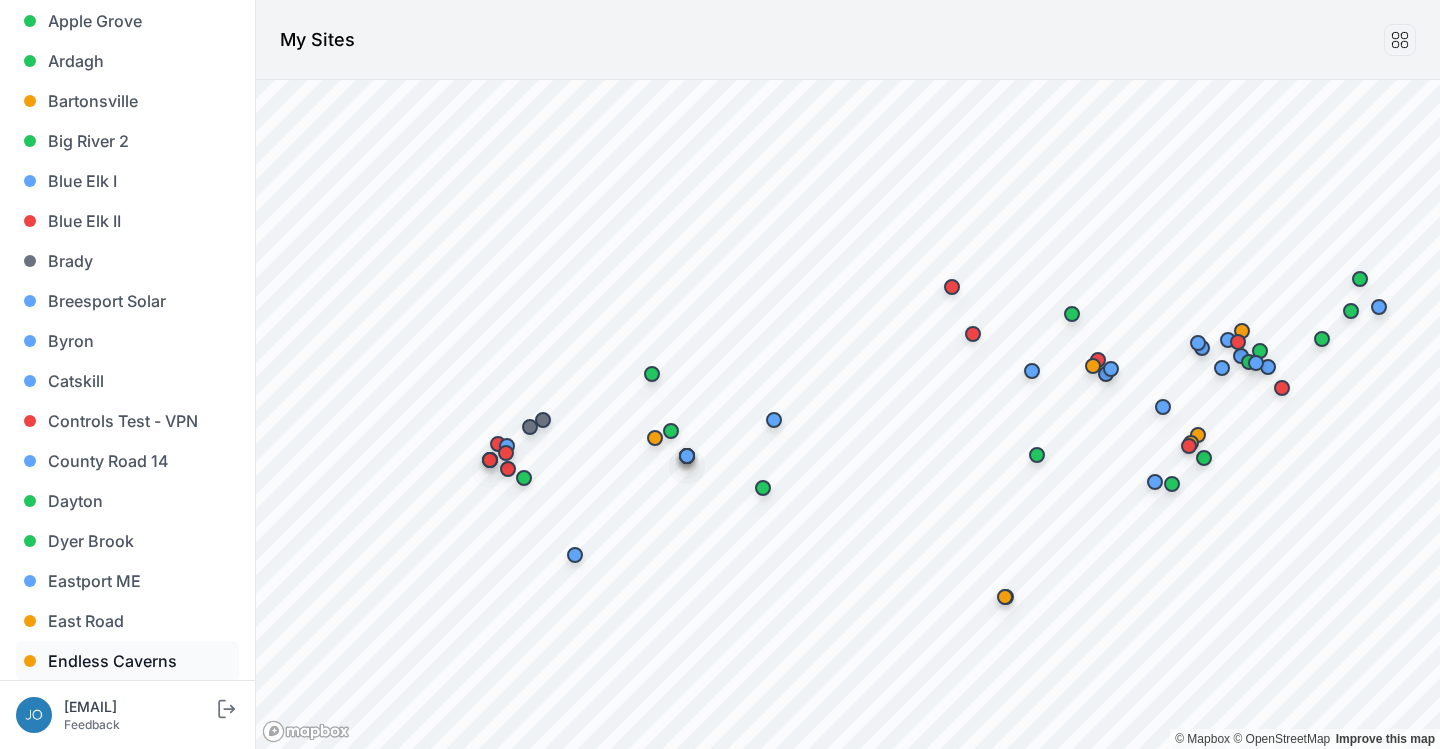 click on "Endless Caverns" at bounding box center (127, 661) 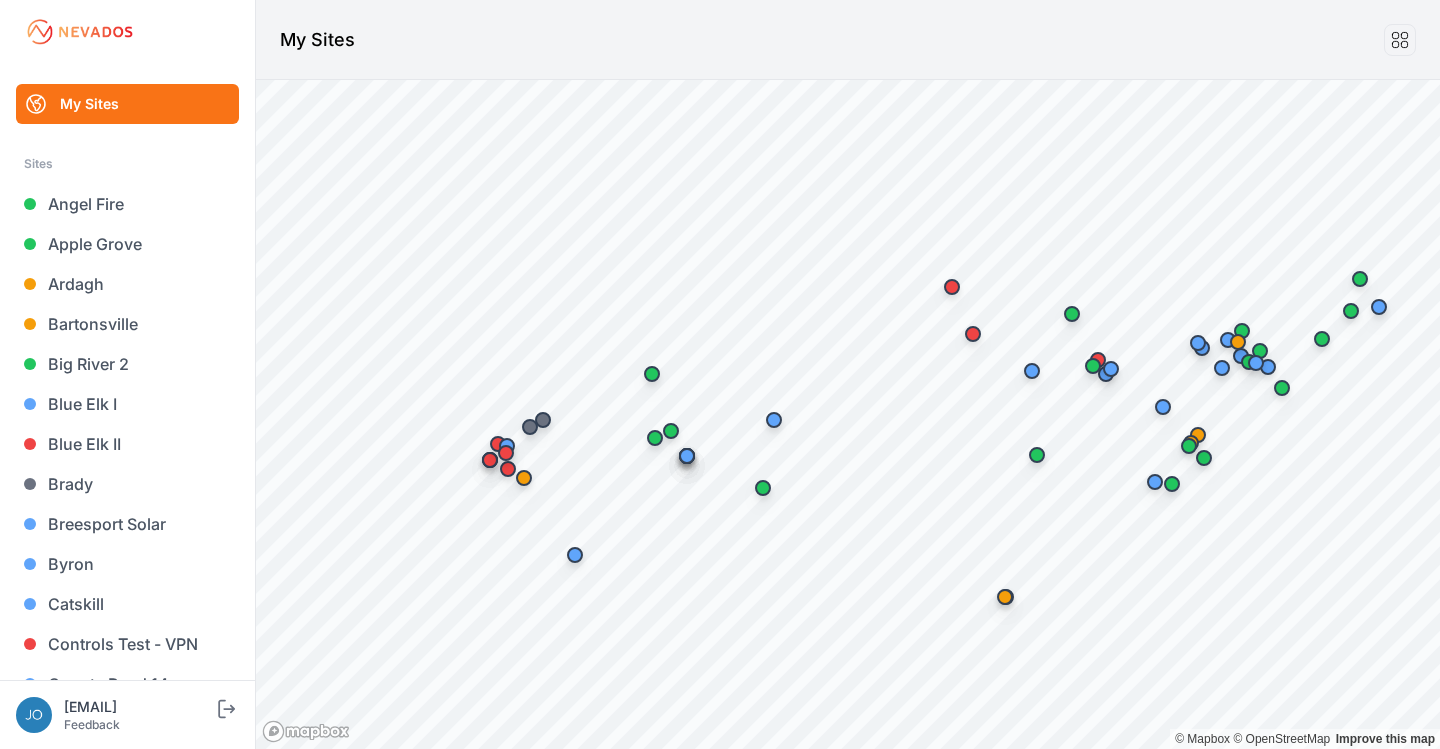 scroll, scrollTop: 0, scrollLeft: 0, axis: both 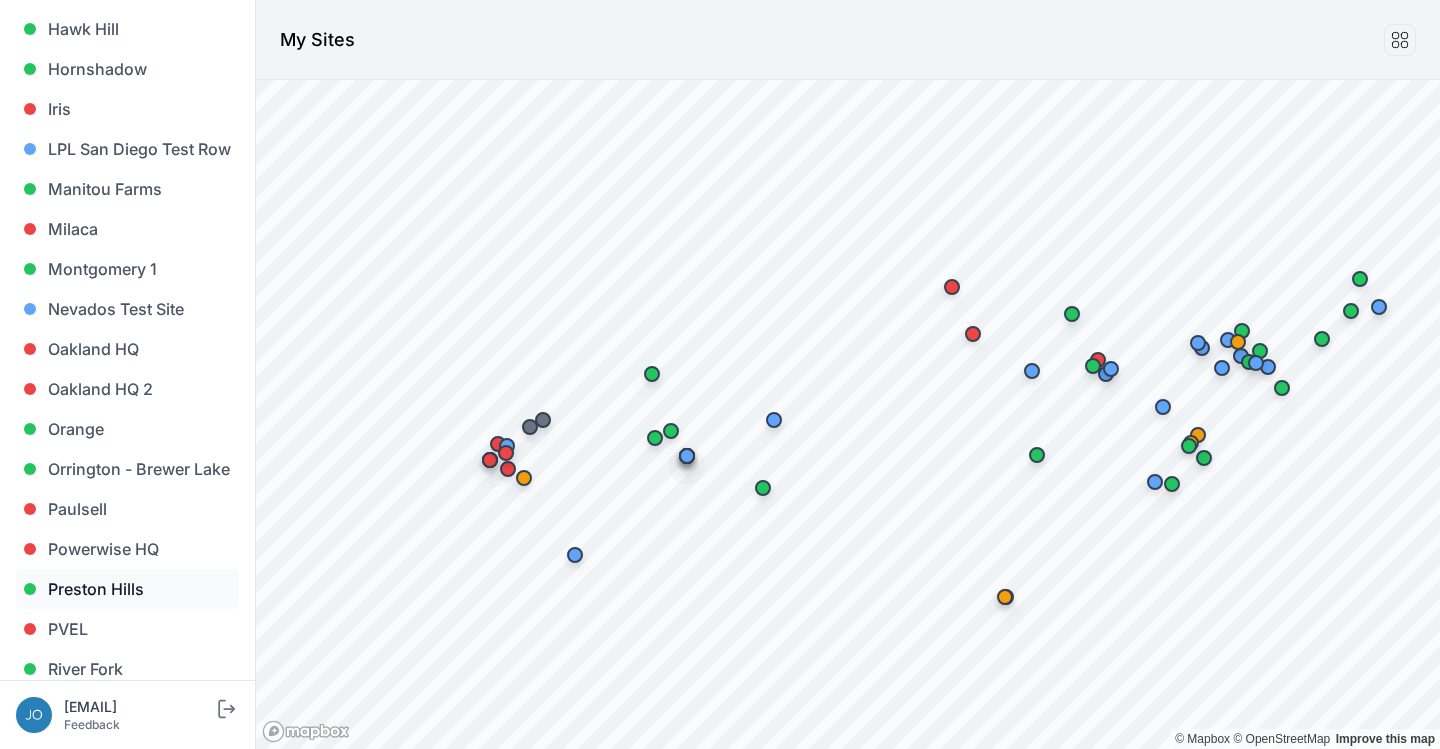 click on "Preston Hills" at bounding box center (127, 589) 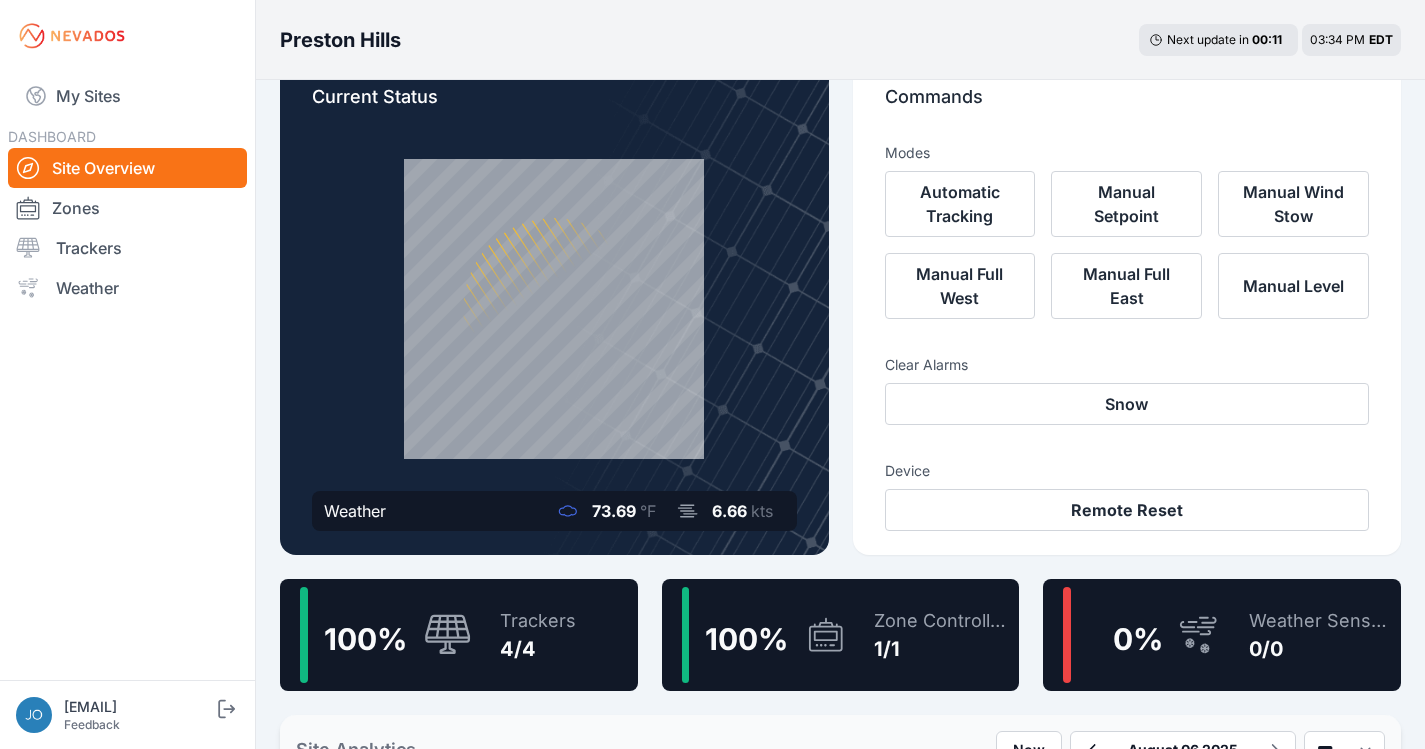 scroll, scrollTop: 108, scrollLeft: 0, axis: vertical 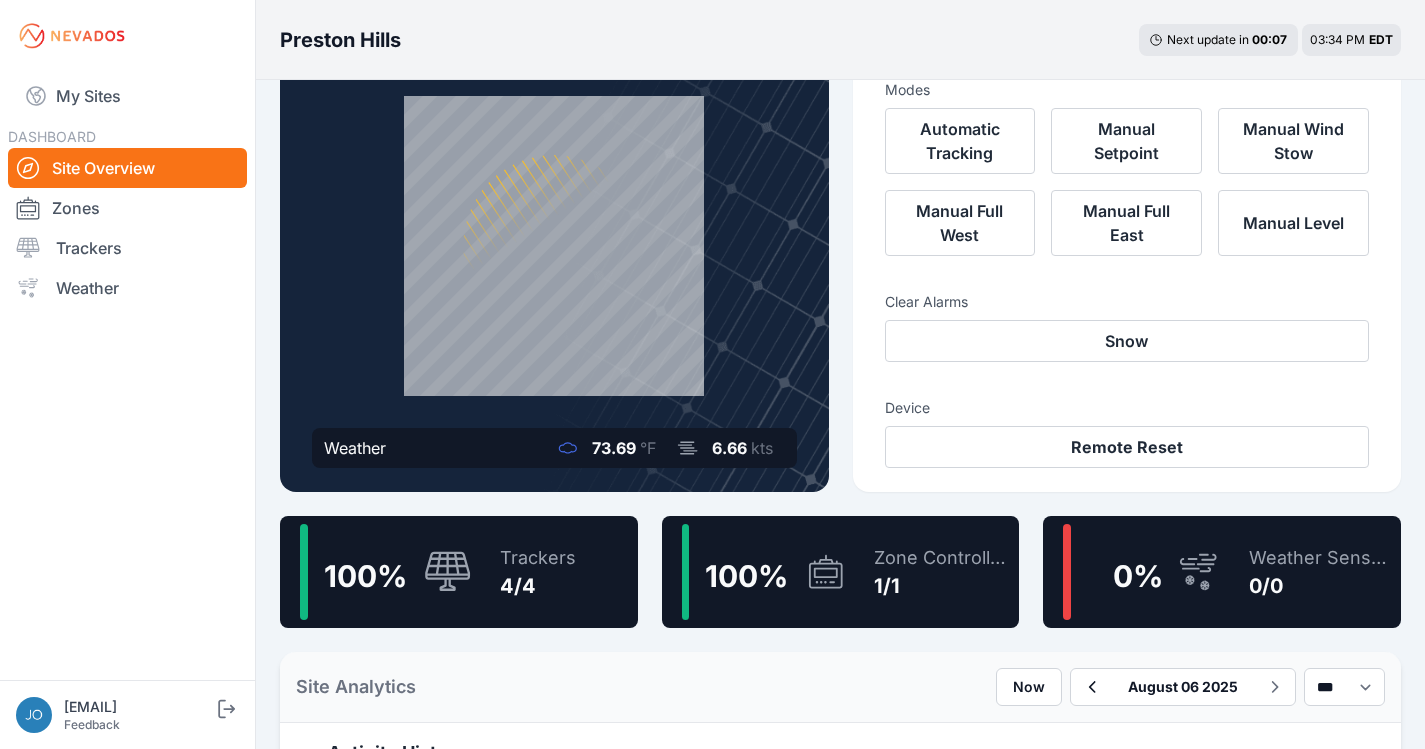 click on "100 % Trackers 4/4" at bounding box center (459, 572) 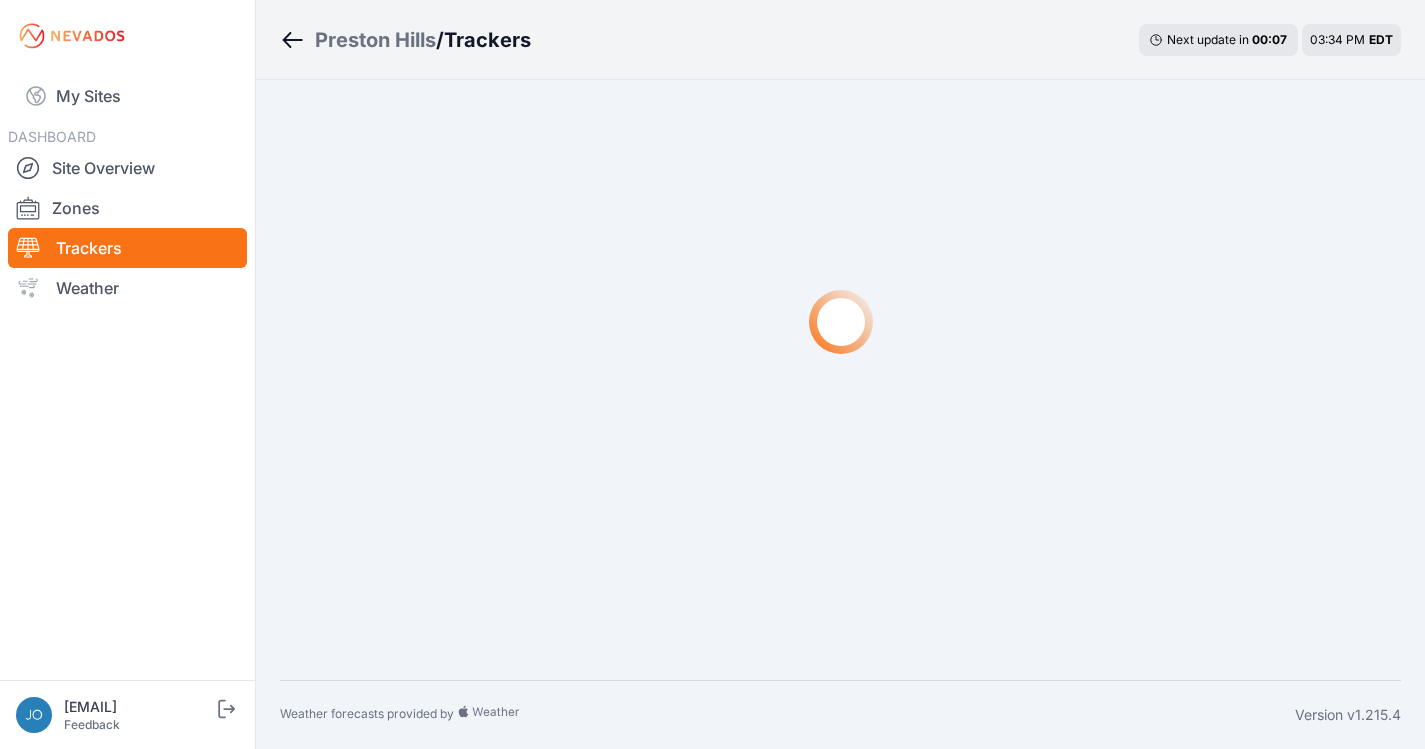 scroll, scrollTop: 0, scrollLeft: 0, axis: both 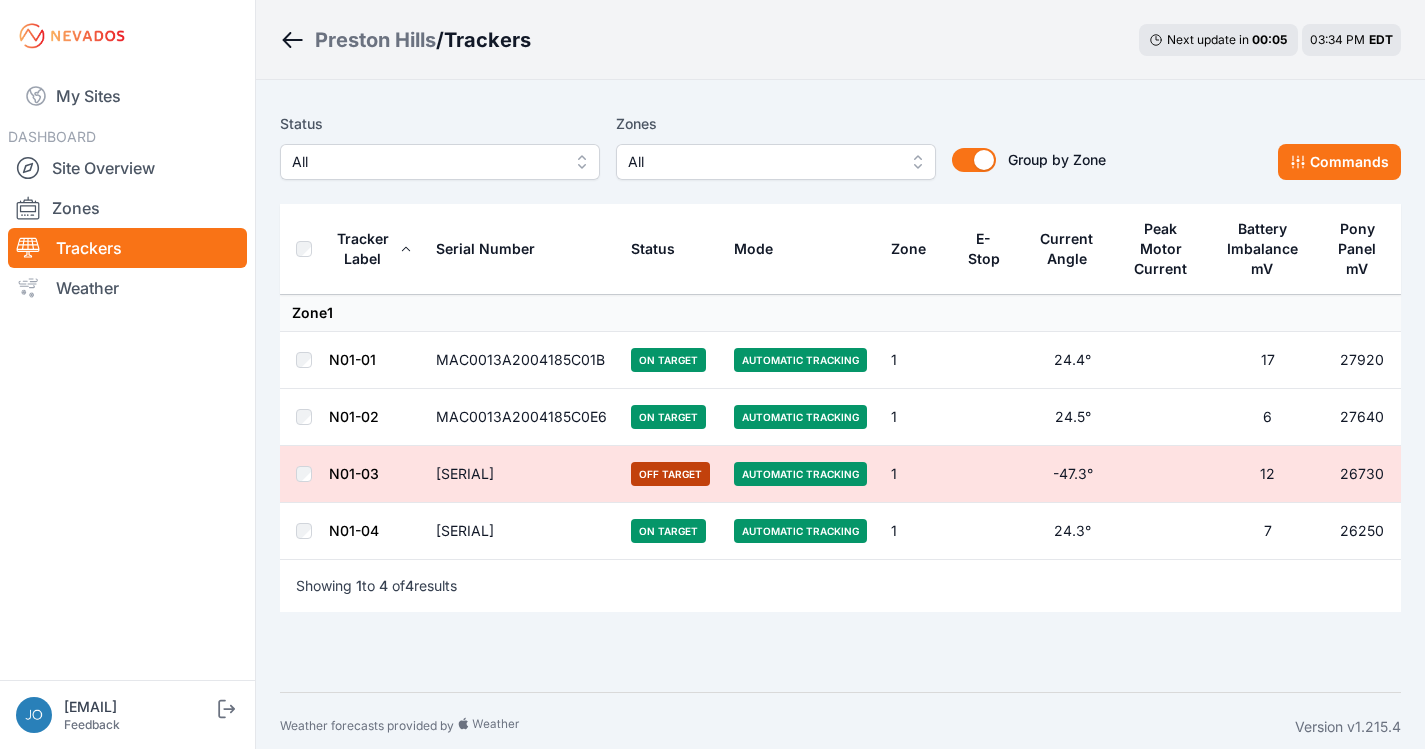 click on "N01-03" at bounding box center (354, 473) 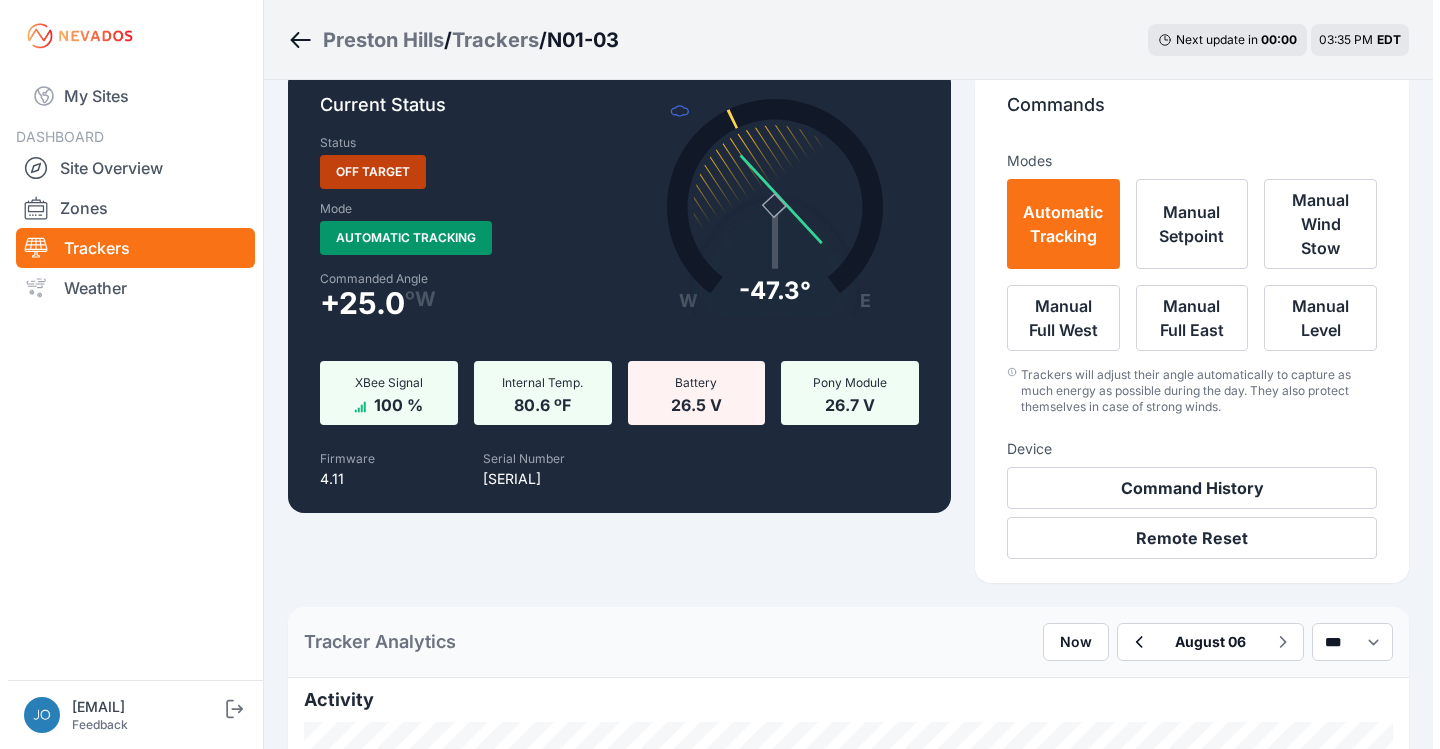 scroll, scrollTop: 140, scrollLeft: 0, axis: vertical 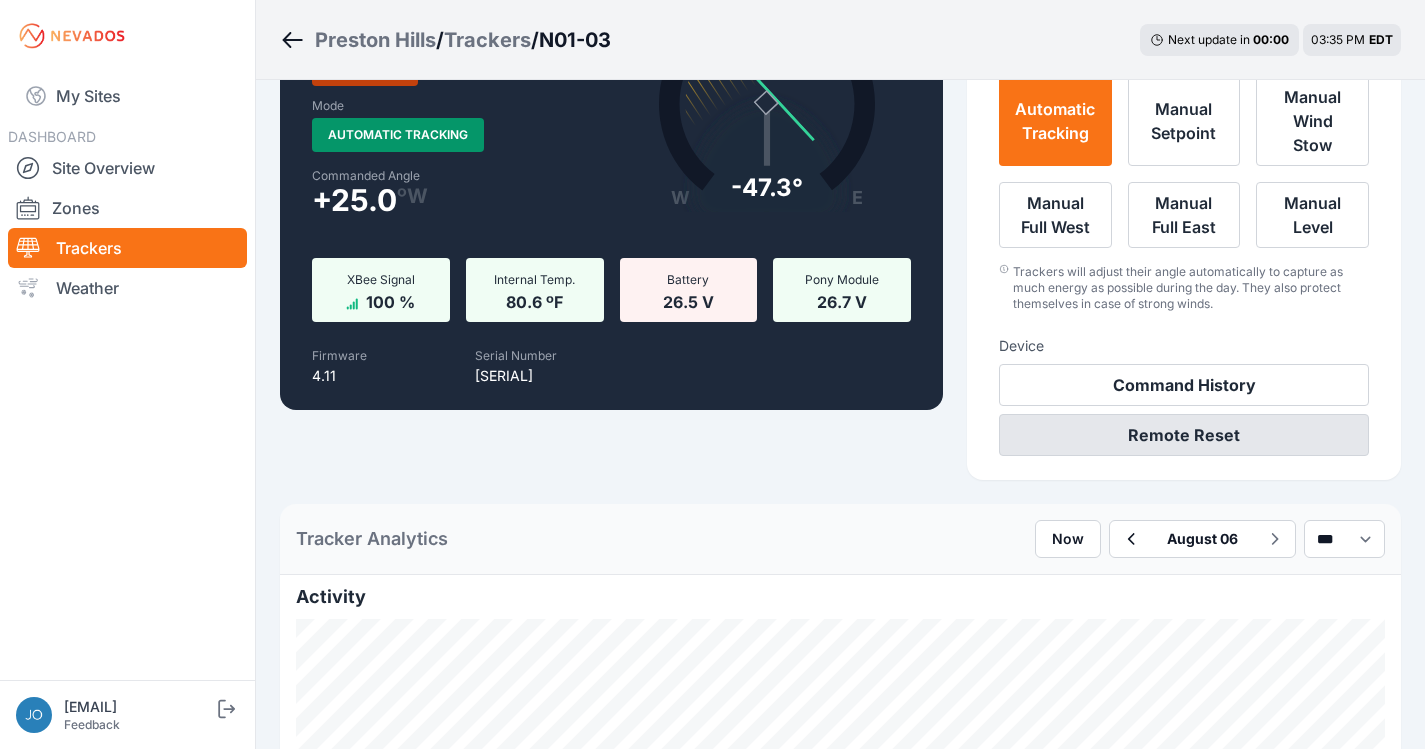 click on "Remote Reset" at bounding box center (1184, 435) 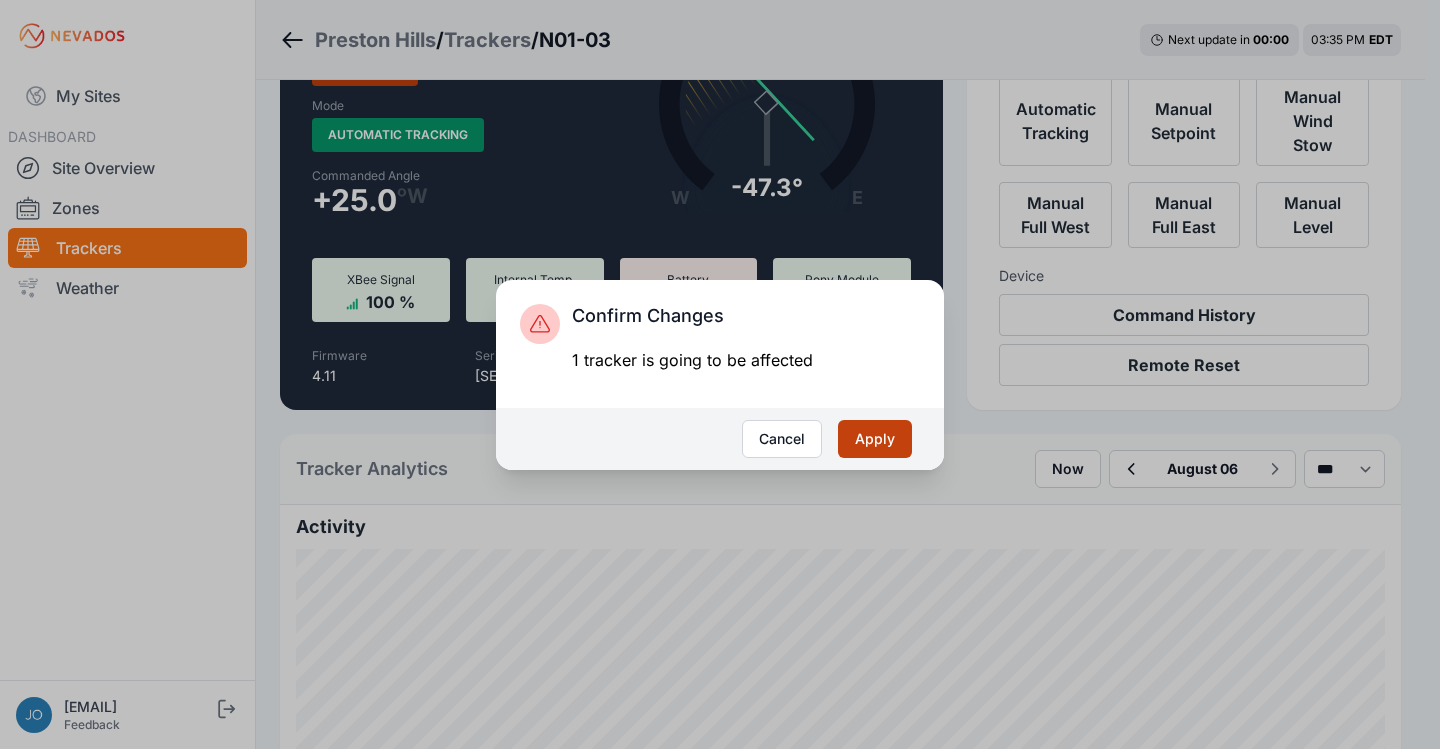 click on "Apply" at bounding box center (875, 439) 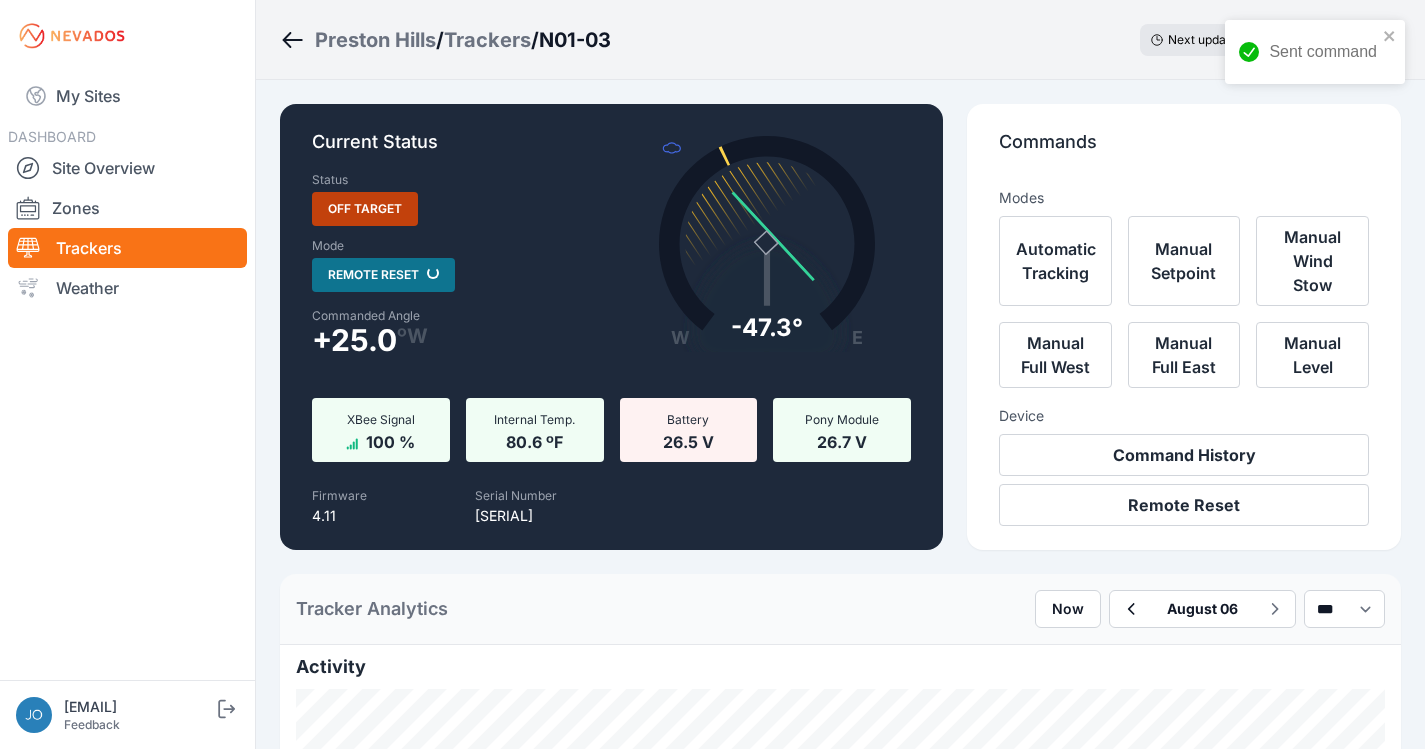 scroll, scrollTop: 0, scrollLeft: 0, axis: both 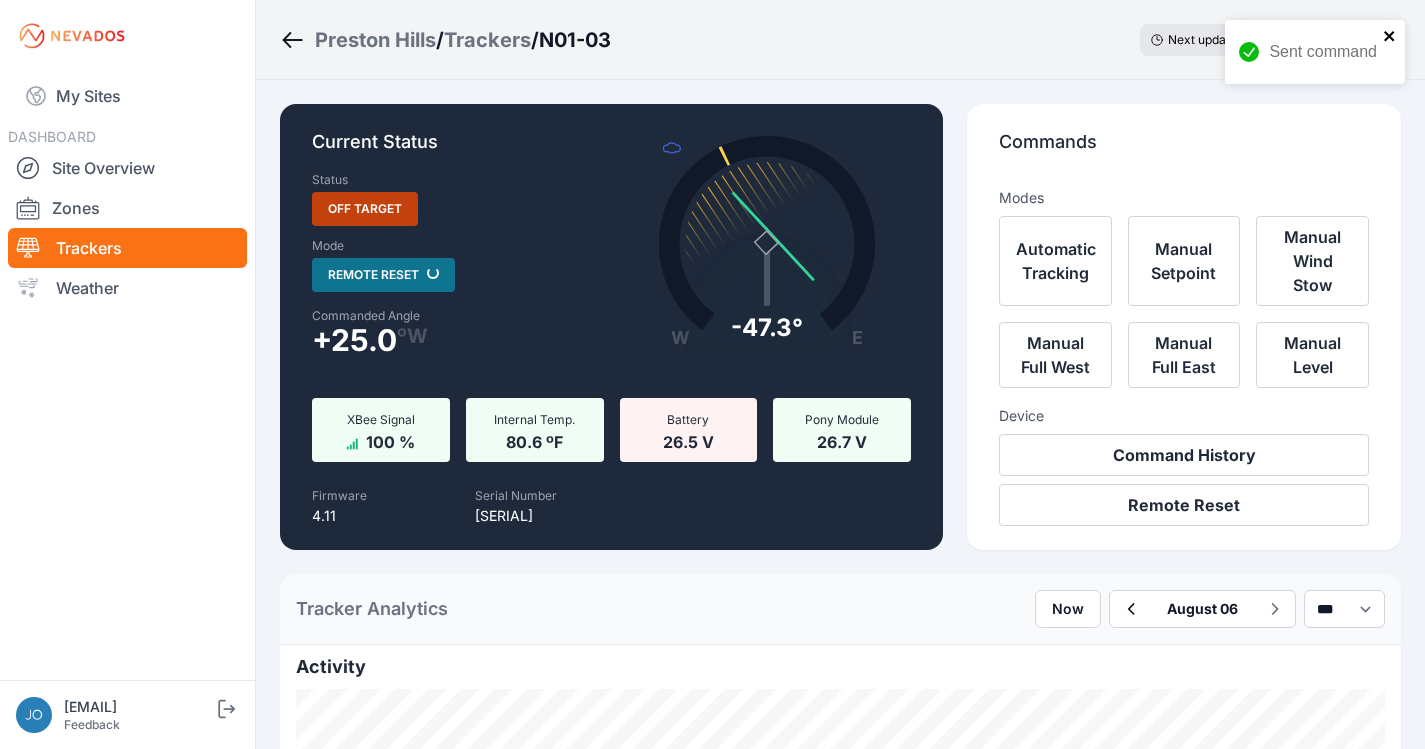 click 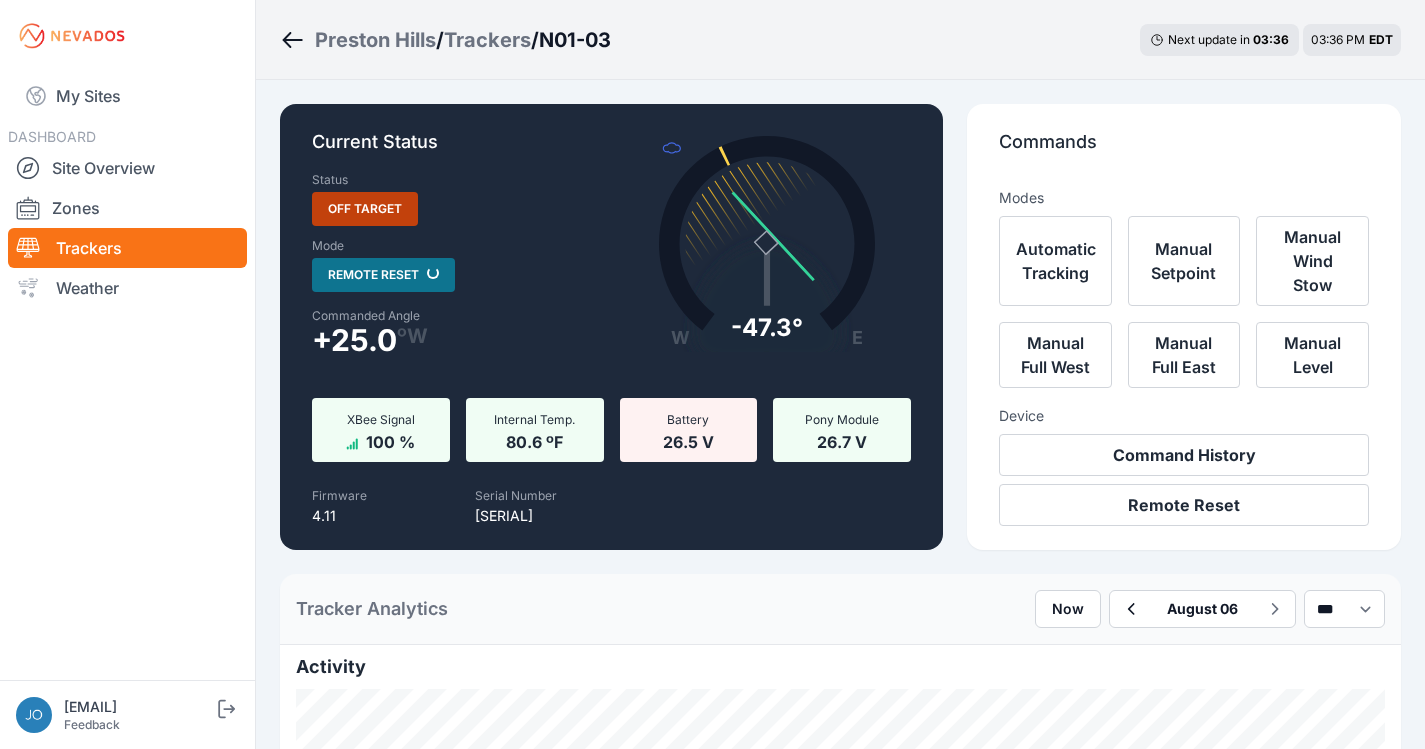 click on "[CITY]  /  Trackers  /  N01-03 Next update in   03 : 36 03:36 PM EDT" at bounding box center (840, 40) 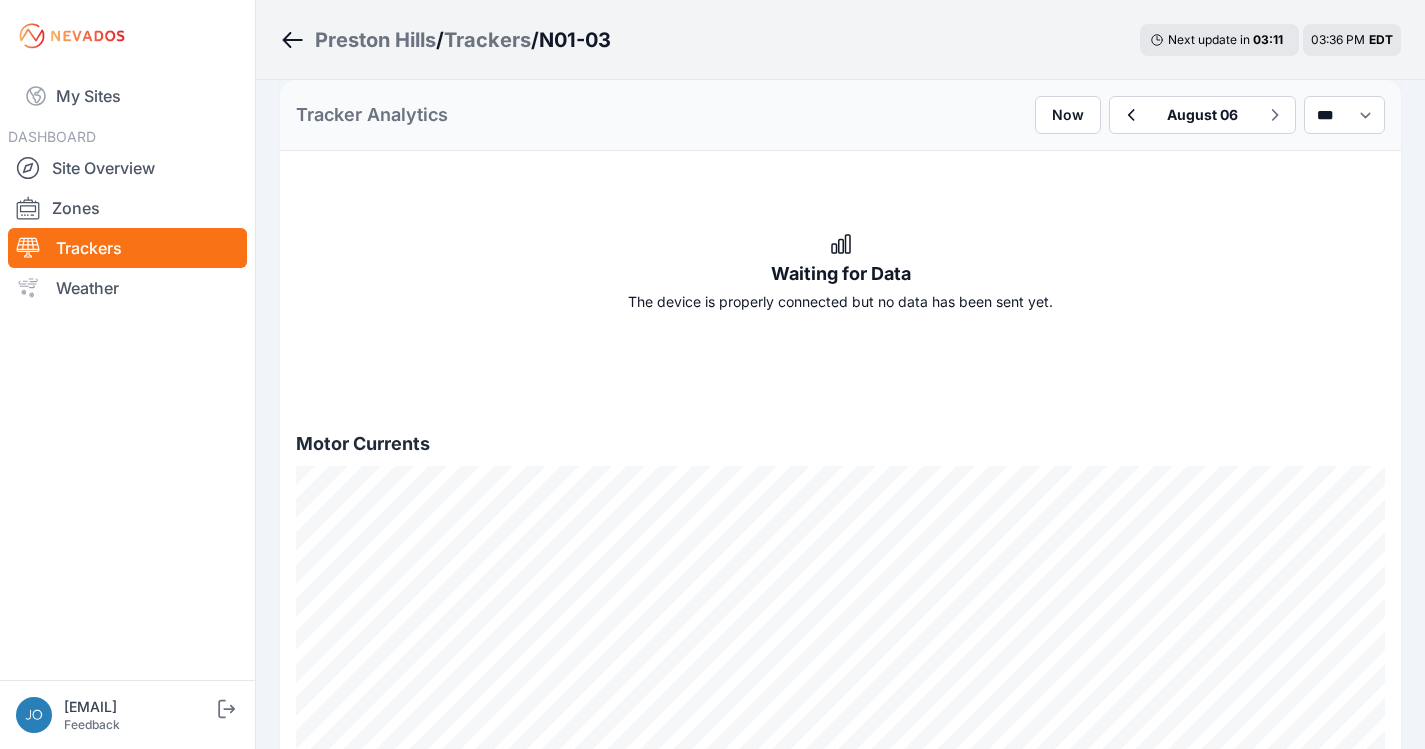 scroll, scrollTop: 561, scrollLeft: 0, axis: vertical 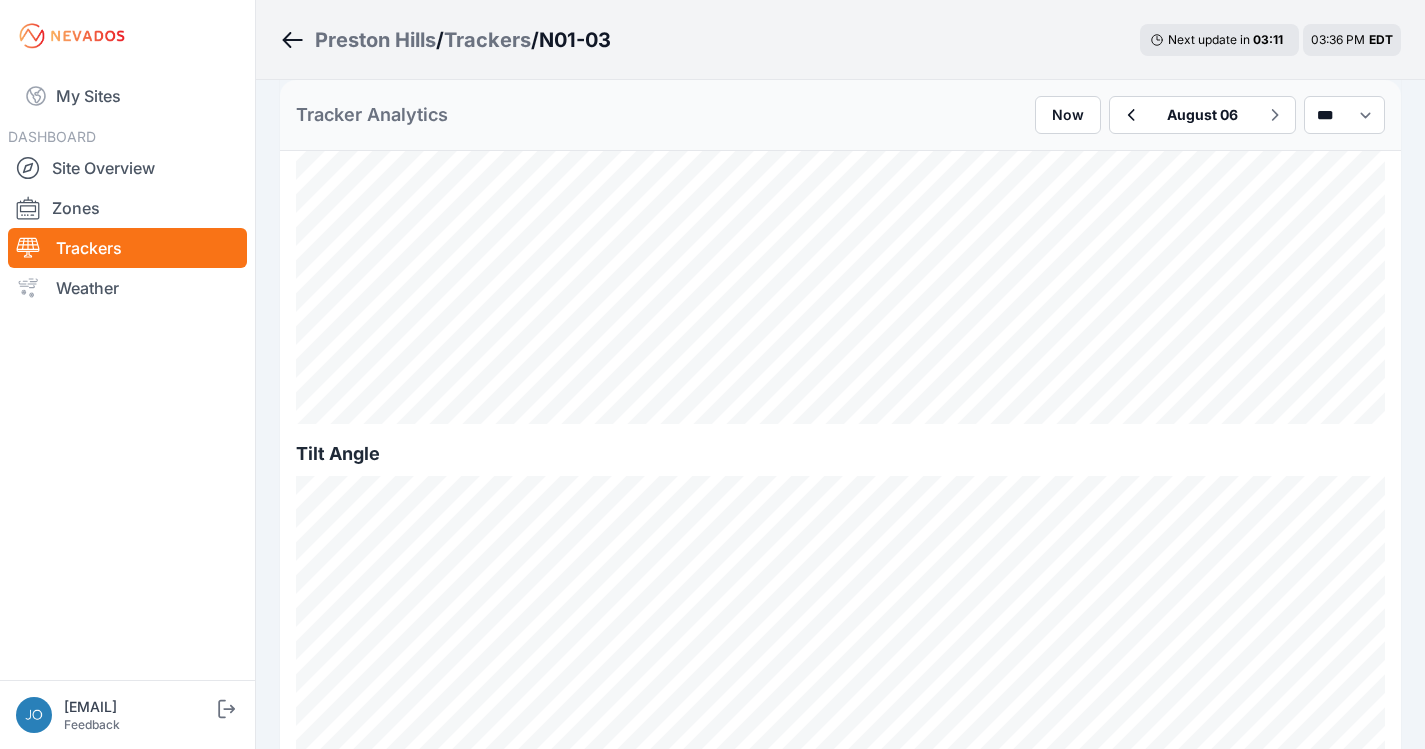 click on "Preston Hills" at bounding box center (375, 40) 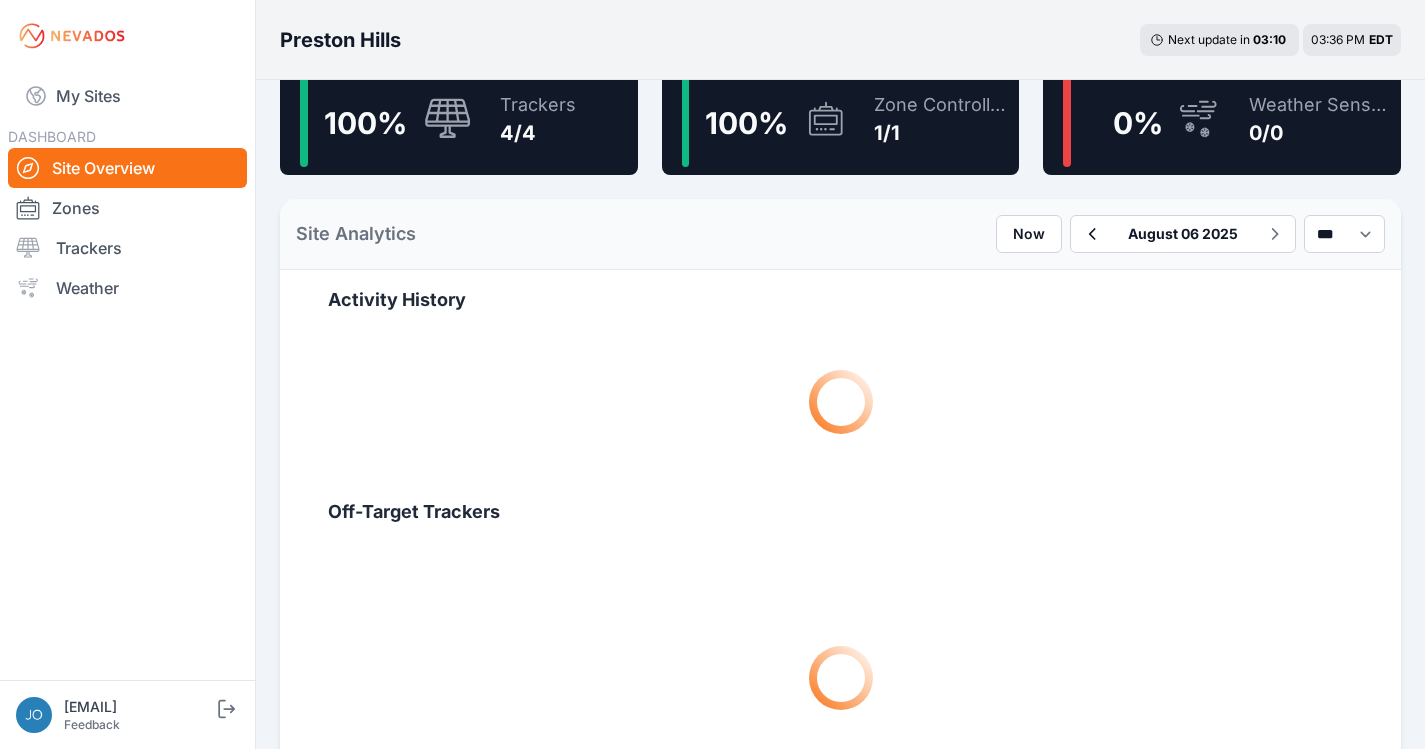 scroll, scrollTop: 0, scrollLeft: 0, axis: both 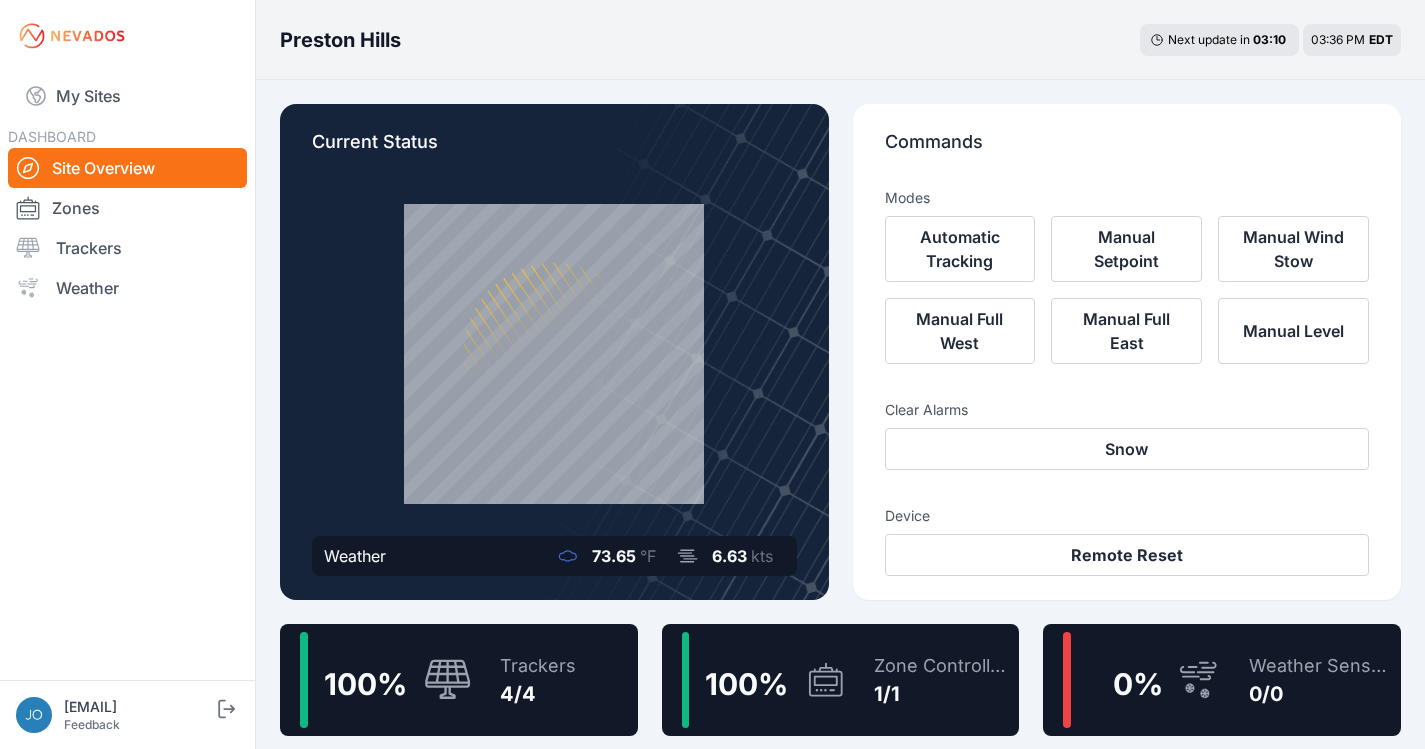 click on "Preston Hills" at bounding box center (340, 40) 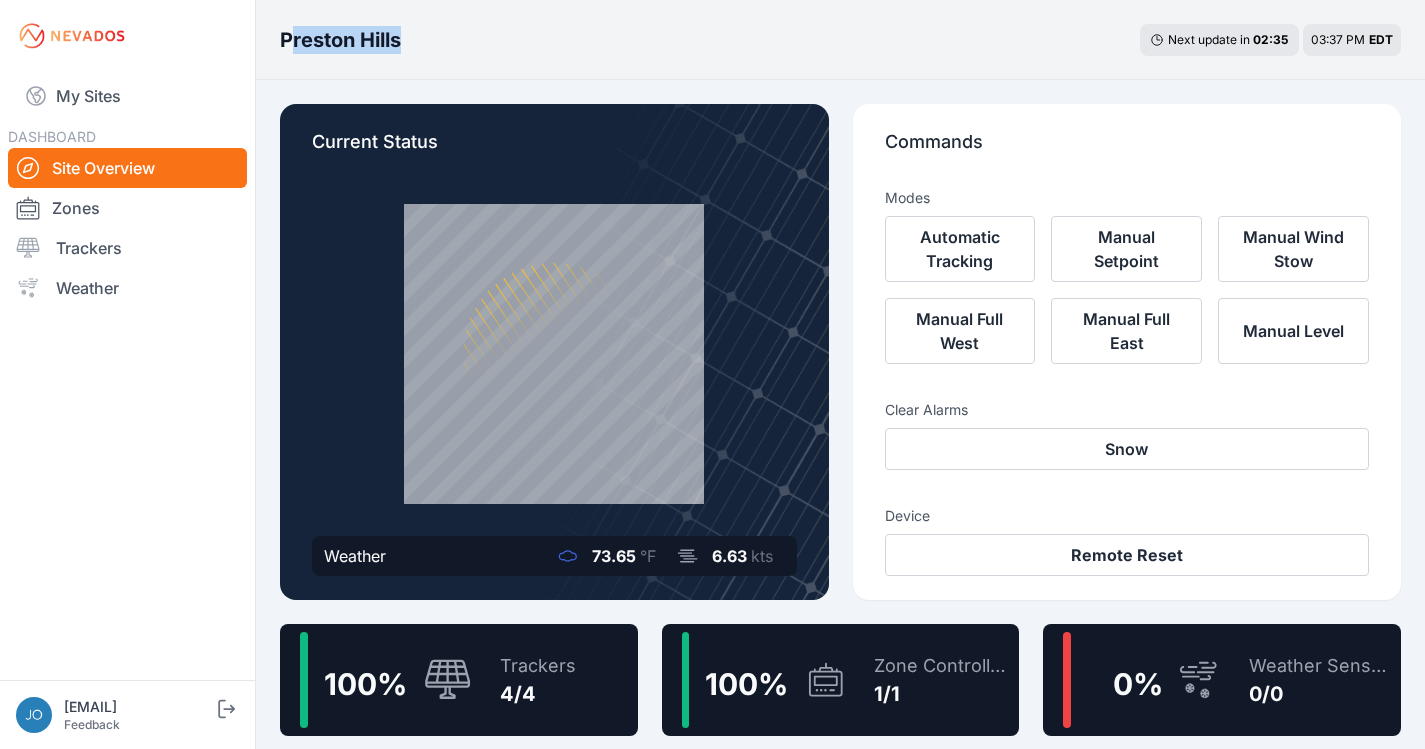 drag, startPoint x: 438, startPoint y: 47, endPoint x: 290, endPoint y: 44, distance: 148.0304 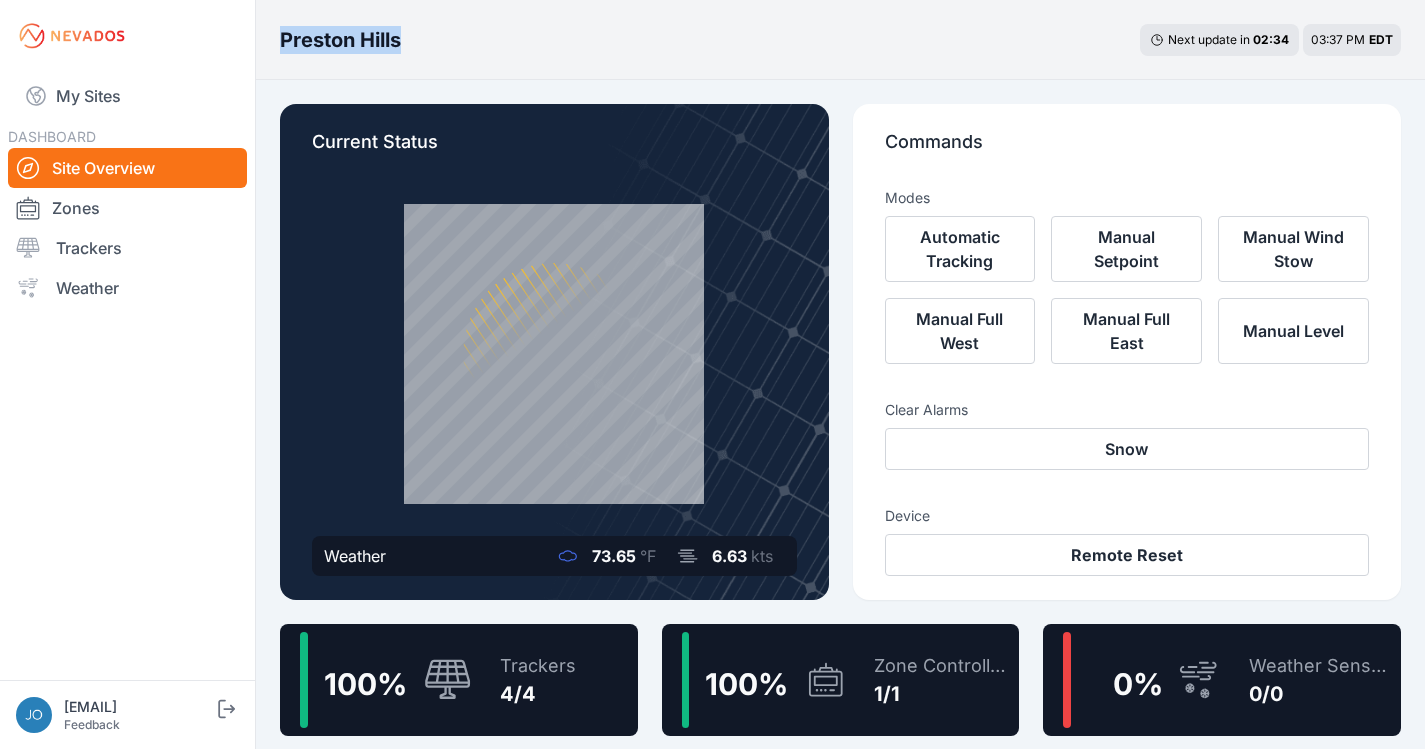 drag, startPoint x: 287, startPoint y: 34, endPoint x: 417, endPoint y: 39, distance: 130.09612 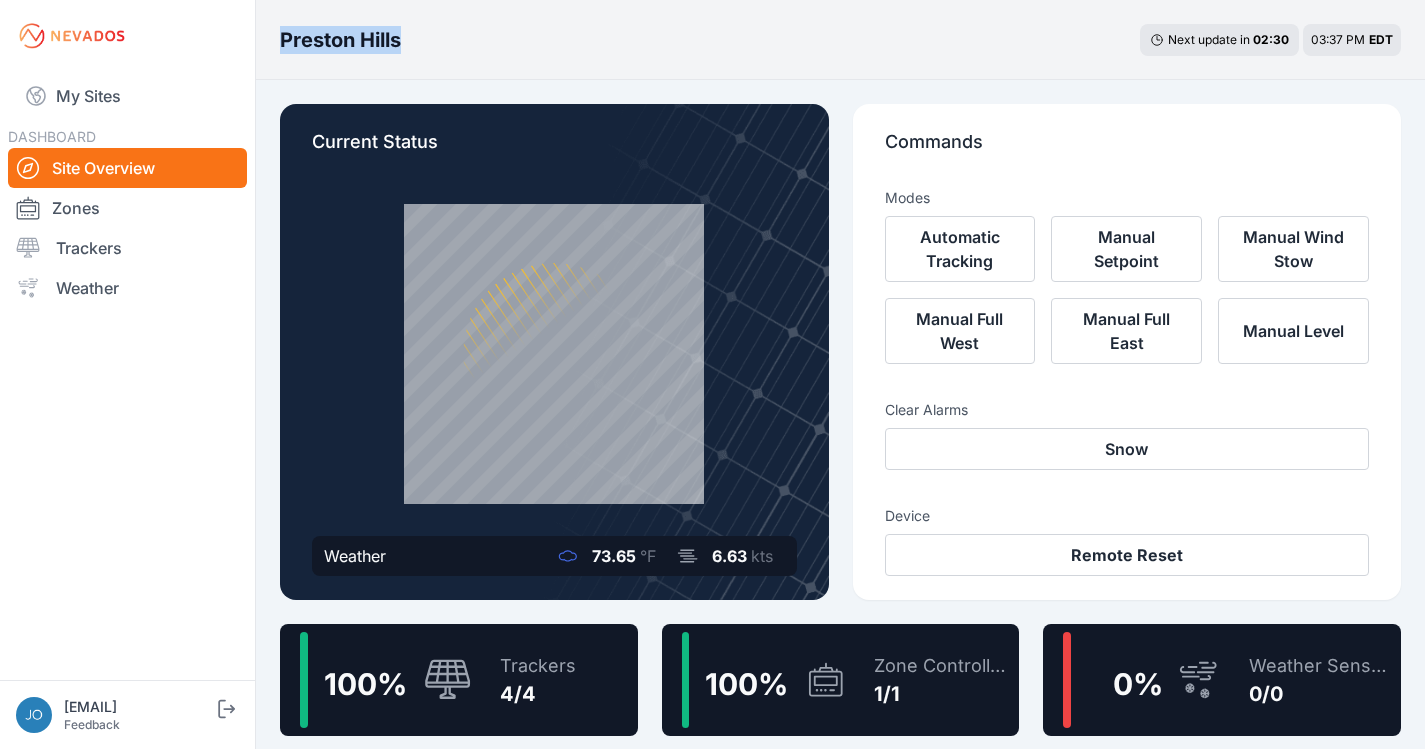 click on "Preston Hills Next update in   02 : 30 03:37 PM EDT" at bounding box center [840, 40] 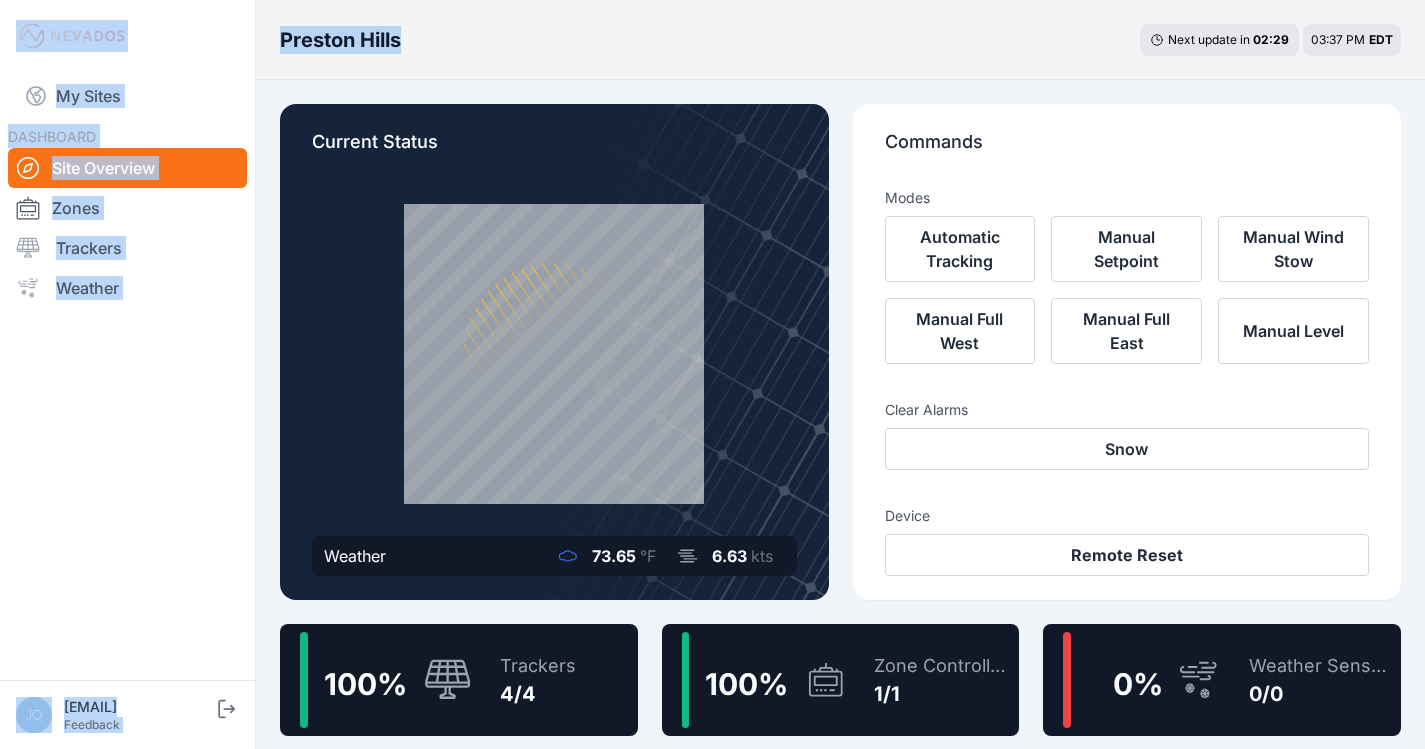 drag, startPoint x: 423, startPoint y: 46, endPoint x: 254, endPoint y: 43, distance: 169.02663 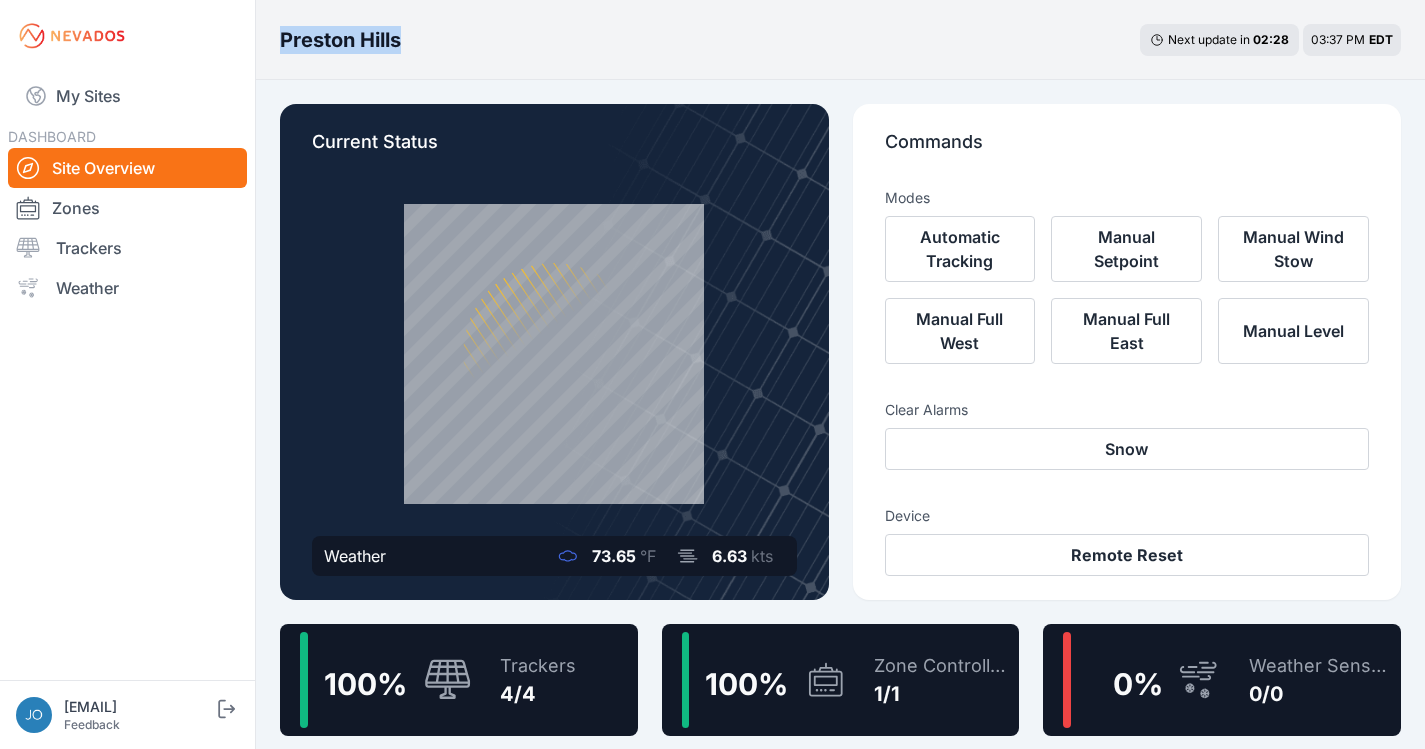 drag, startPoint x: 271, startPoint y: 41, endPoint x: 444, endPoint y: 56, distance: 173.64908 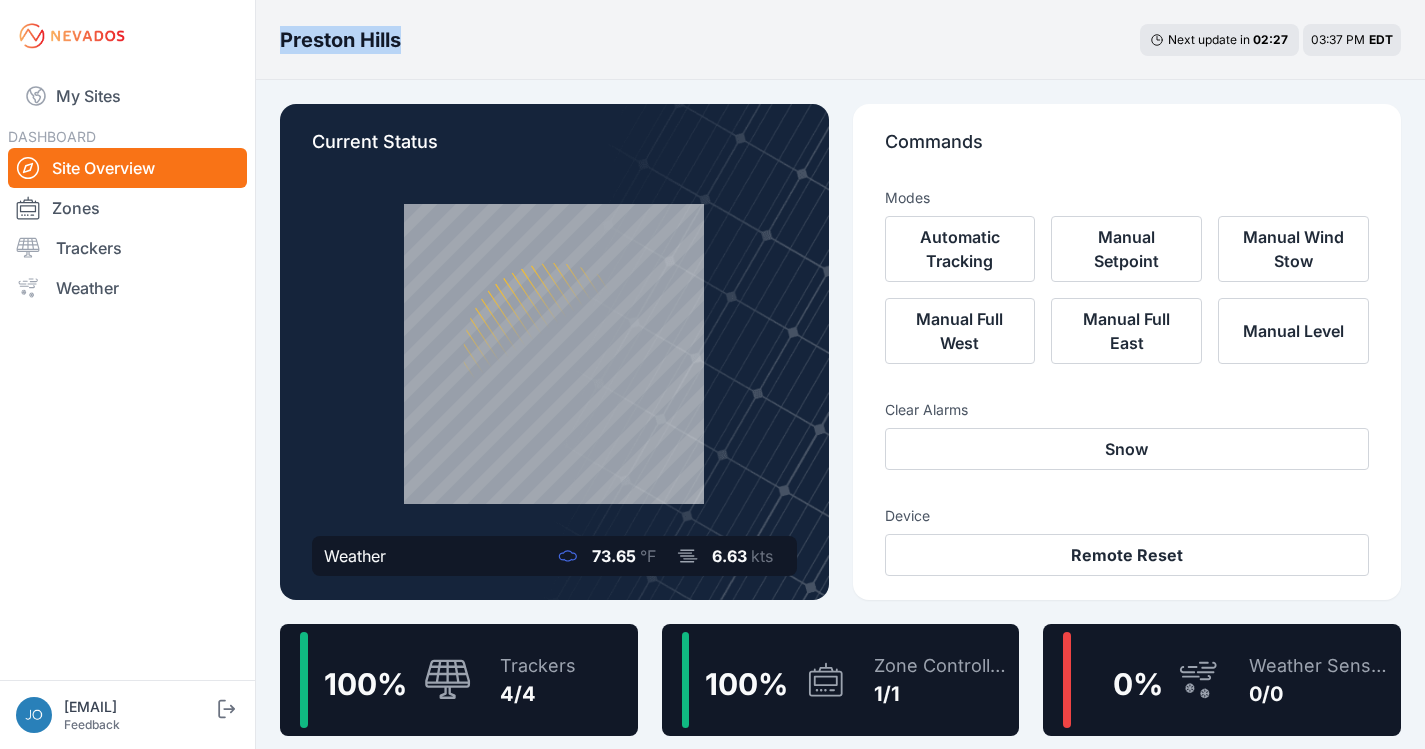 drag, startPoint x: 445, startPoint y: 54, endPoint x: 280, endPoint y: 40, distance: 165.59288 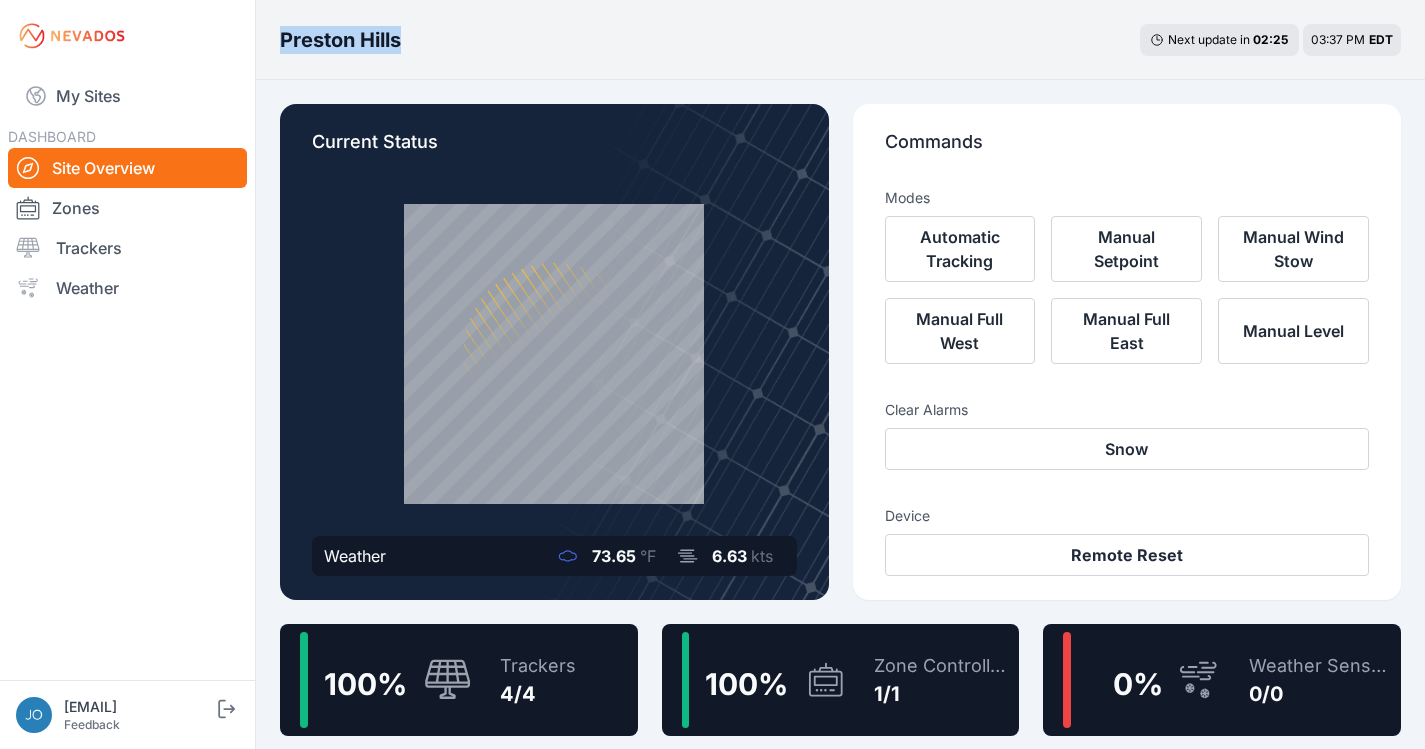drag, startPoint x: 269, startPoint y: 41, endPoint x: 462, endPoint y: 64, distance: 194.36563 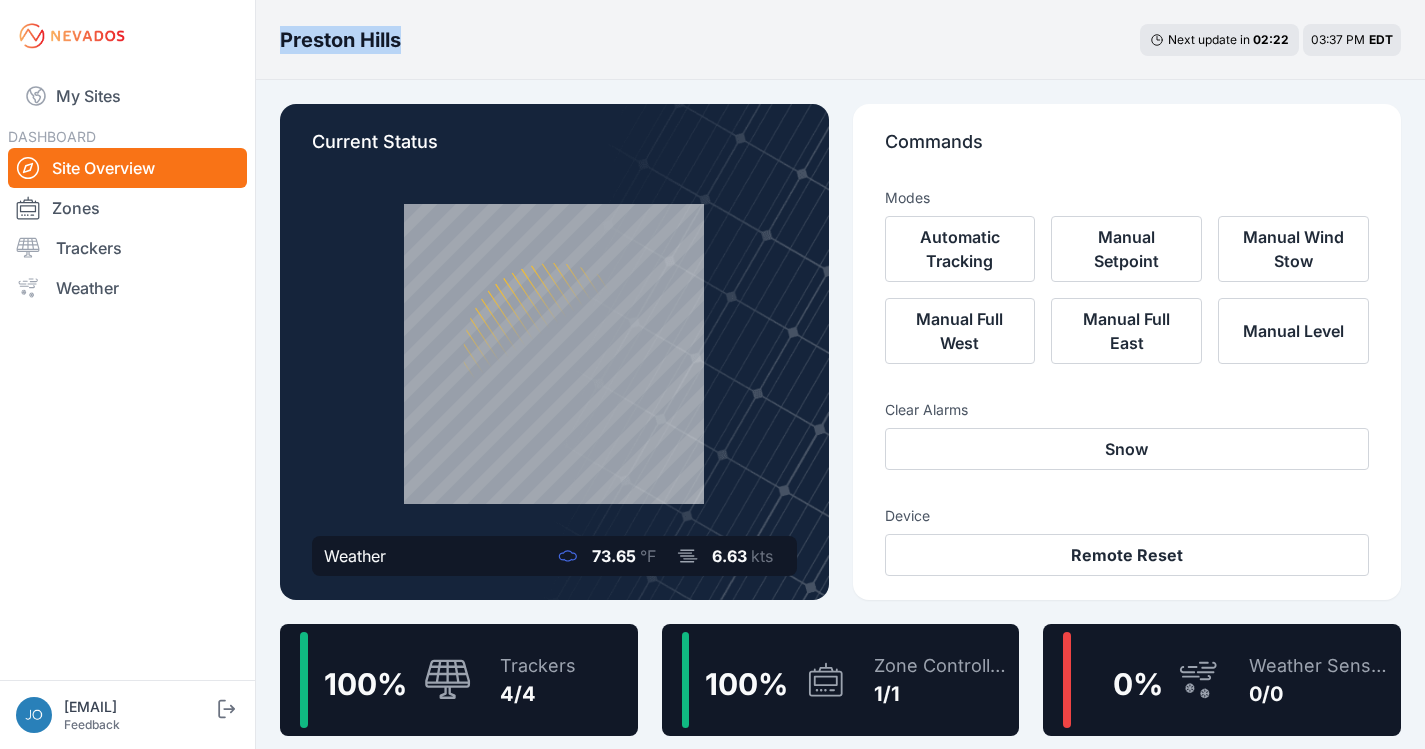 drag, startPoint x: 279, startPoint y: 38, endPoint x: 491, endPoint y: 39, distance: 212.00237 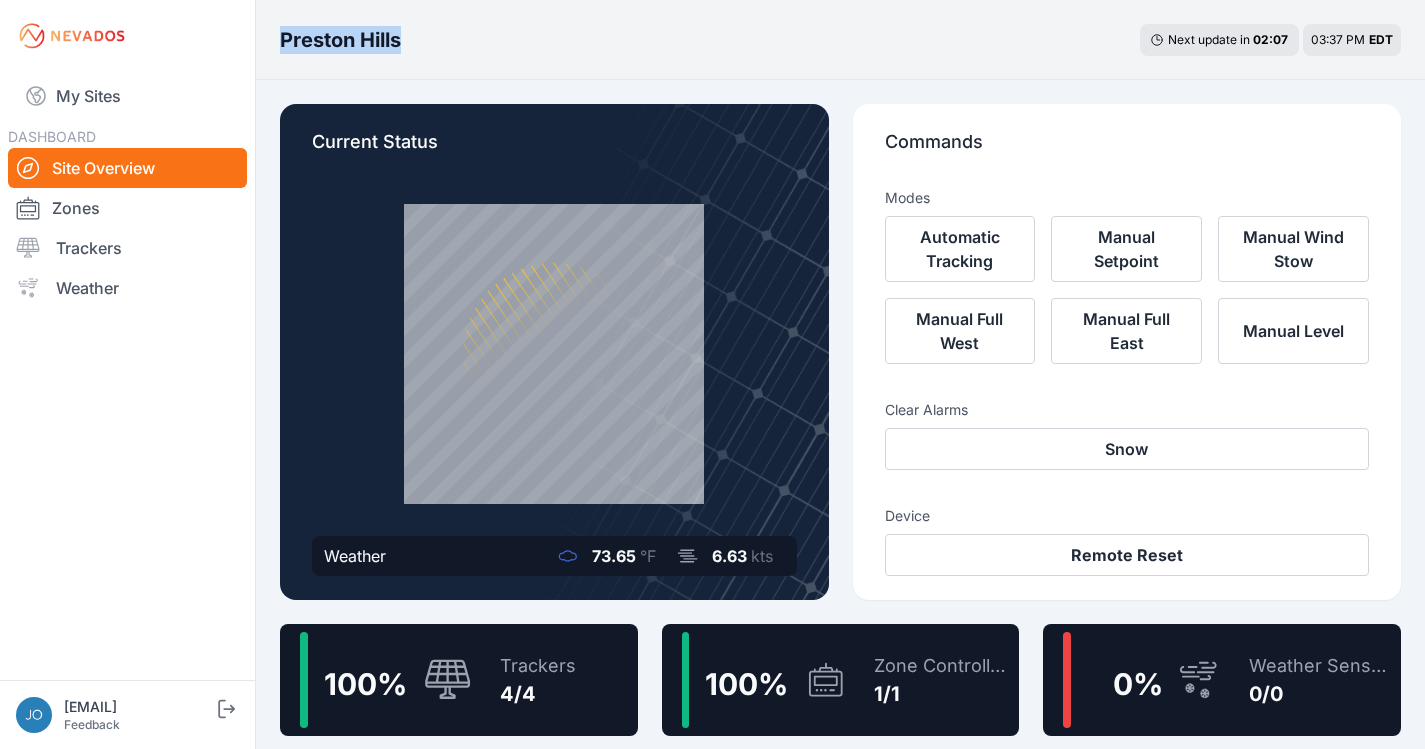 click on "Preston Hills Next update in   02 : 07 03:37 PM EDT" at bounding box center (840, 40) 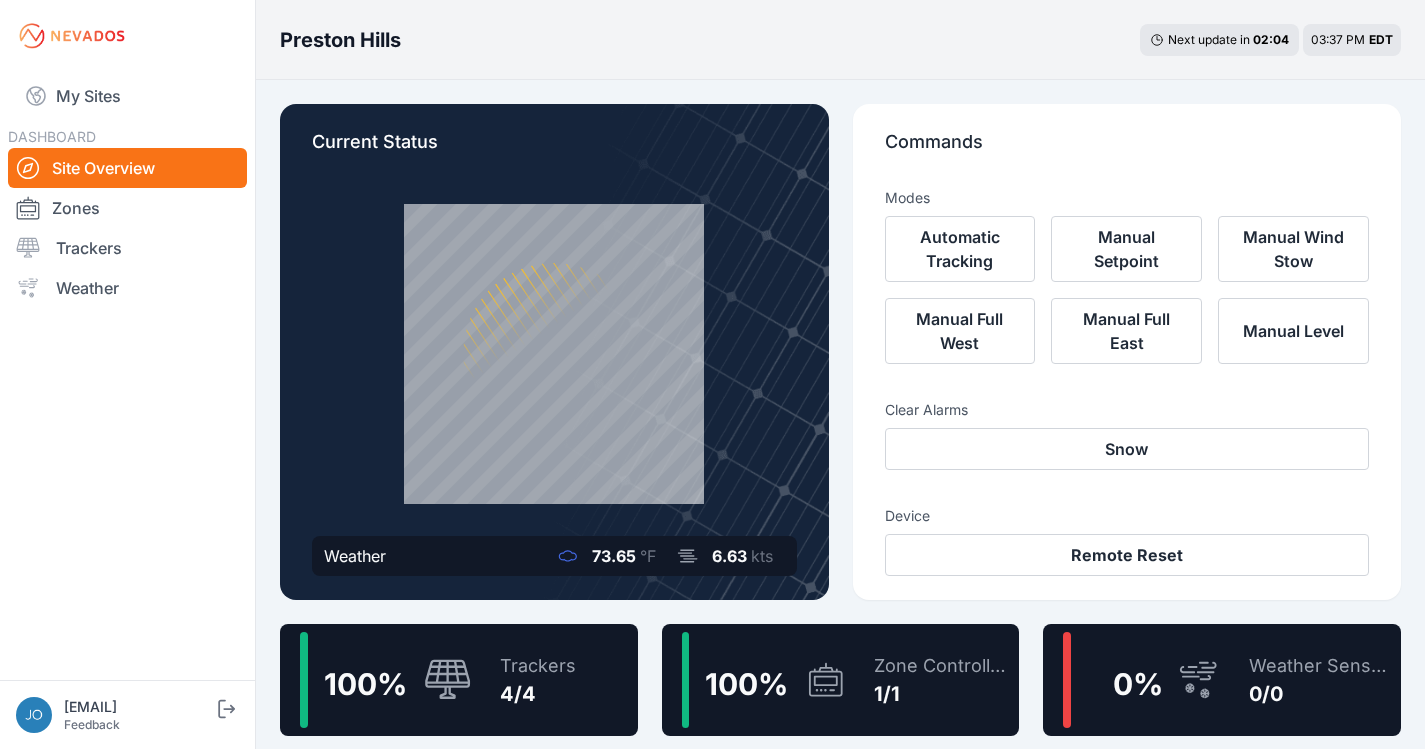 click on "Trackers 4/4" at bounding box center (528, 680) 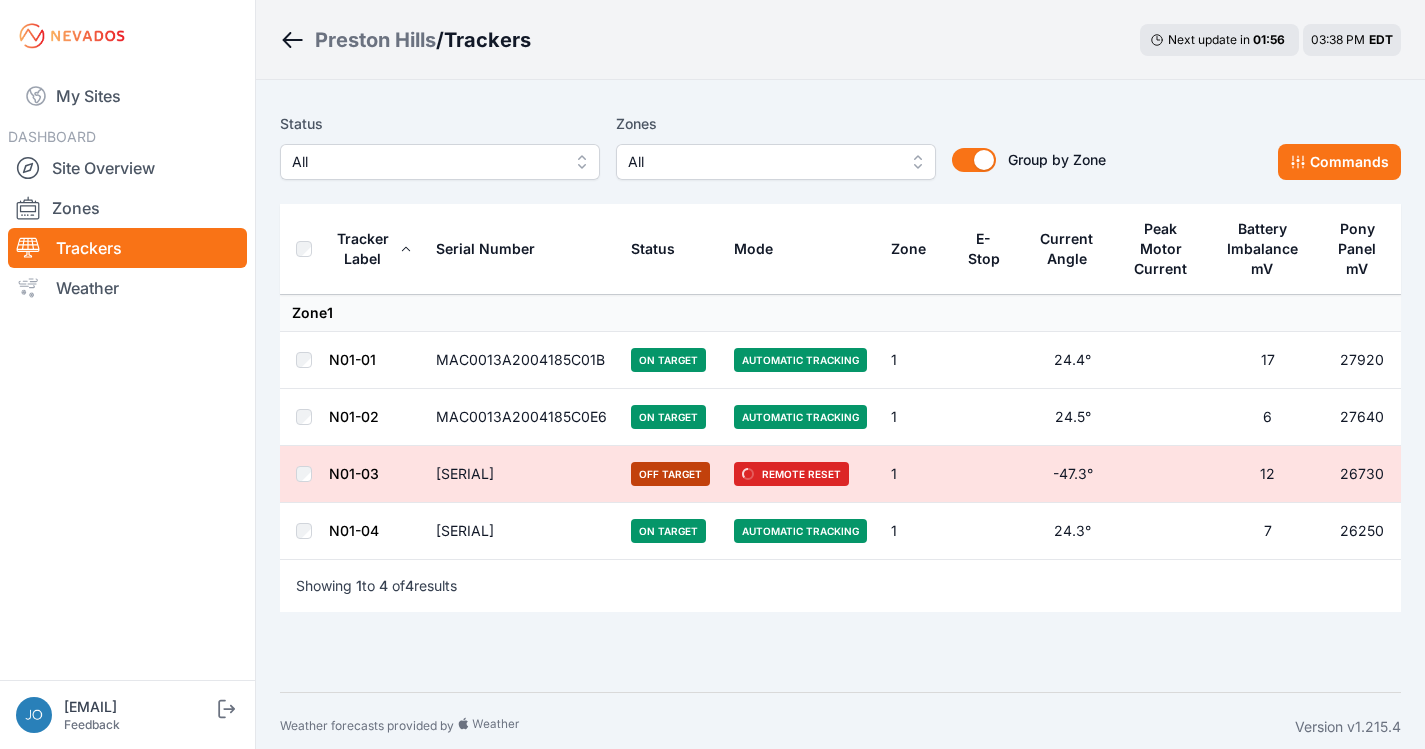 click on "N01-03" at bounding box center (354, 473) 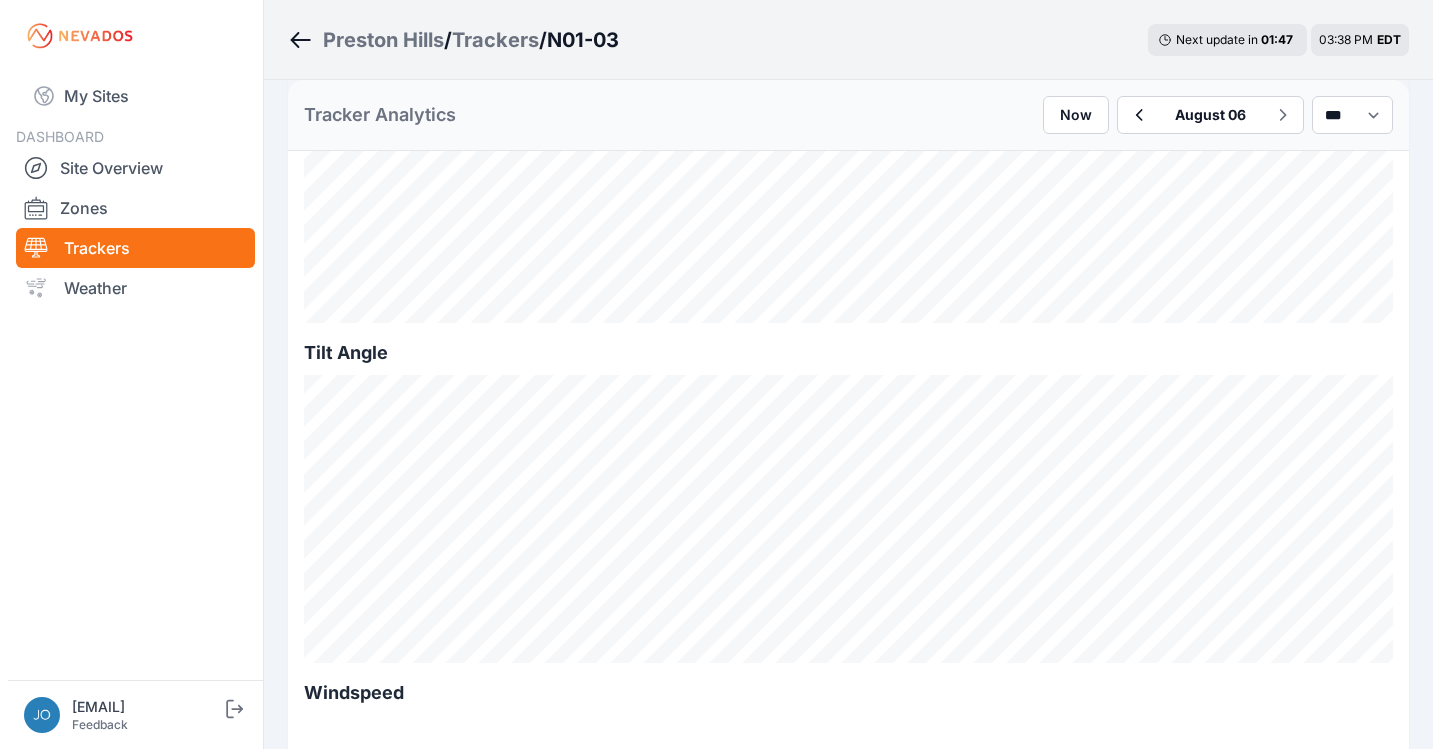 scroll, scrollTop: 0, scrollLeft: 0, axis: both 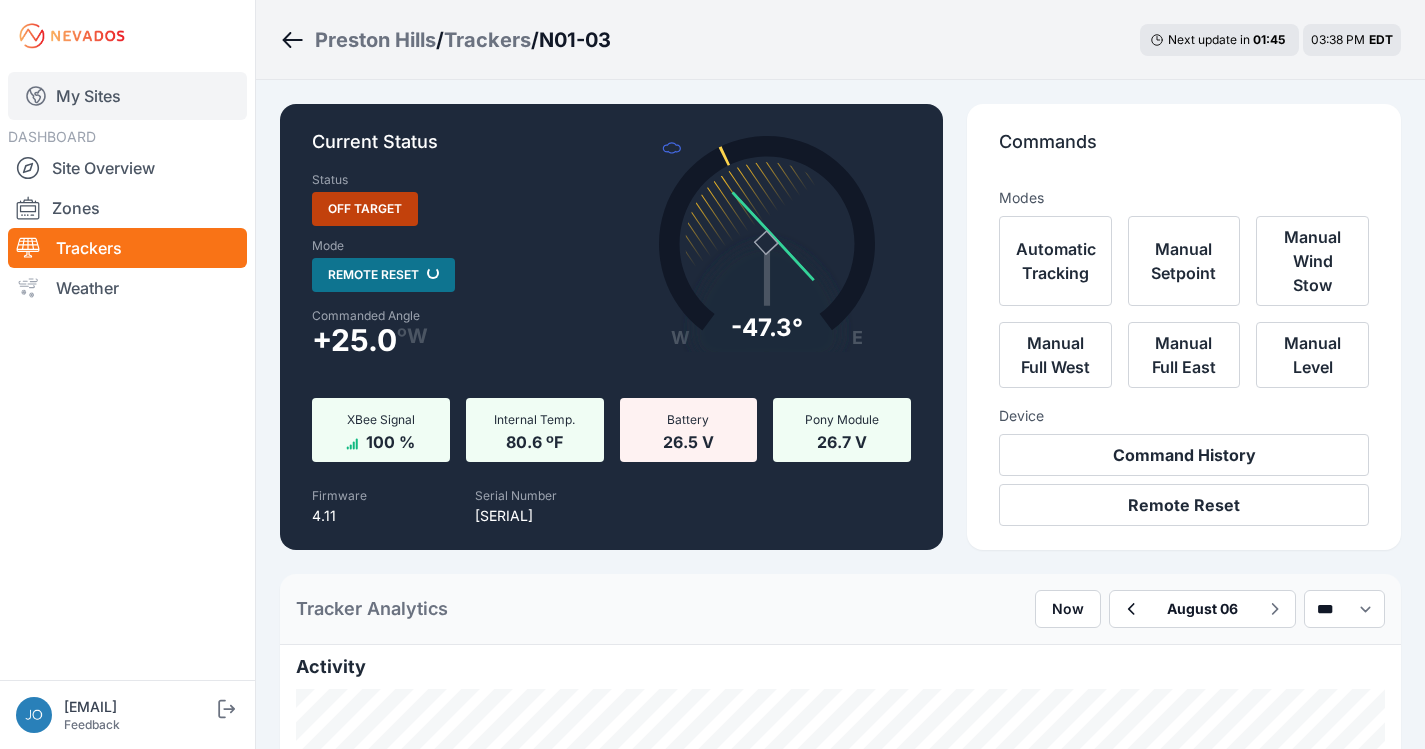 click on "My Sites" at bounding box center (127, 96) 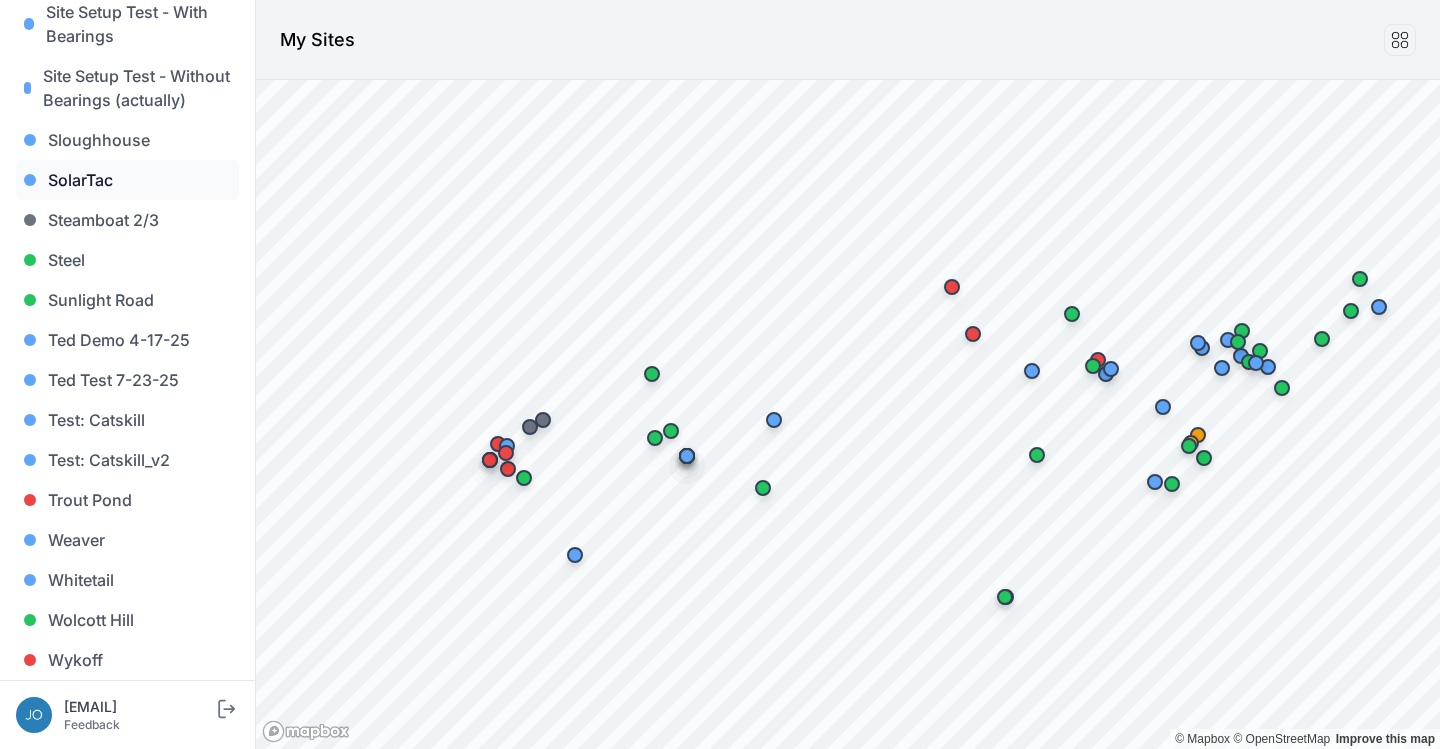 scroll, scrollTop: 1917, scrollLeft: 0, axis: vertical 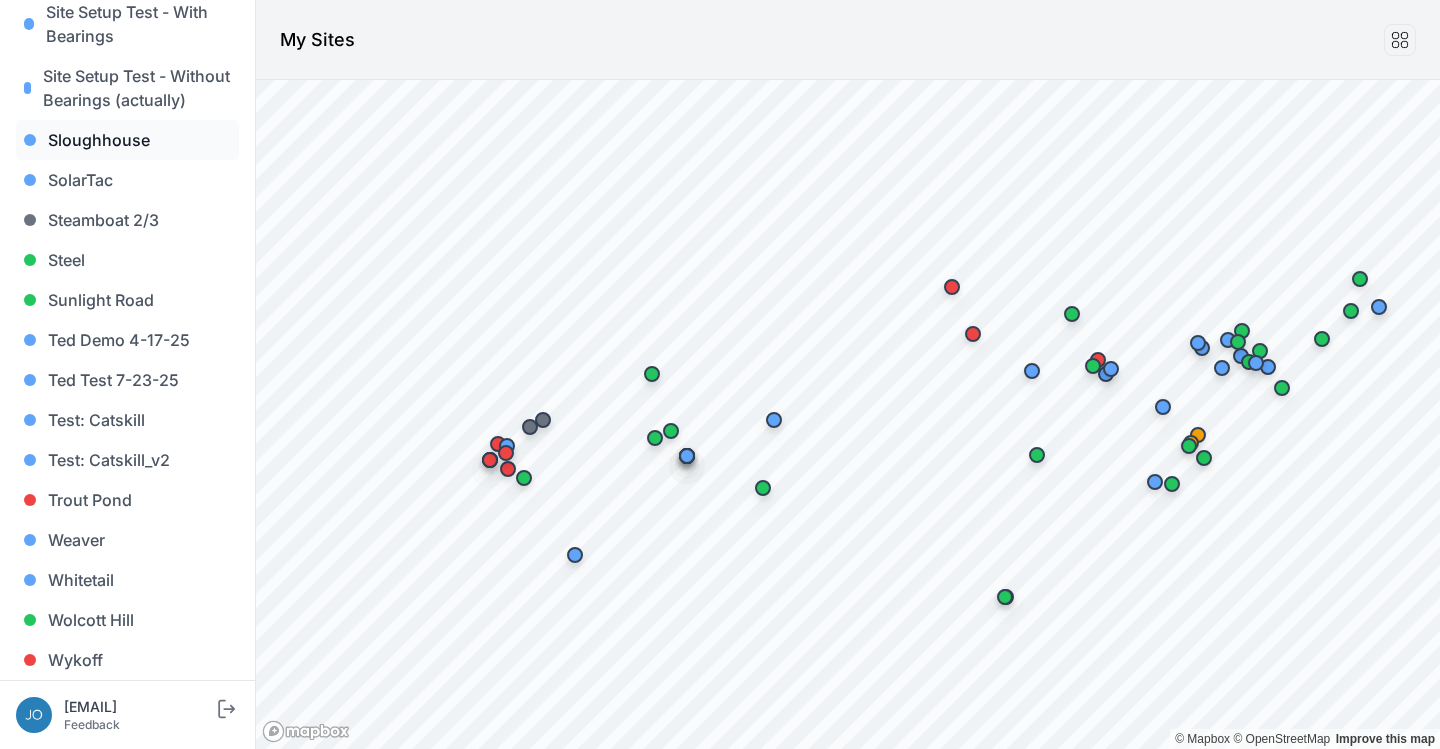 click on "Sloughhouse" at bounding box center (127, 140) 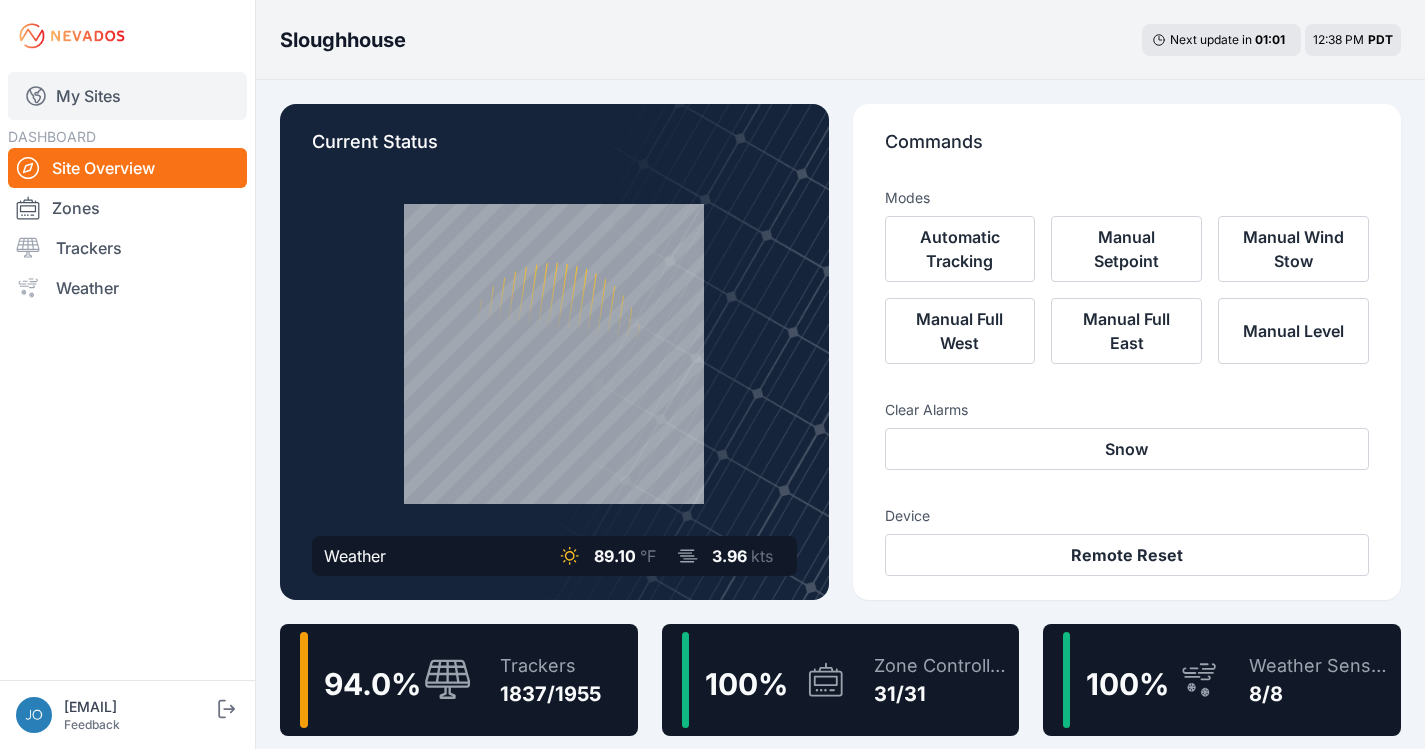 click on "My Sites" at bounding box center [127, 96] 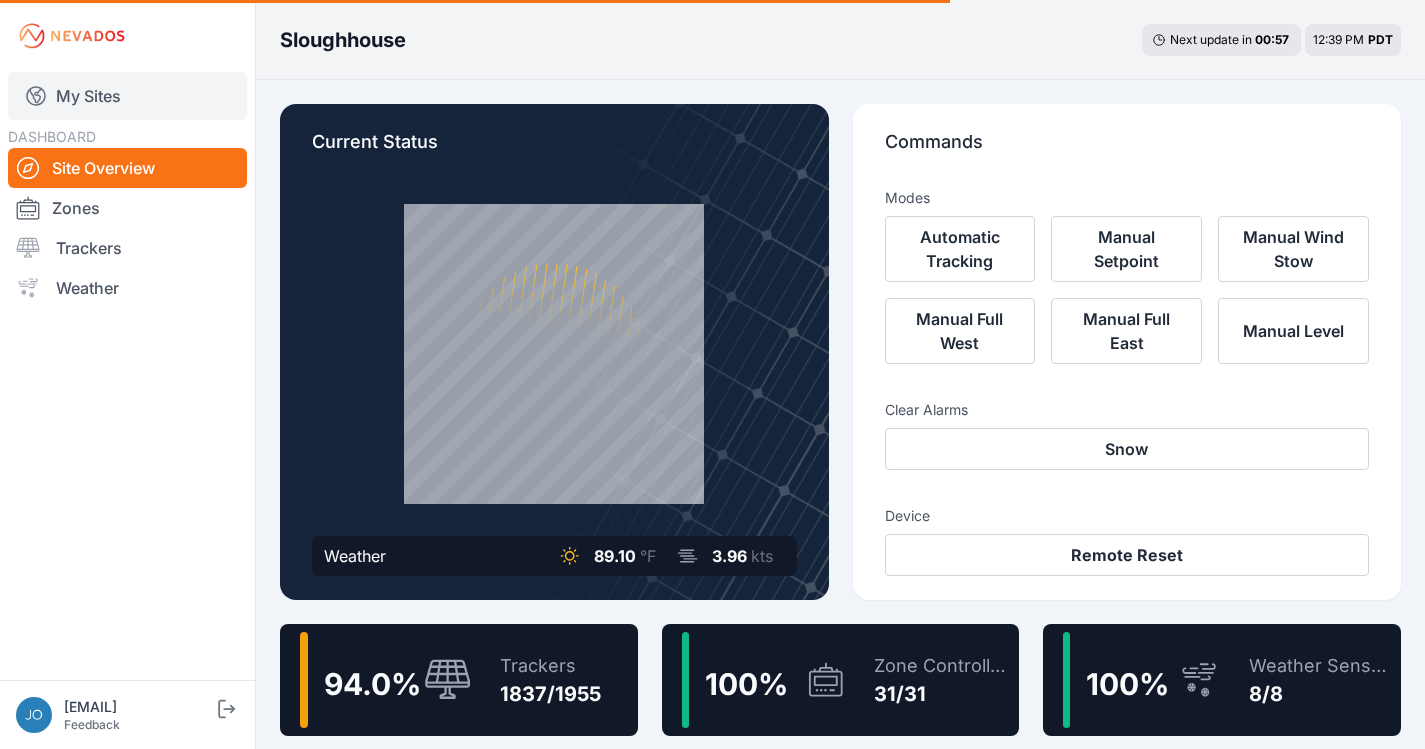 click on "My Sites" at bounding box center [127, 96] 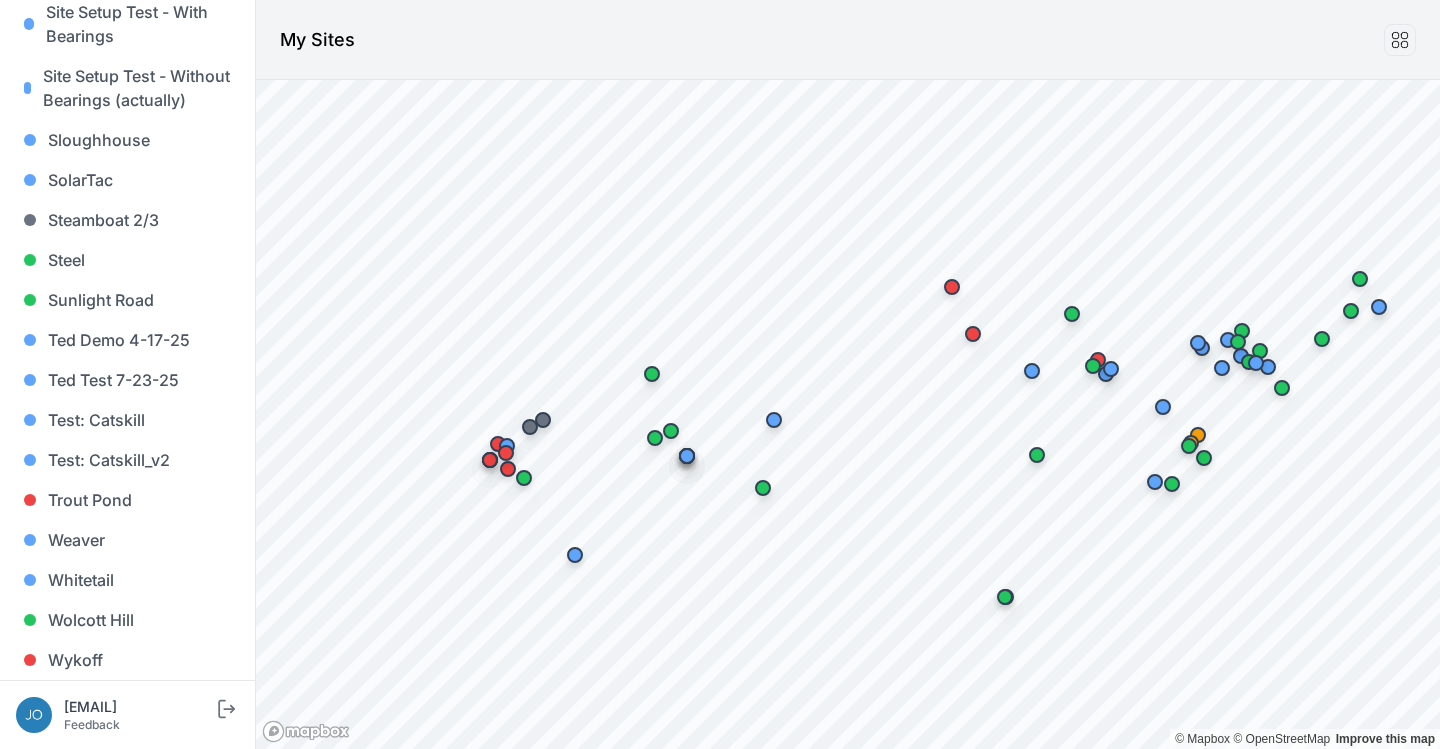 scroll, scrollTop: 1784, scrollLeft: 0, axis: vertical 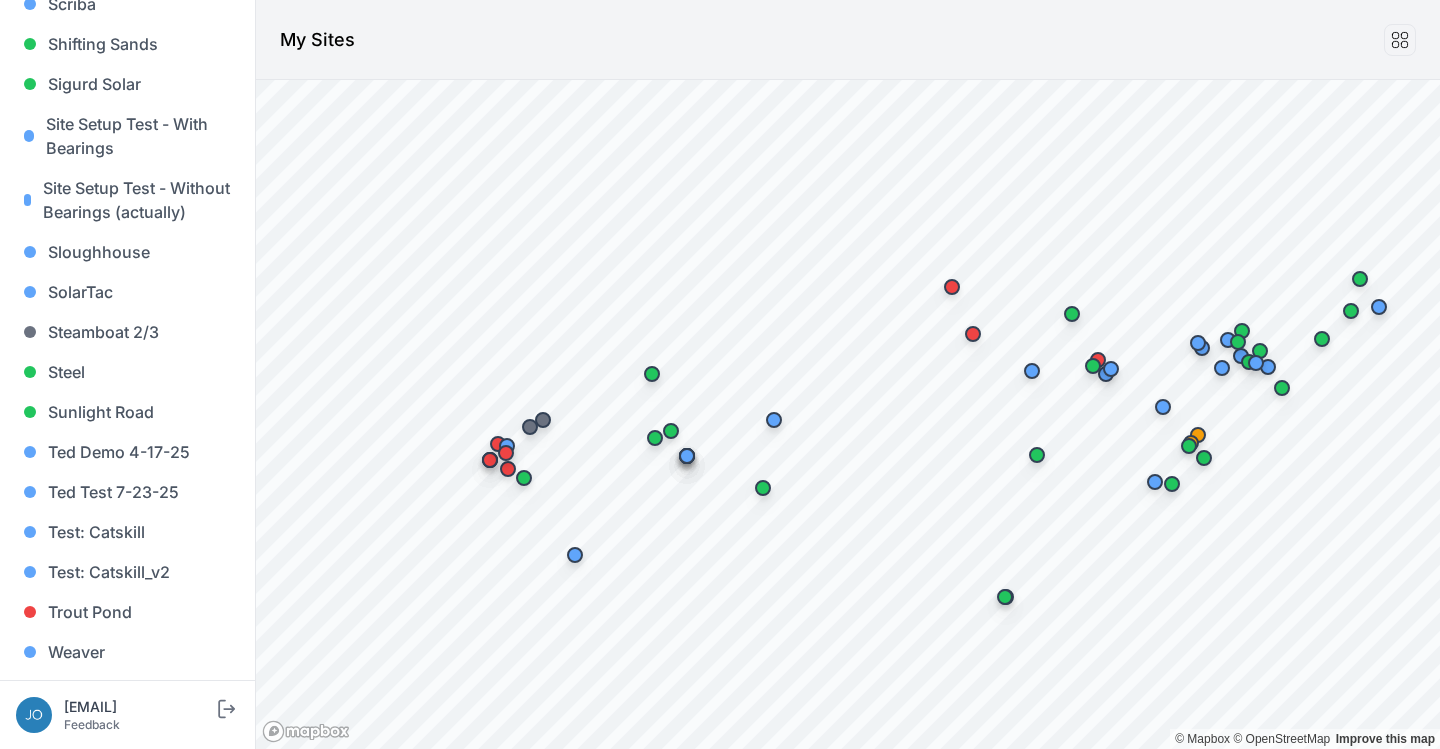 click on "Sarish" at bounding box center (127, -36) 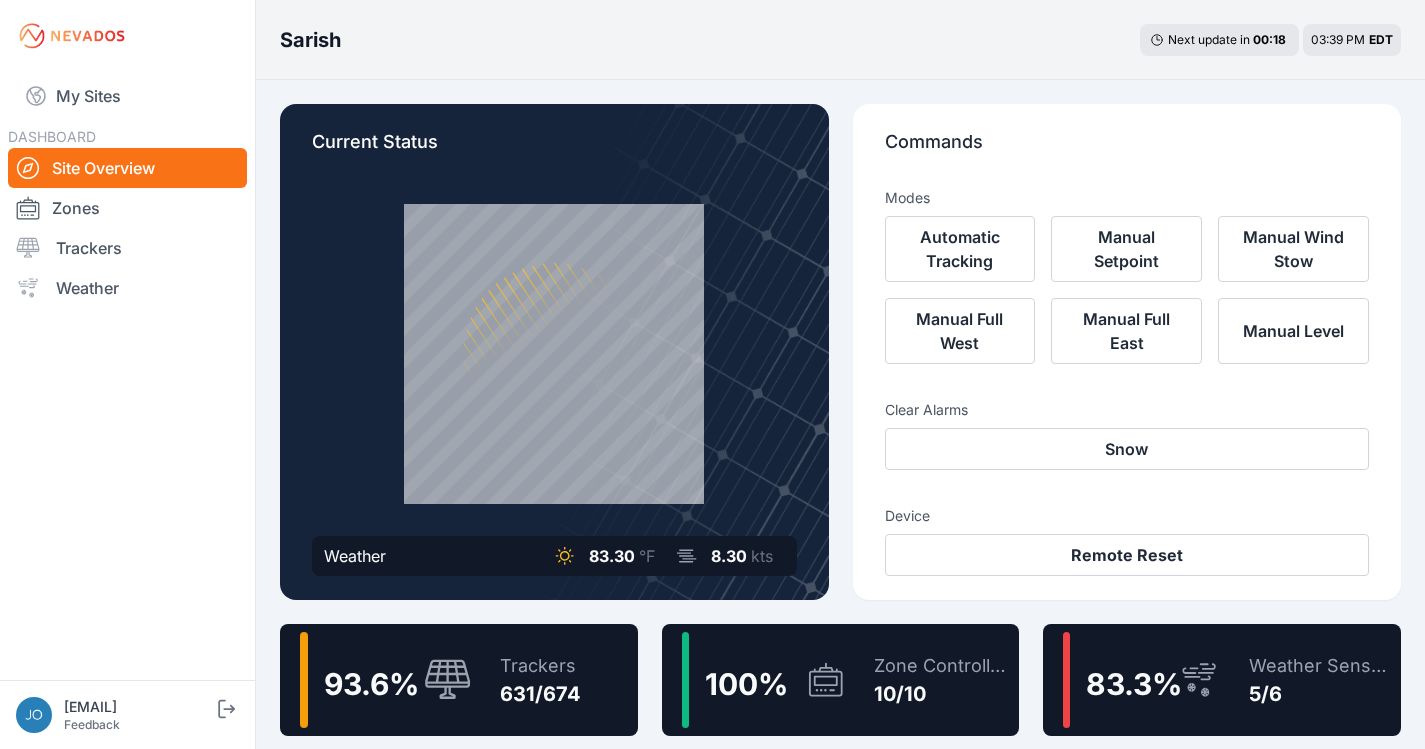 click on "Trackers 631/674" at bounding box center (530, 680) 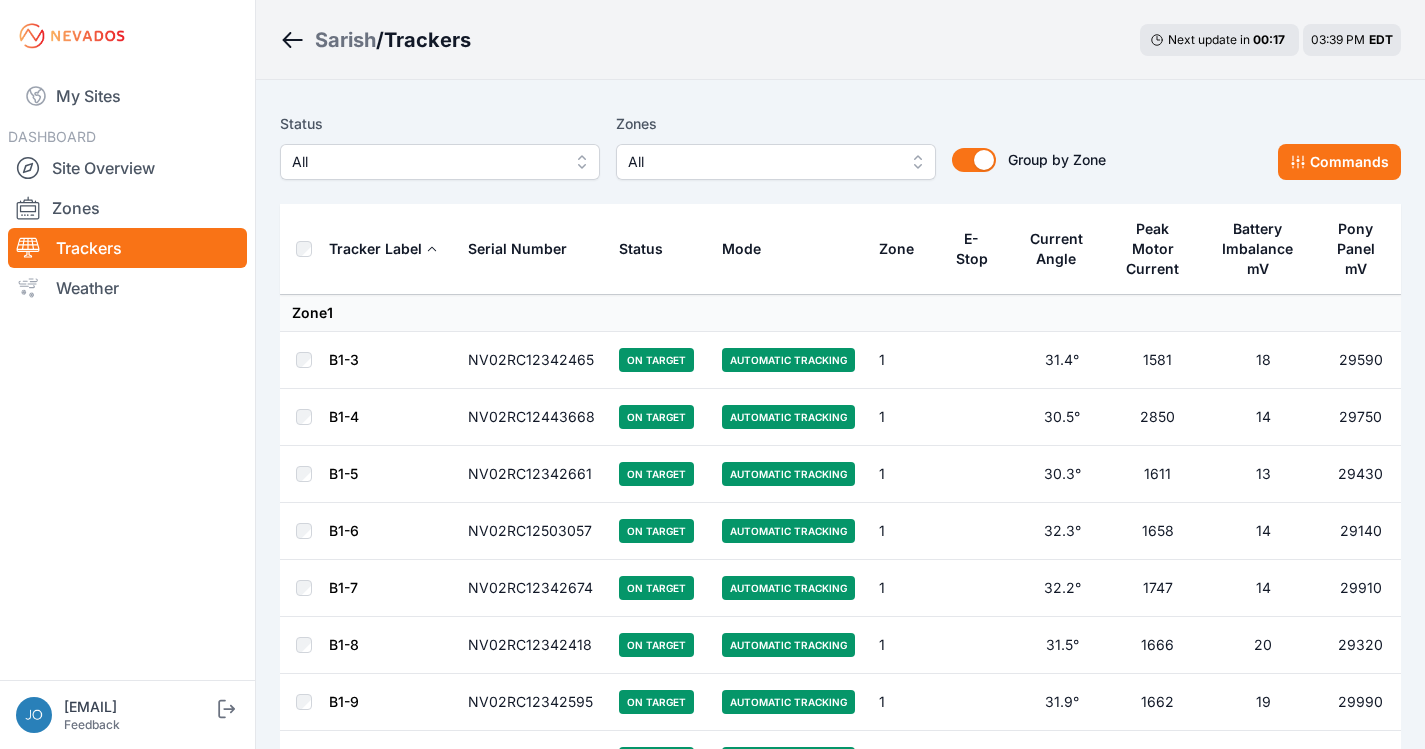 click on "All" at bounding box center [426, 162] 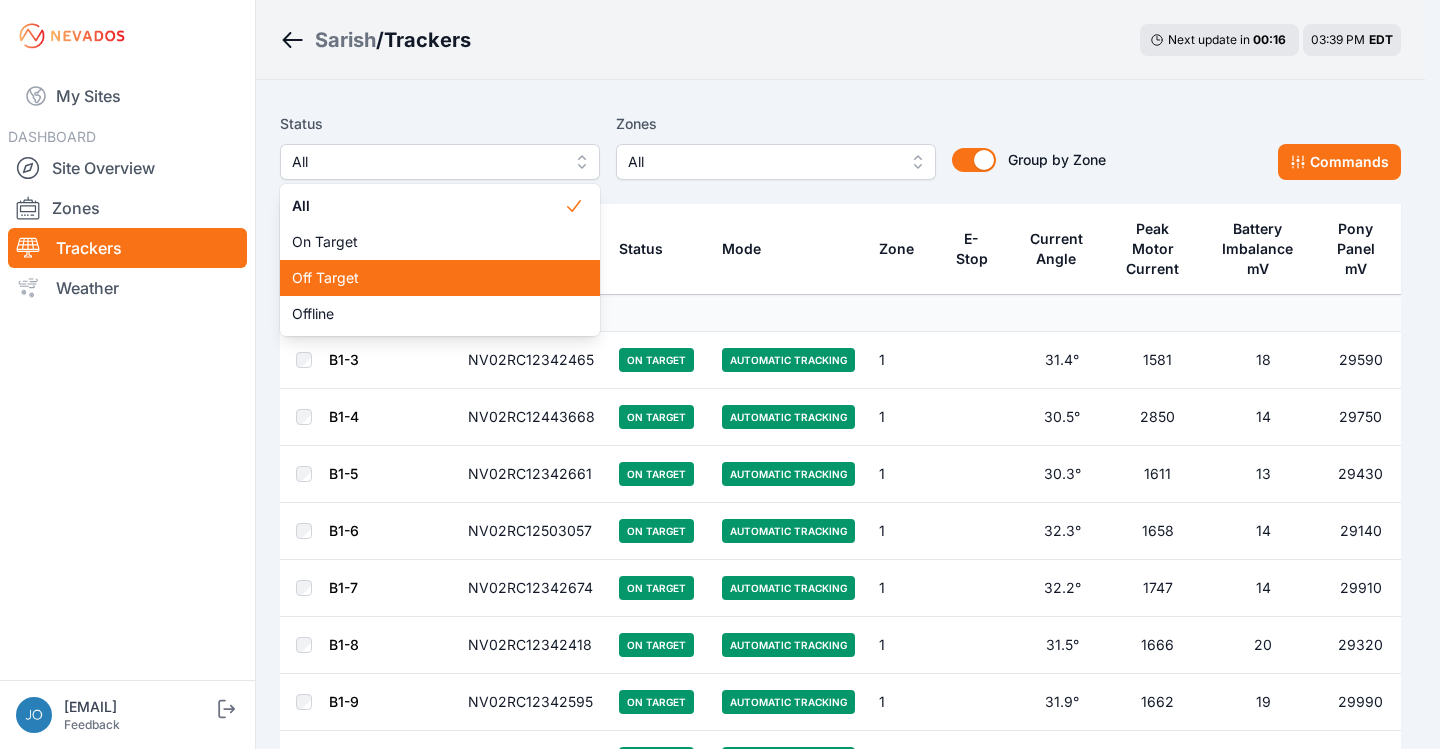 click on "Off Target" at bounding box center [428, 278] 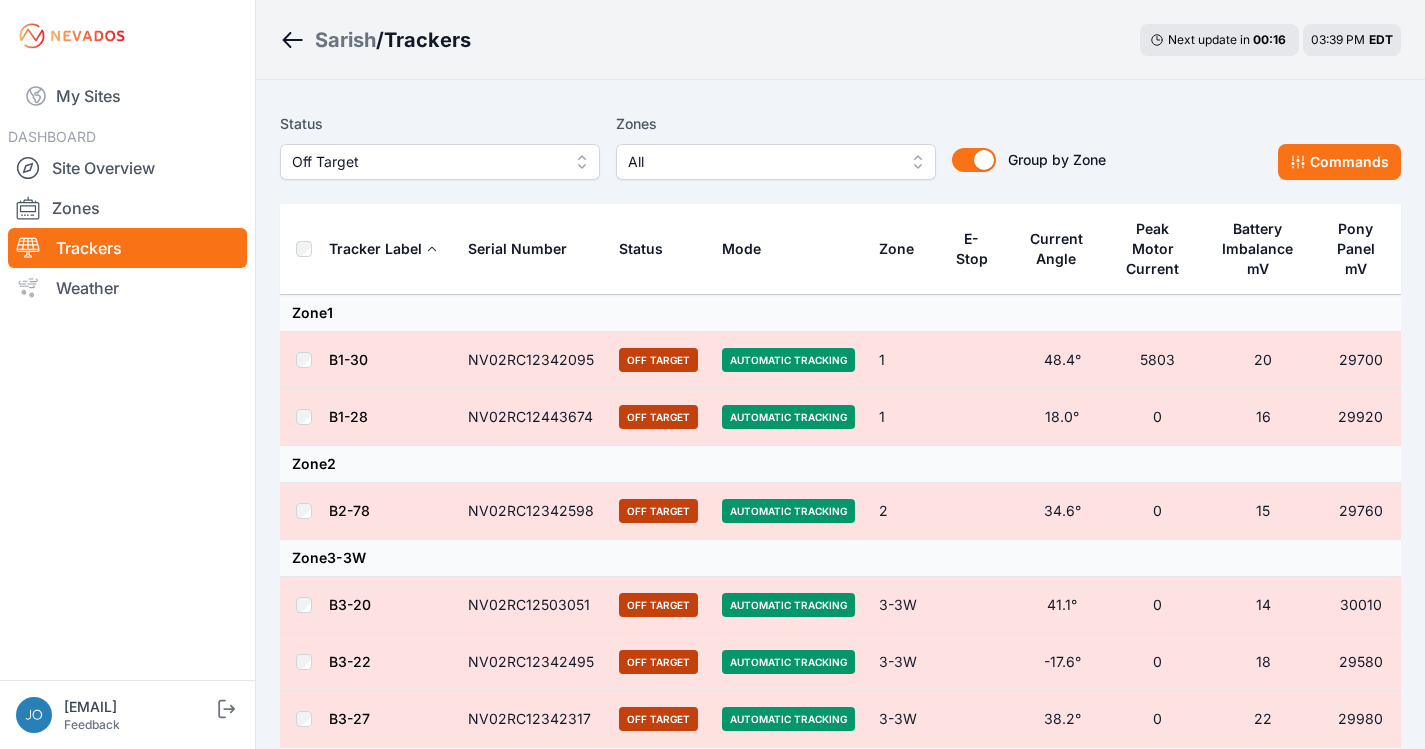 click at bounding box center [304, 249] 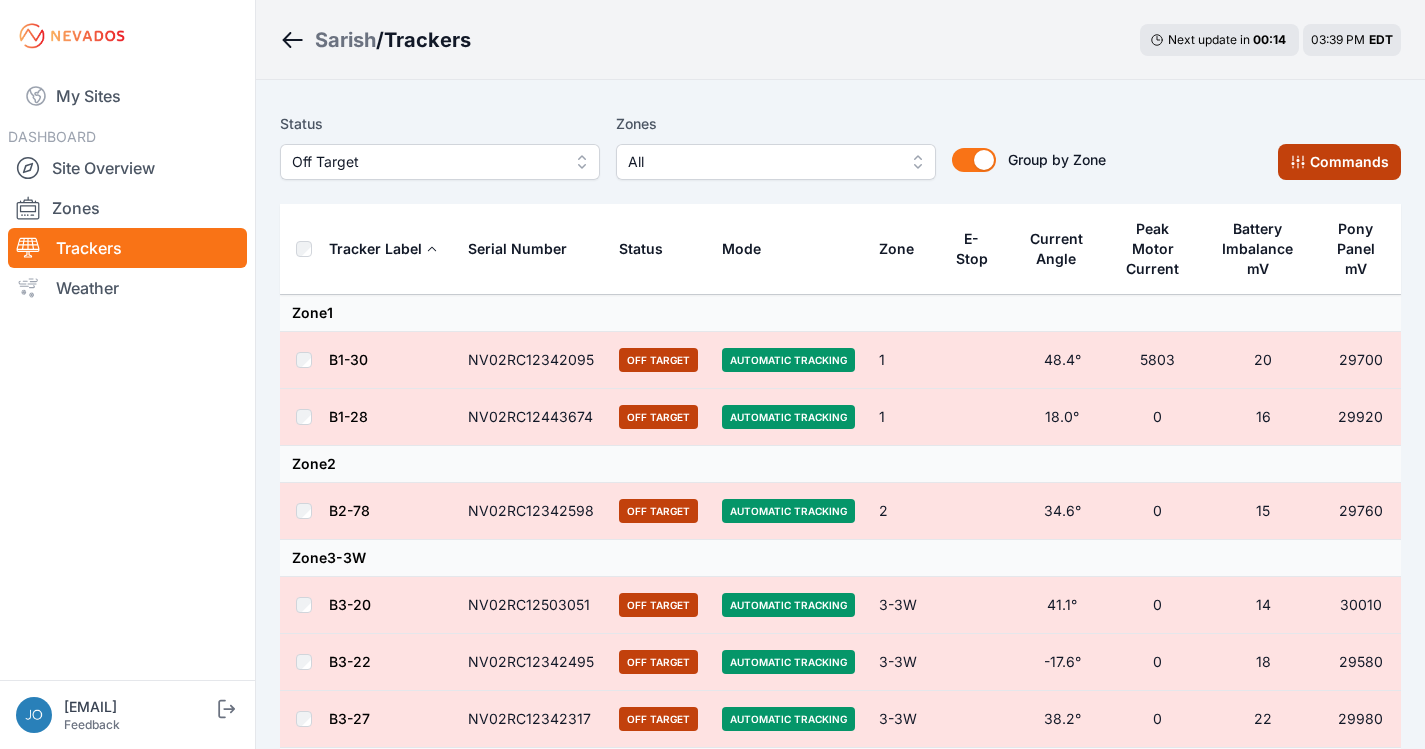 click on "Commands" at bounding box center (1339, 162) 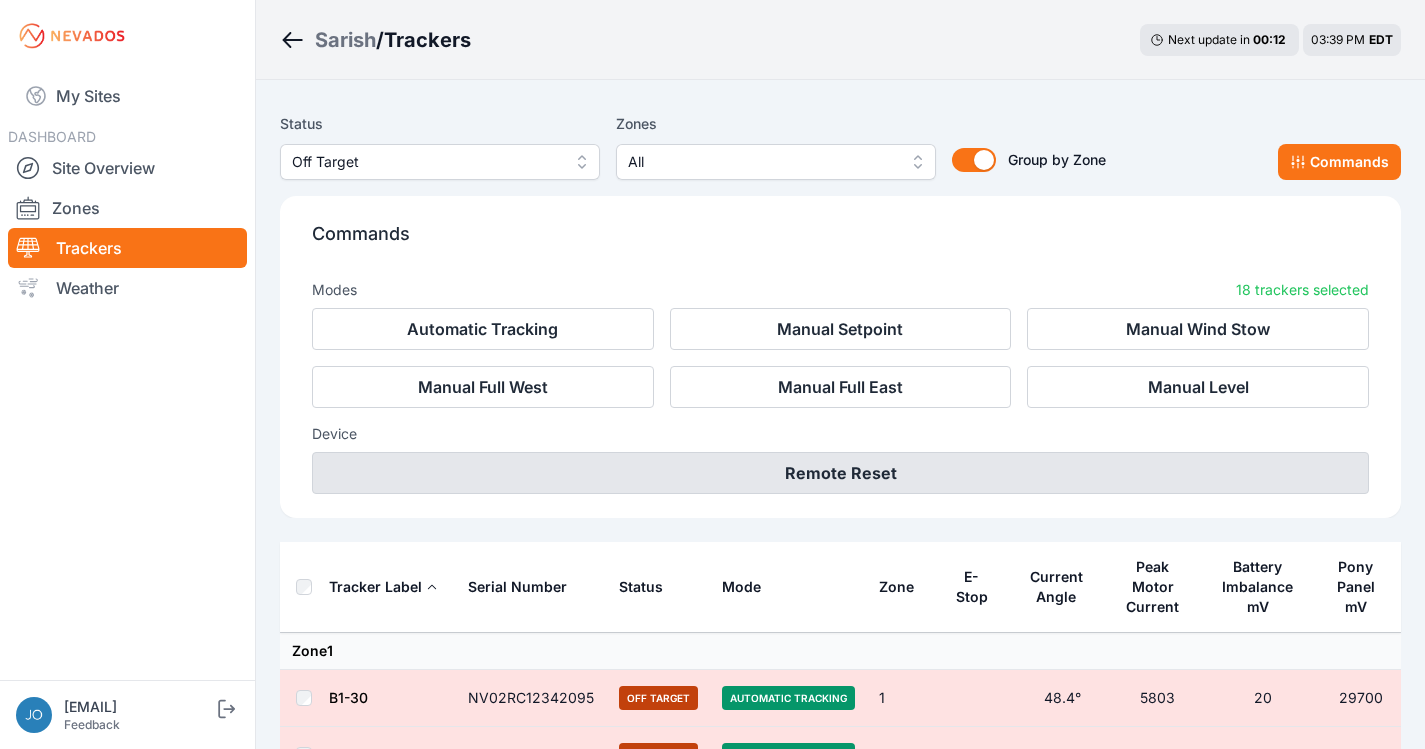 click on "Remote Reset" at bounding box center [840, 473] 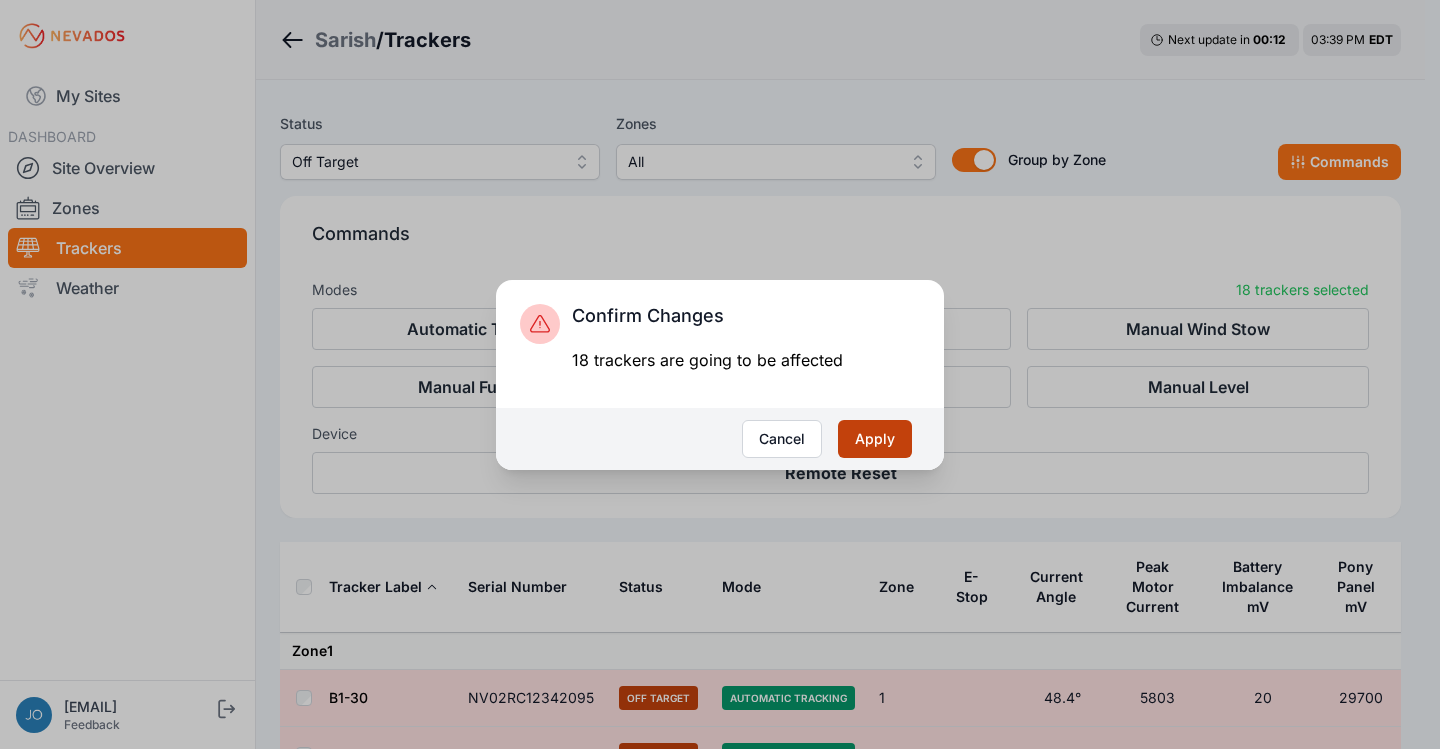 click on "Apply" at bounding box center (875, 439) 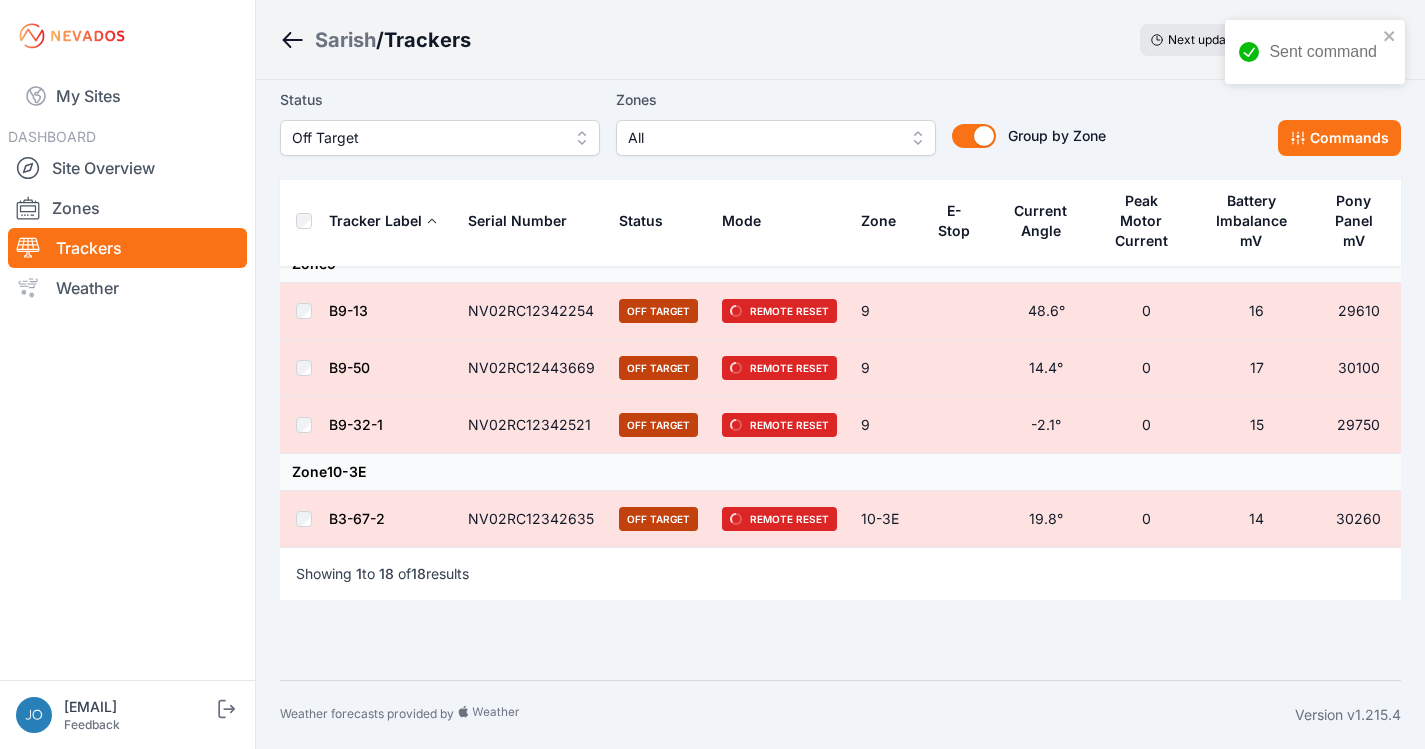 scroll, scrollTop: 0, scrollLeft: 0, axis: both 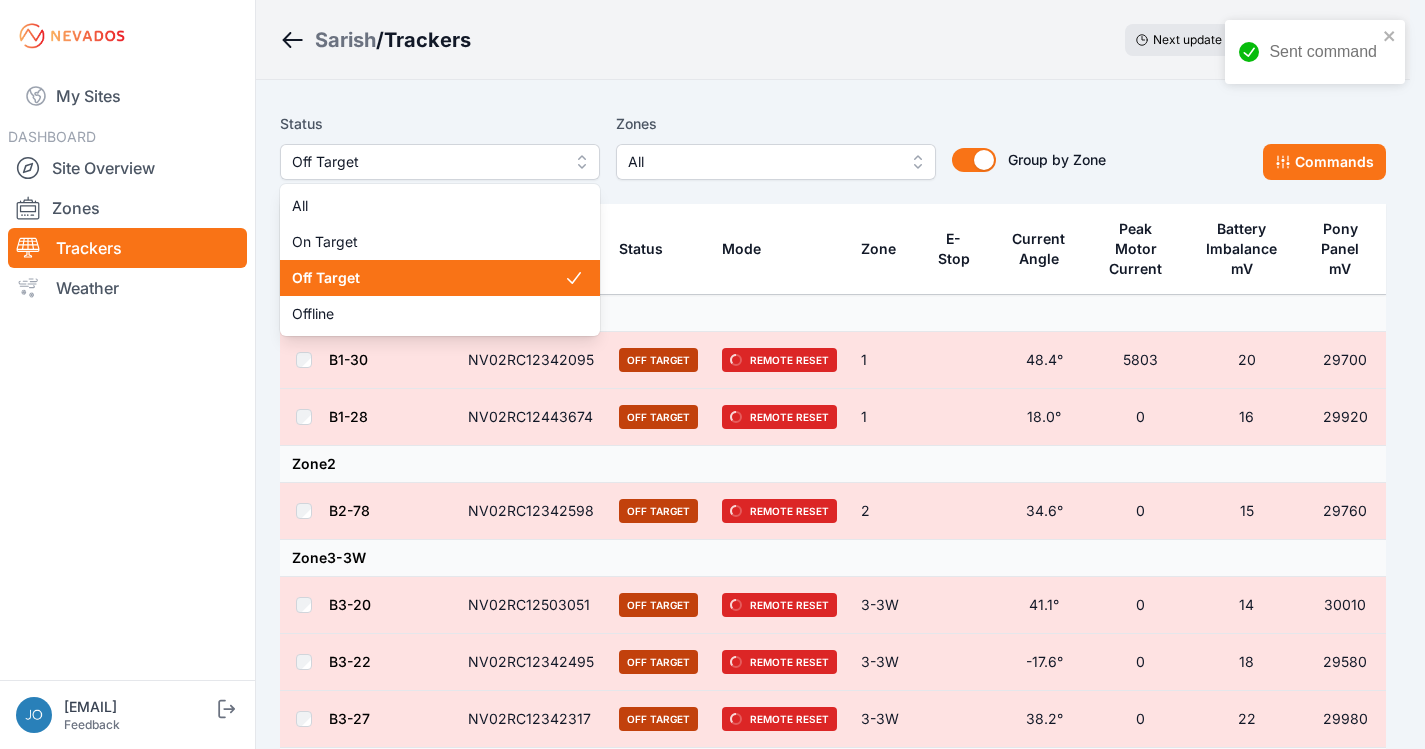 click on "Off Target" at bounding box center [426, 162] 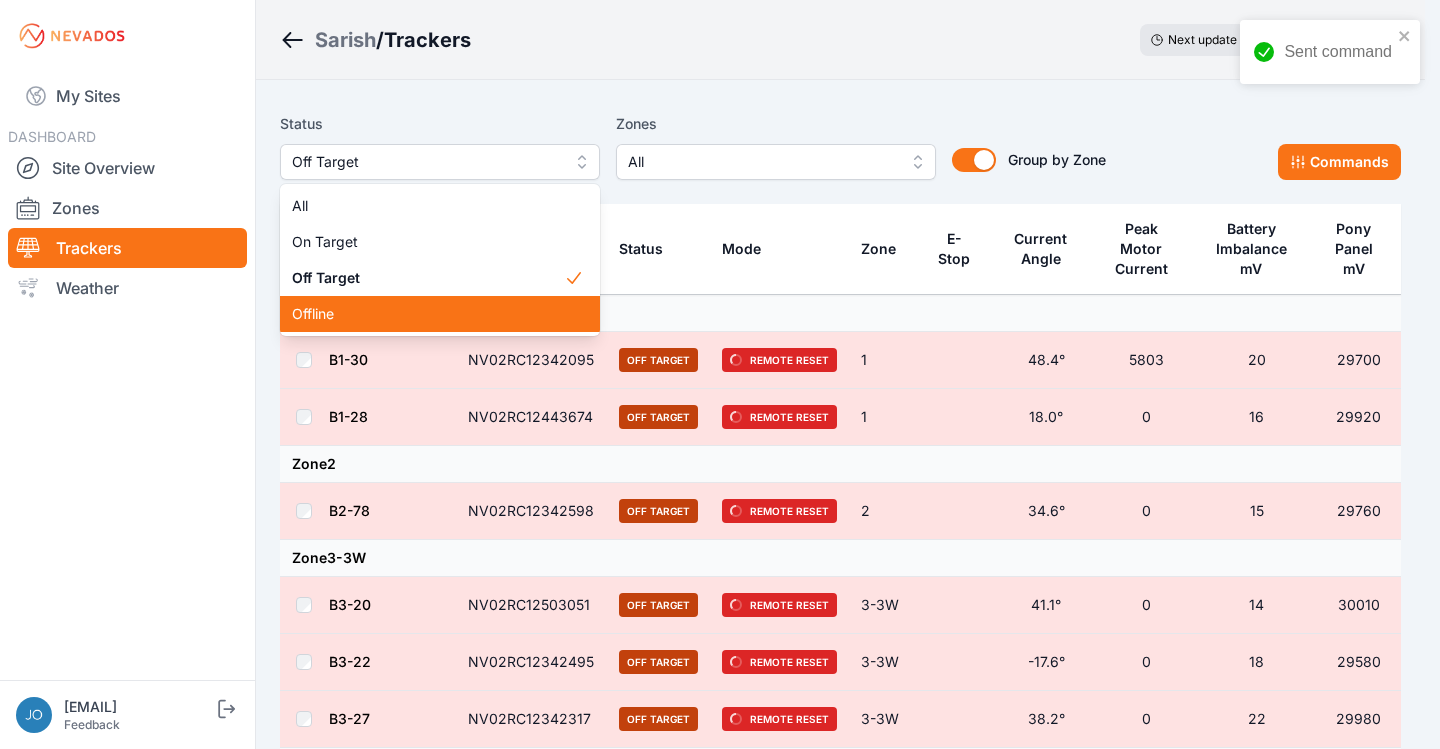 click on "Offline" at bounding box center (428, 314) 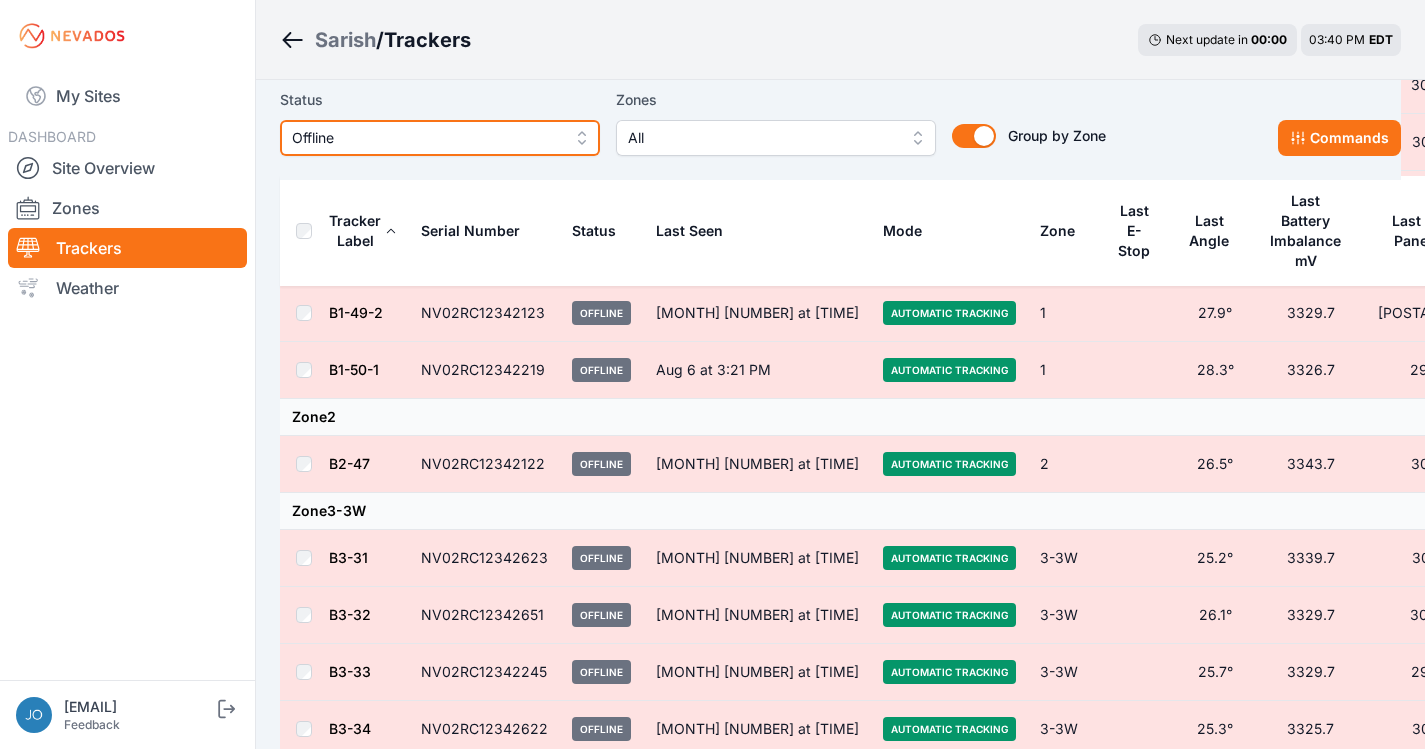 scroll, scrollTop: 0, scrollLeft: 0, axis: both 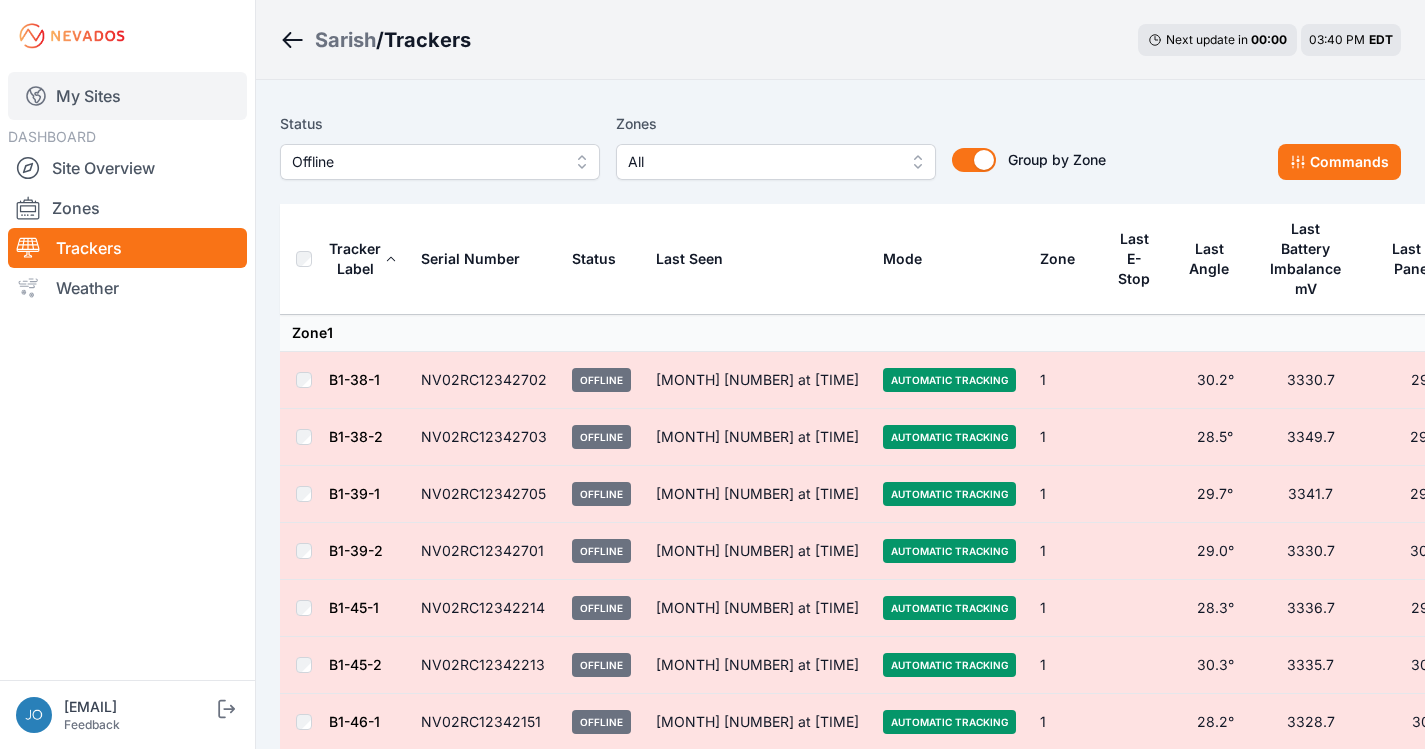 click on "My Sites" at bounding box center [127, 96] 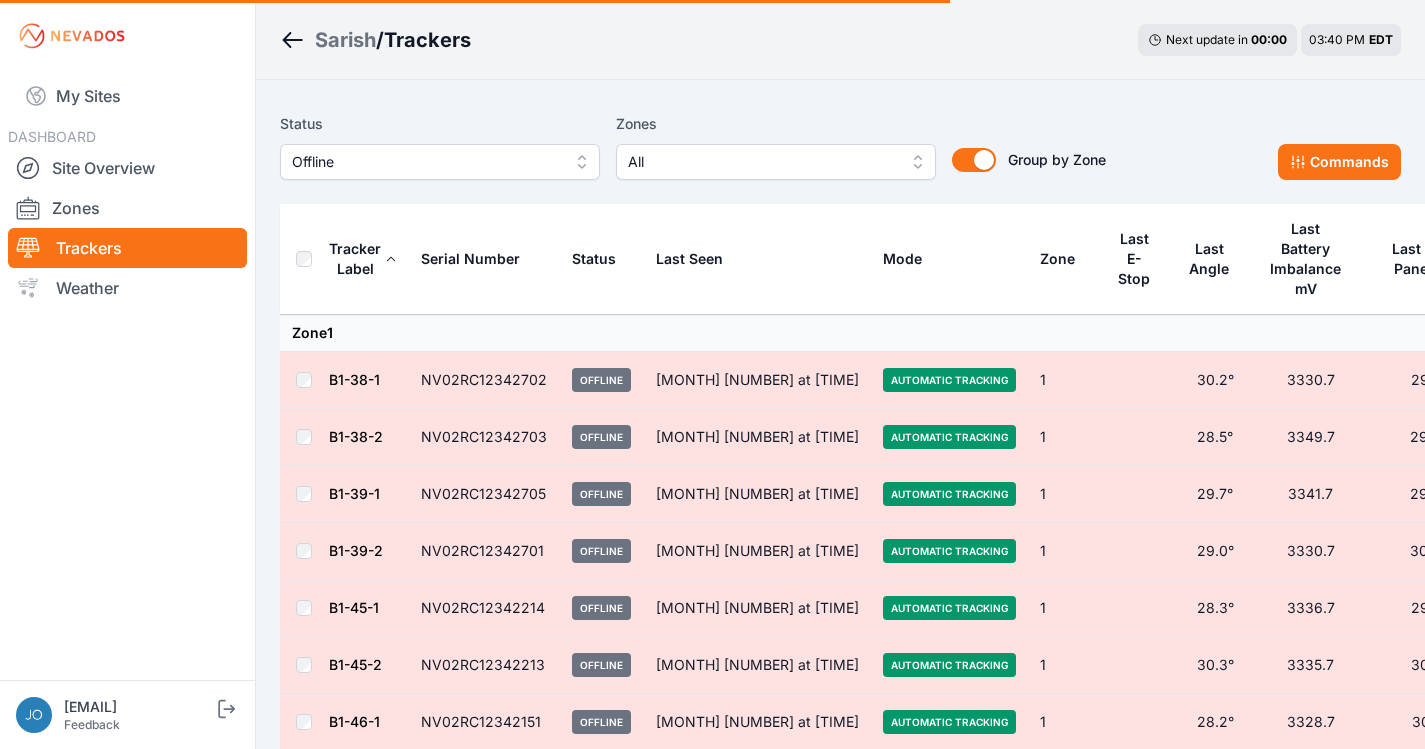 click on "Sarish" at bounding box center [345, 40] 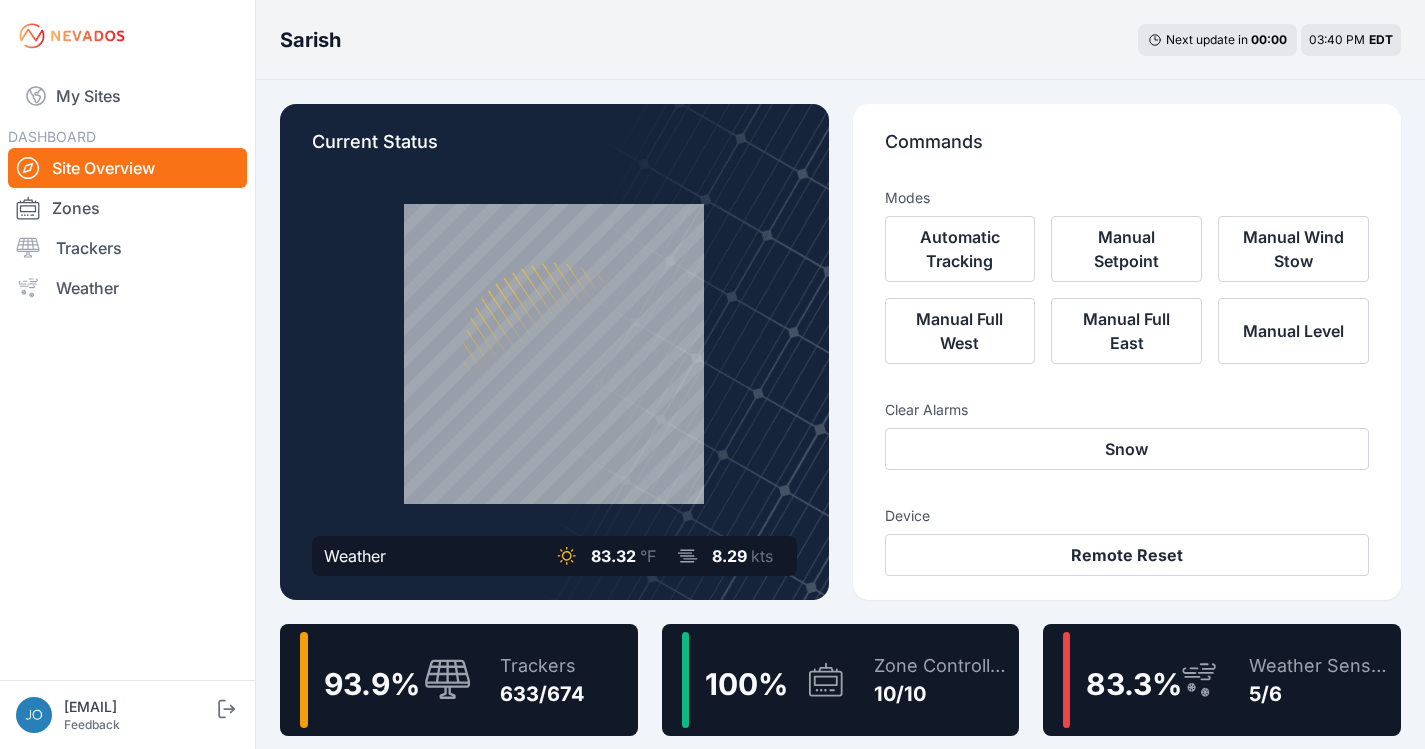 click on "93.9 %" at bounding box center (386, 680) 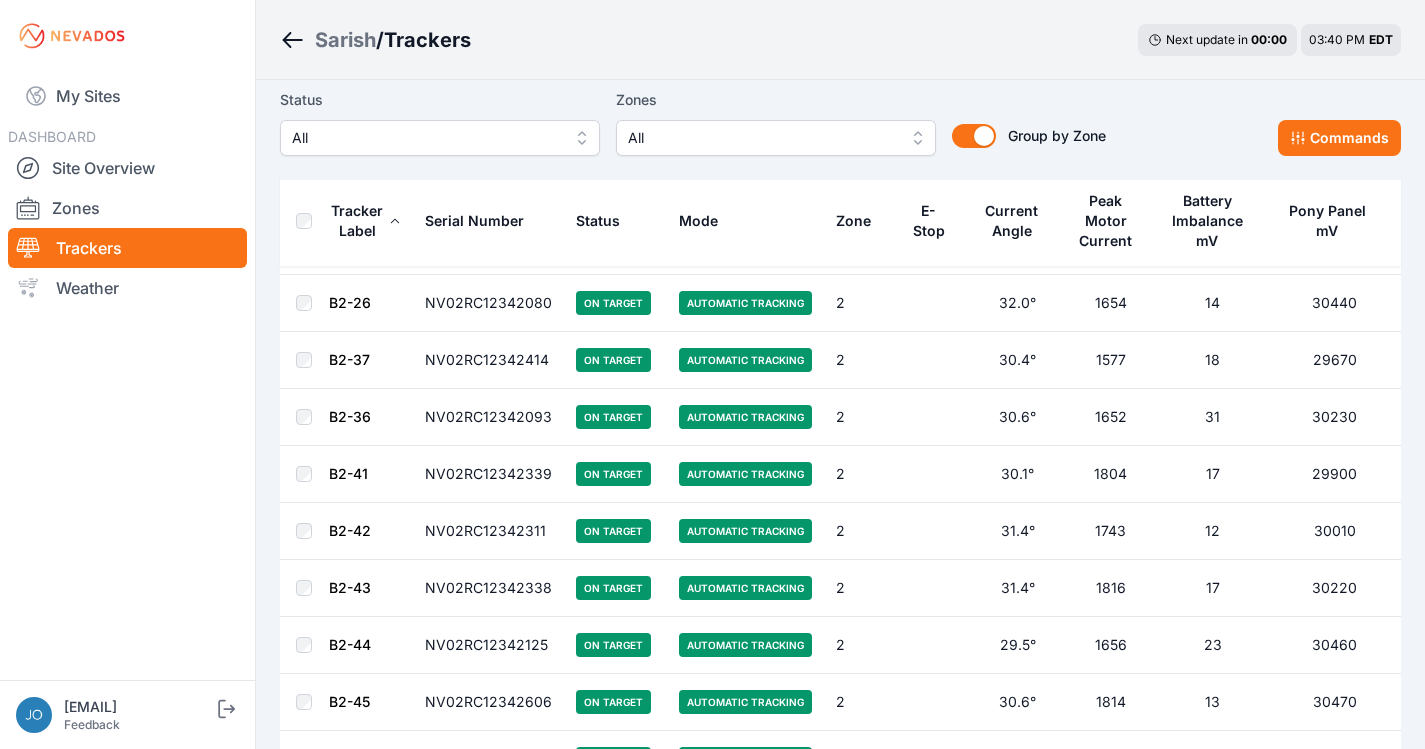 scroll, scrollTop: 7122, scrollLeft: 0, axis: vertical 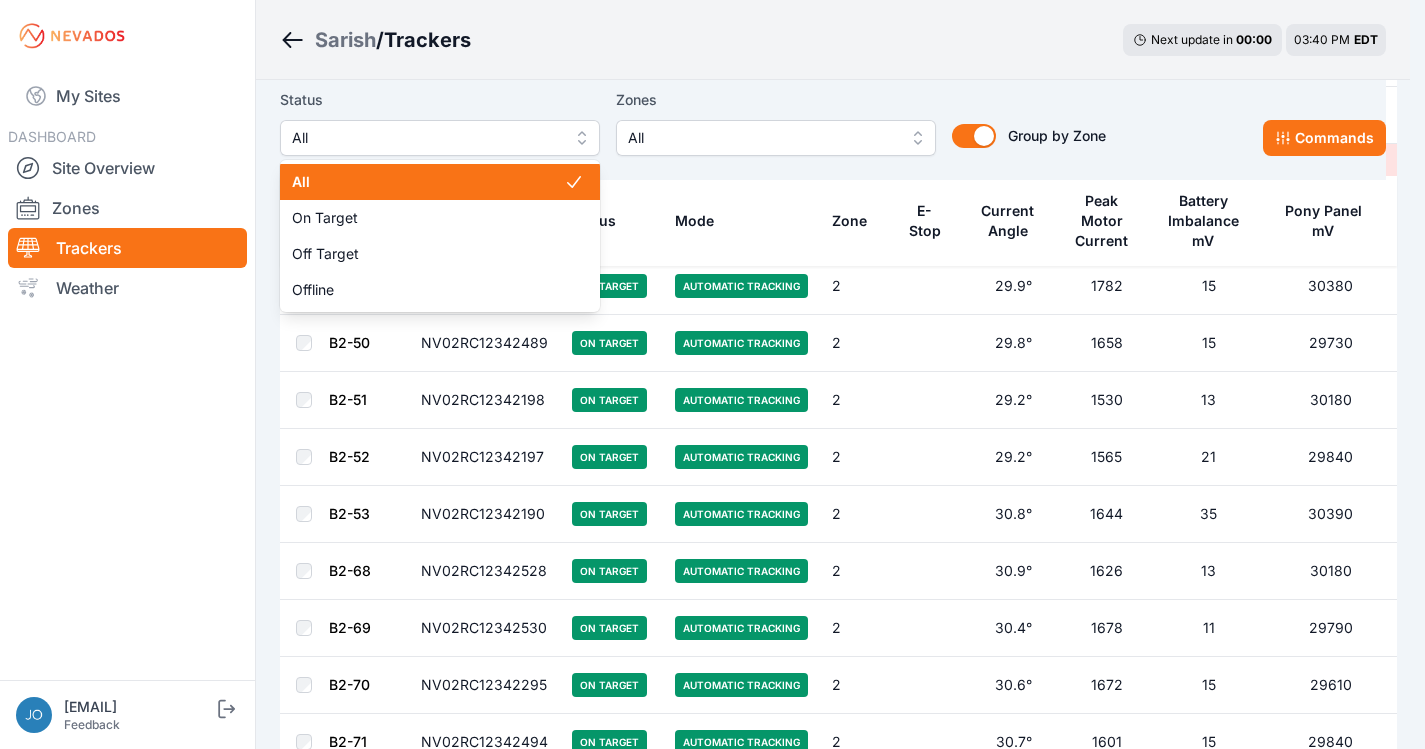 click on "All" at bounding box center [426, 138] 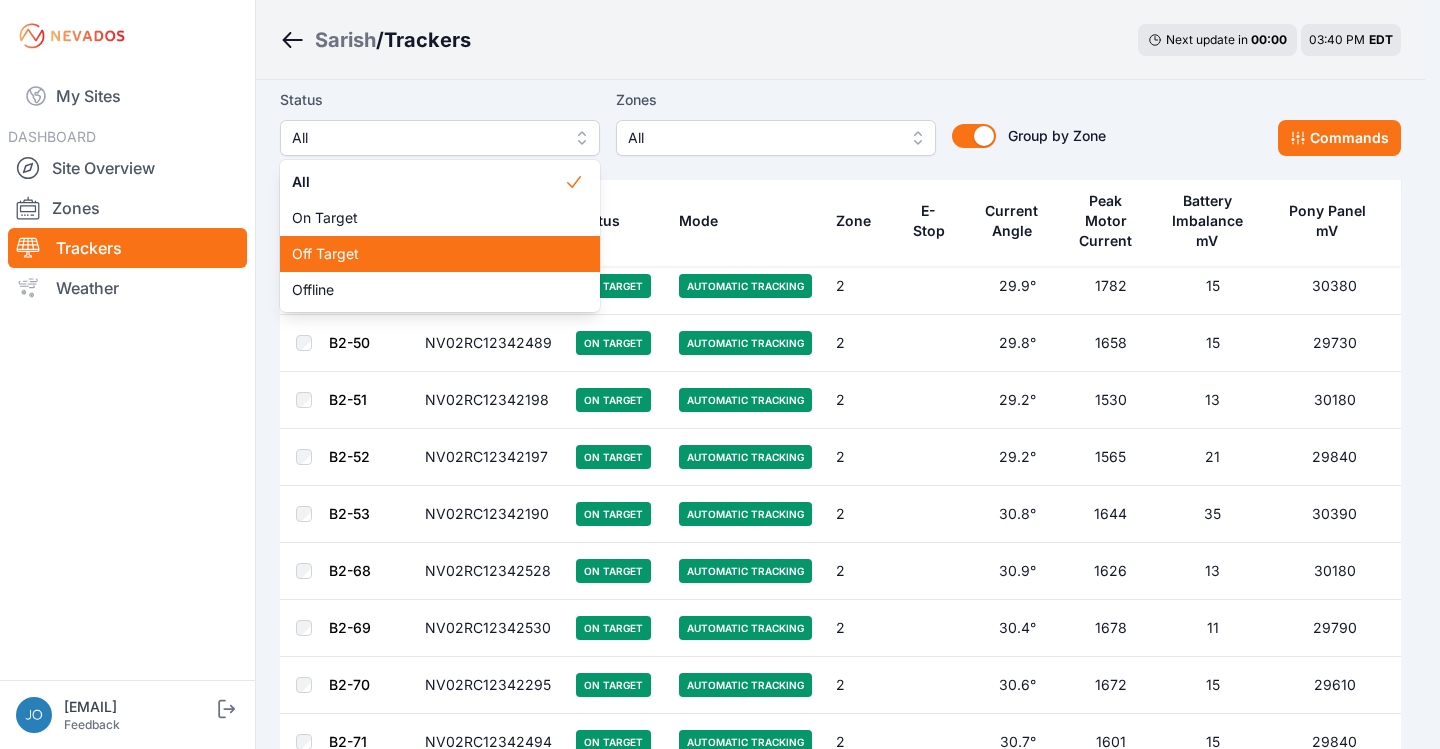 click on "Off Target" at bounding box center [440, 254] 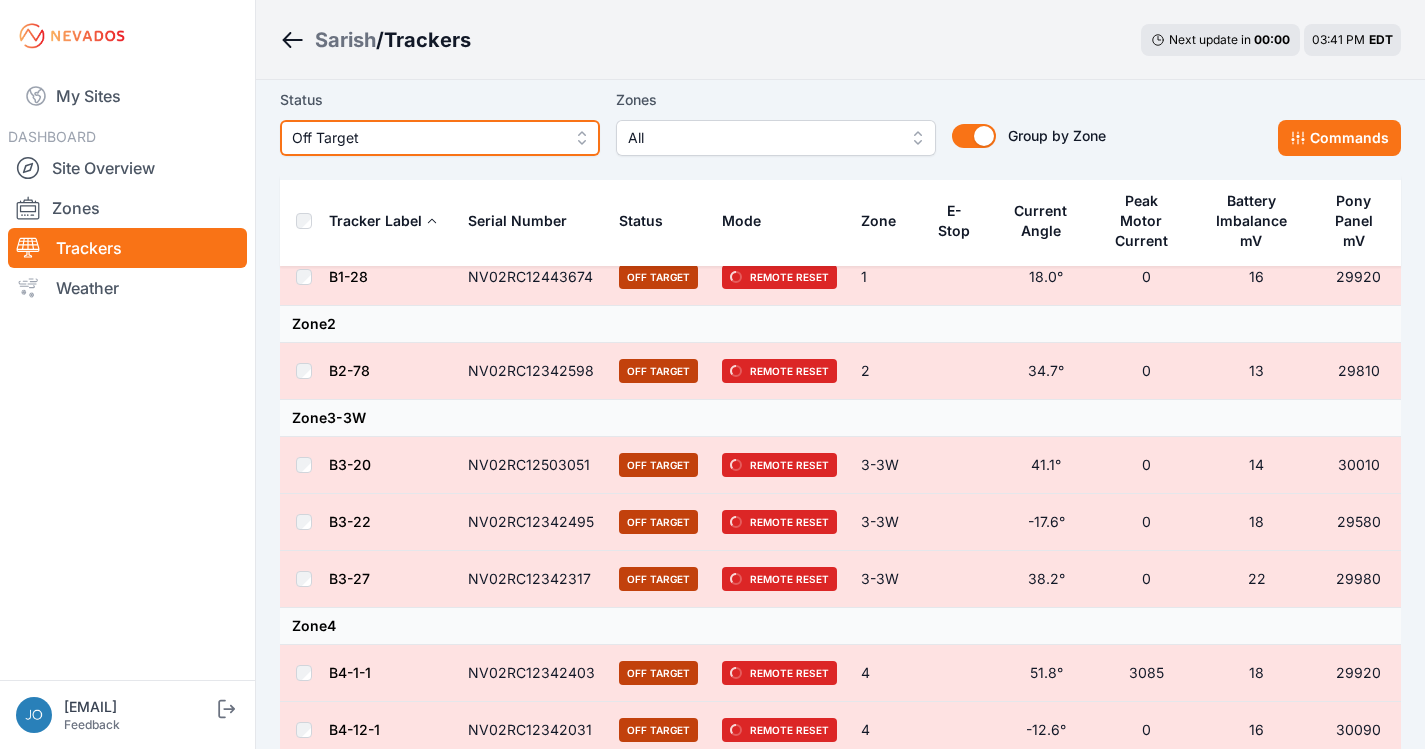 scroll, scrollTop: 0, scrollLeft: 0, axis: both 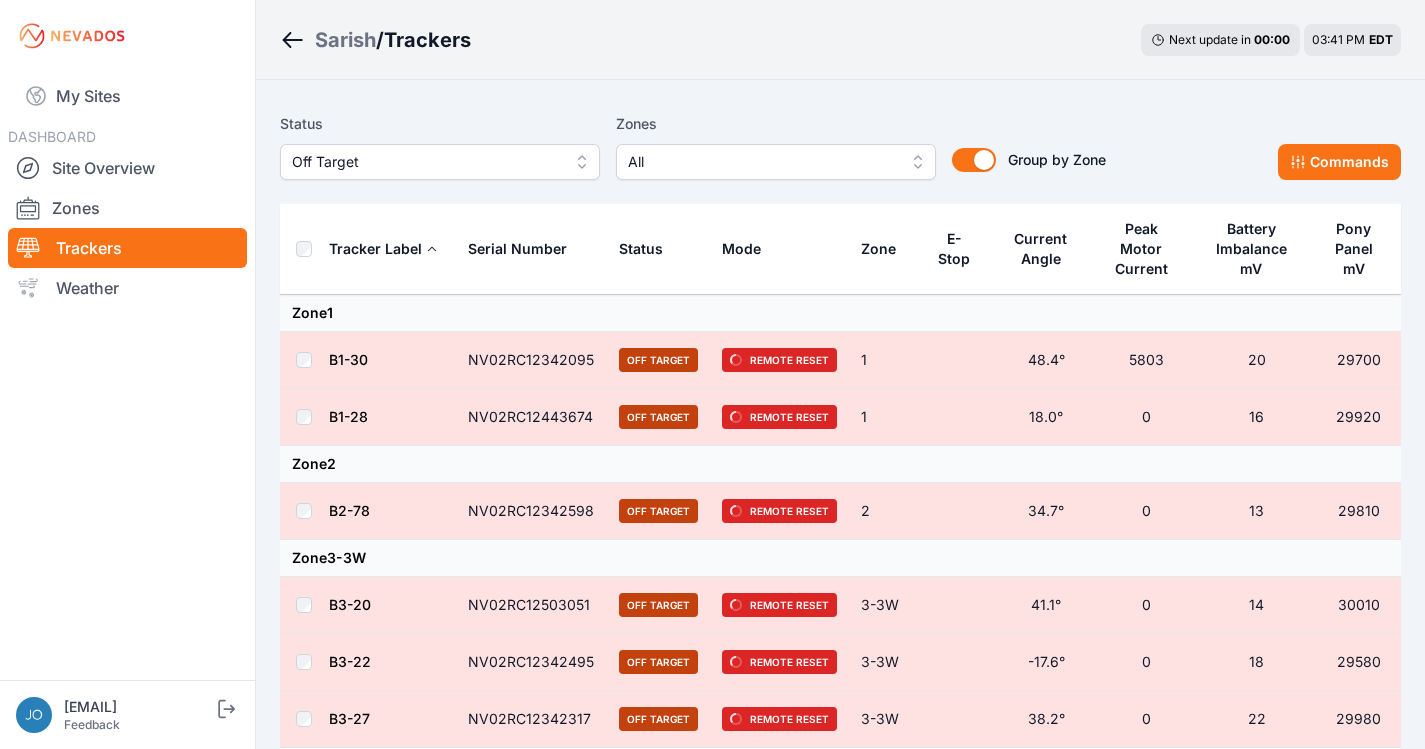 click on "Sarish" at bounding box center (345, 40) 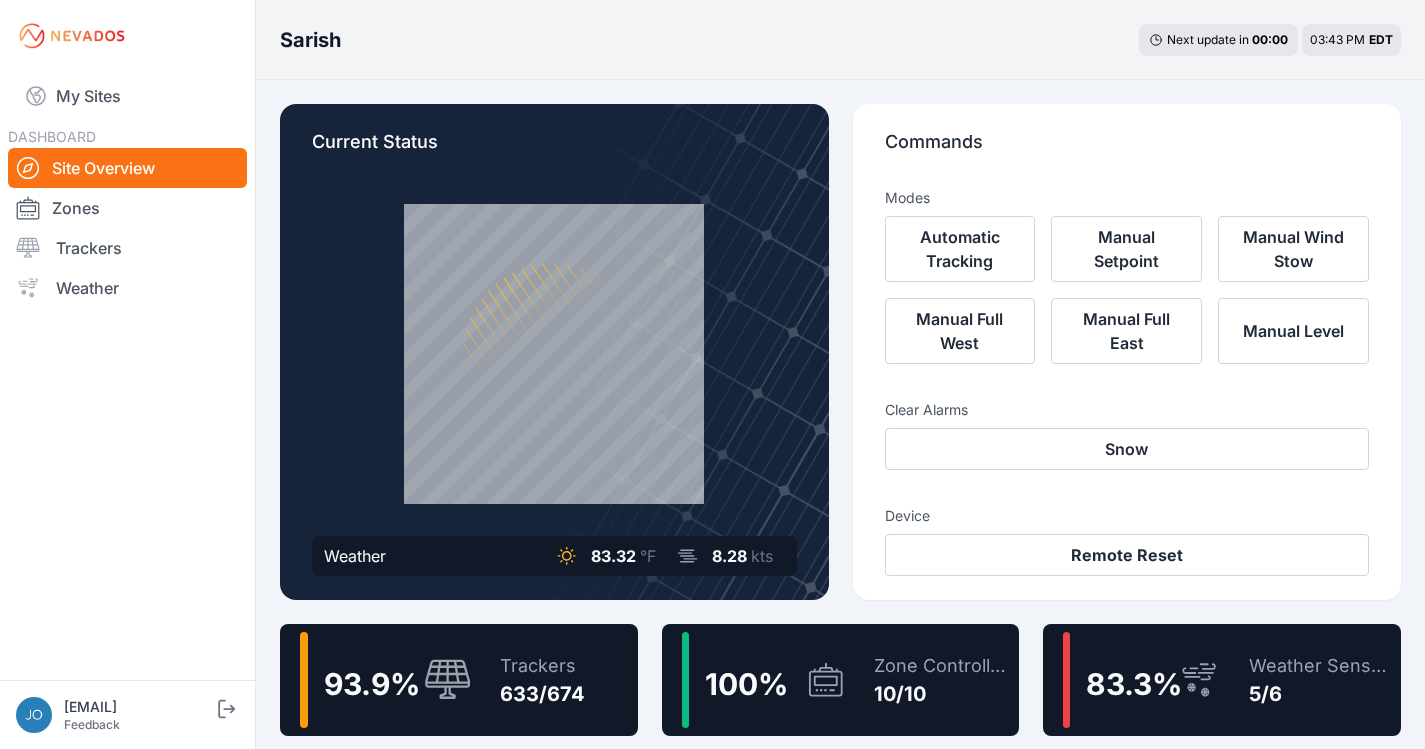 click on "Trackers" at bounding box center (542, 666) 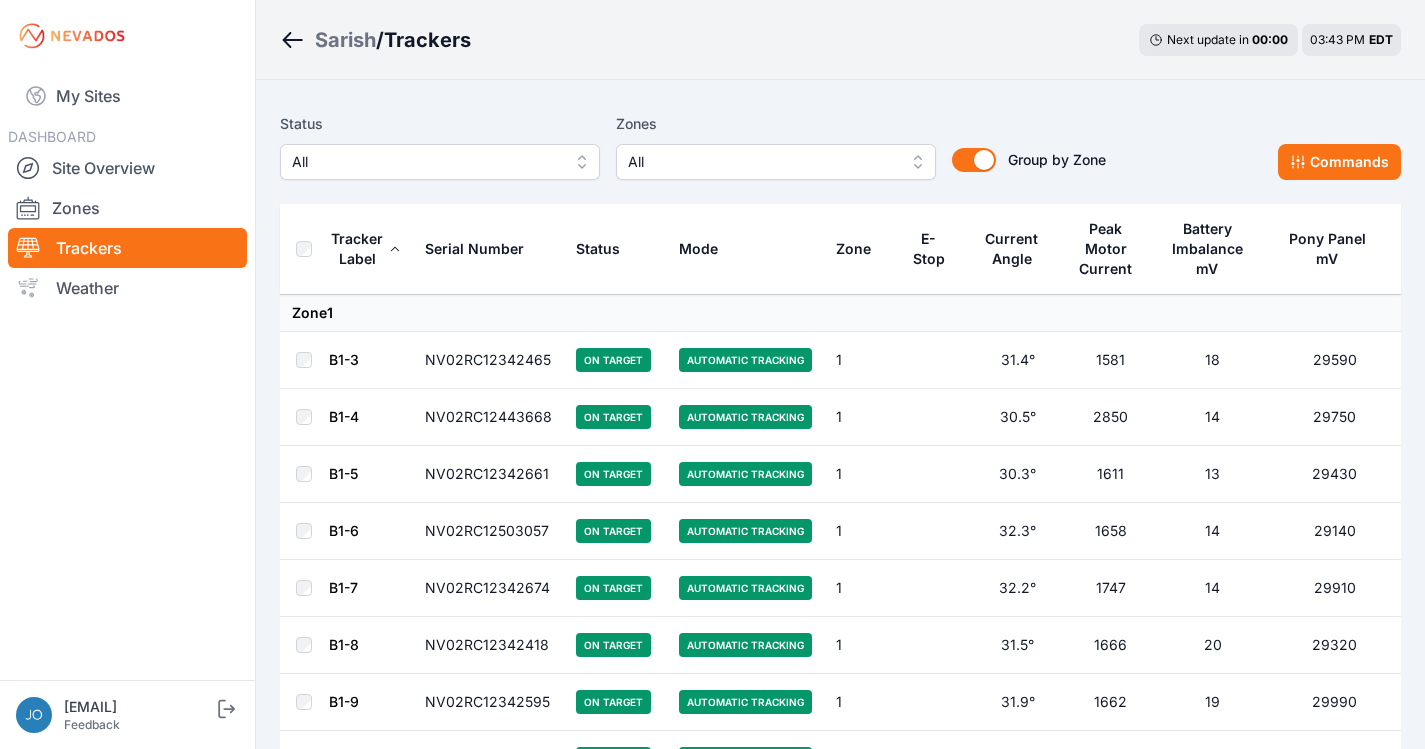 scroll, scrollTop: 987, scrollLeft: 0, axis: vertical 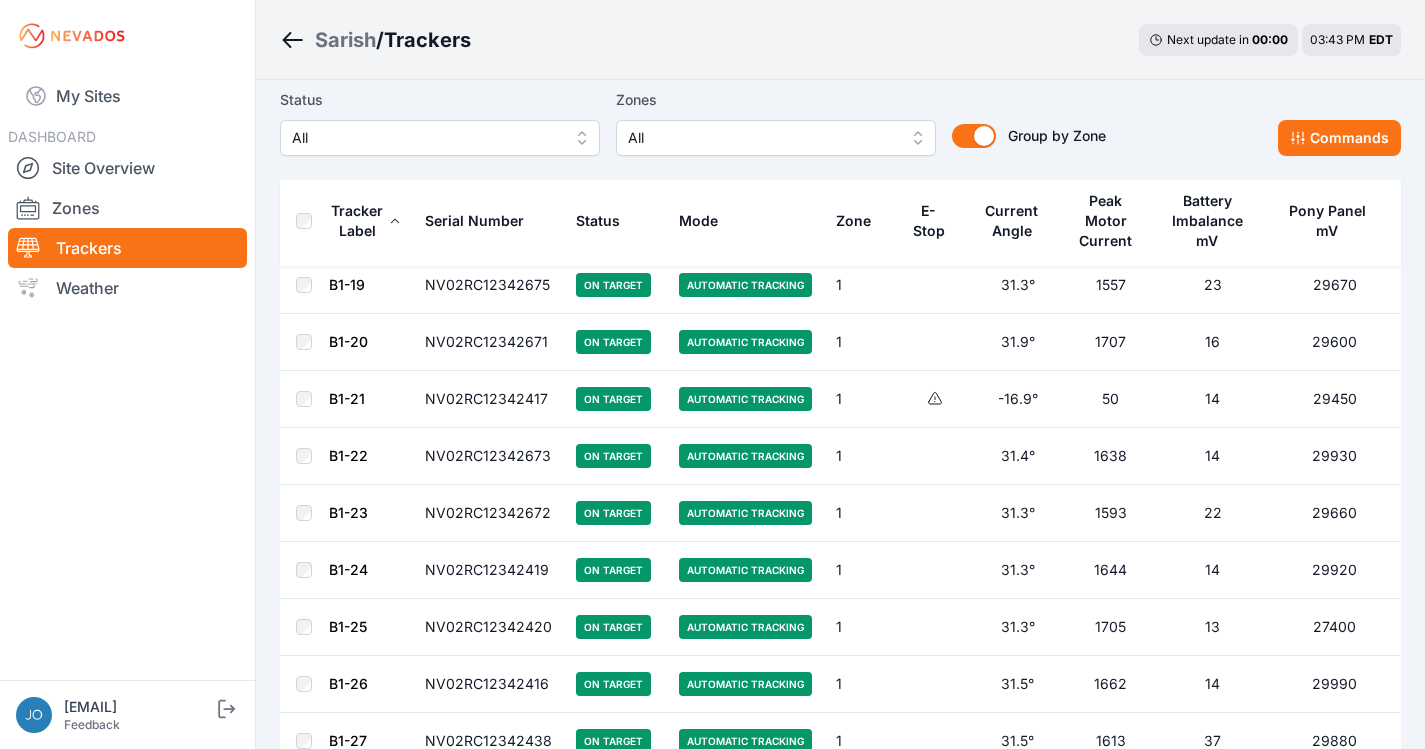 click on "All" at bounding box center (426, 138) 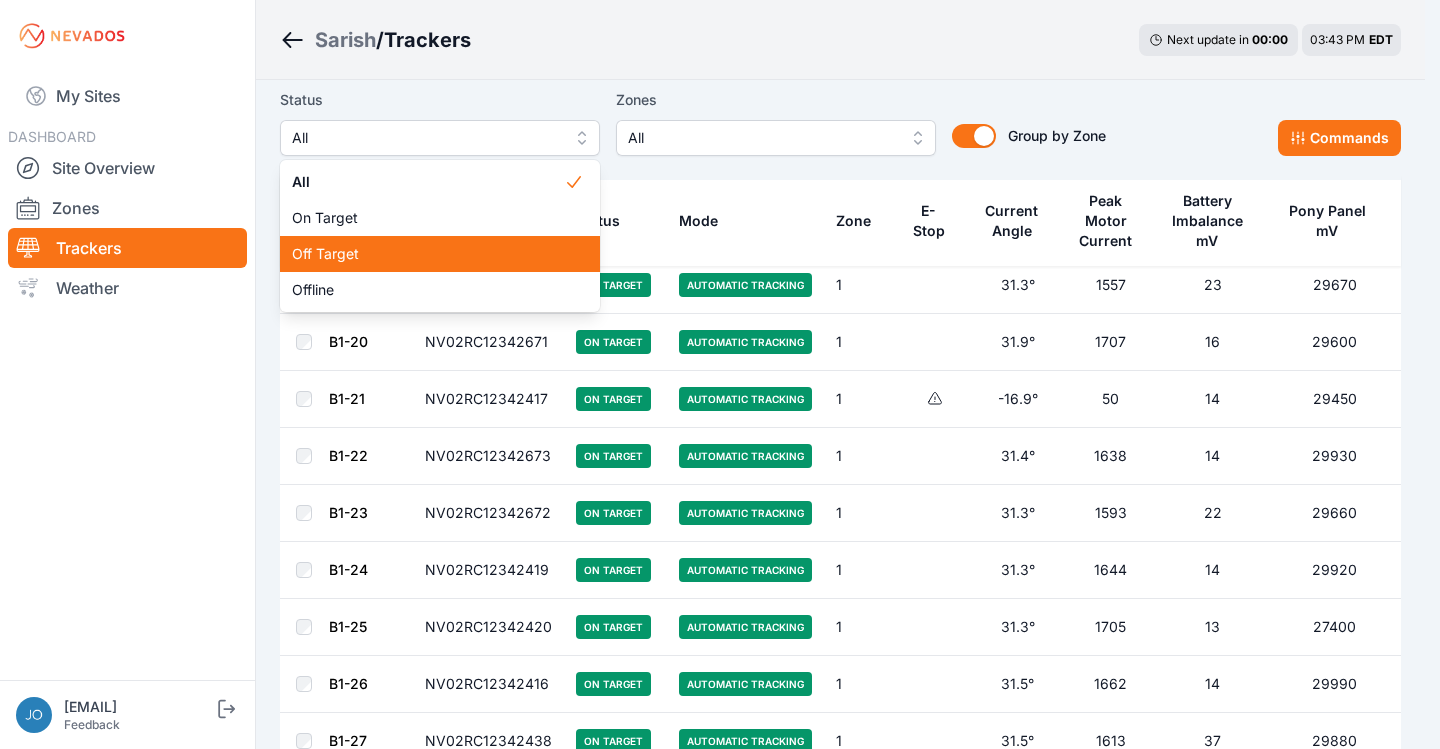 click on "Off Target" at bounding box center [428, 254] 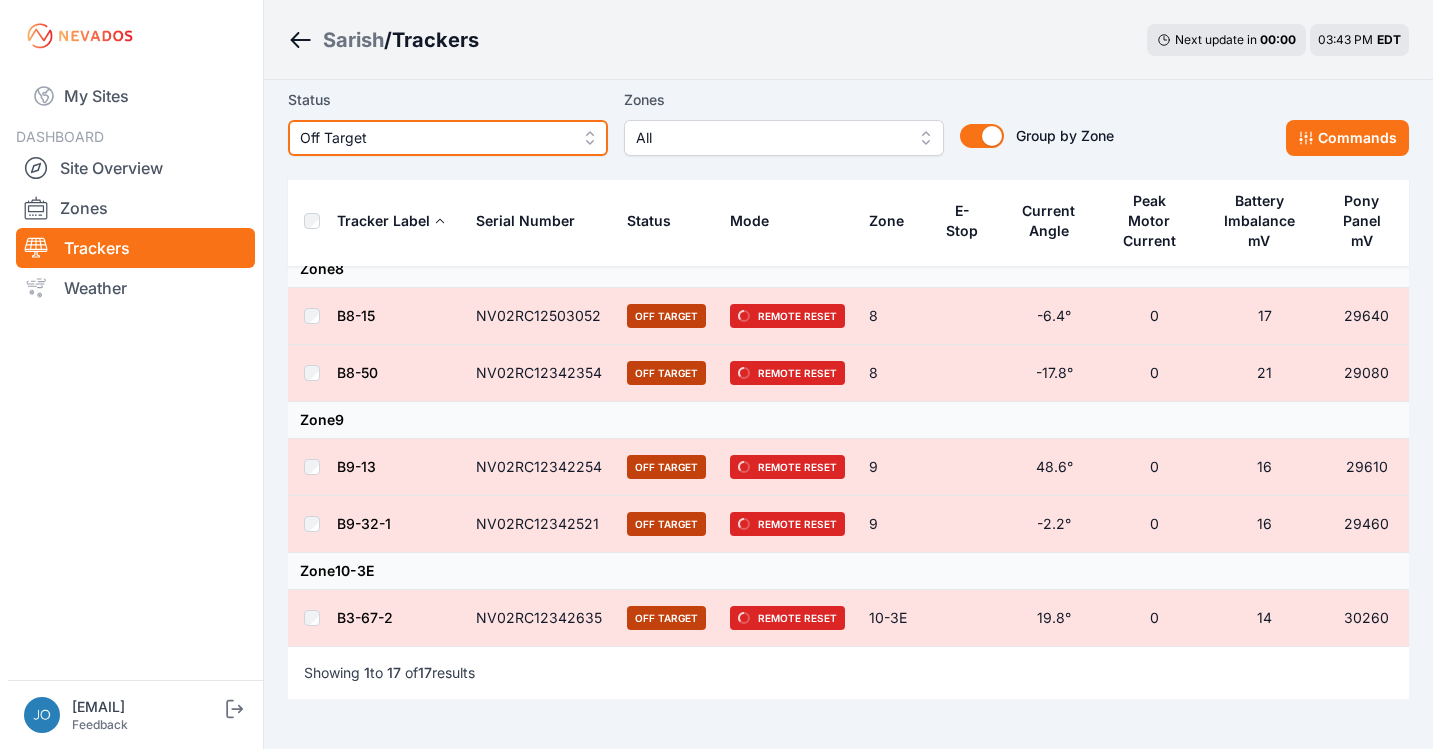 scroll, scrollTop: 0, scrollLeft: 0, axis: both 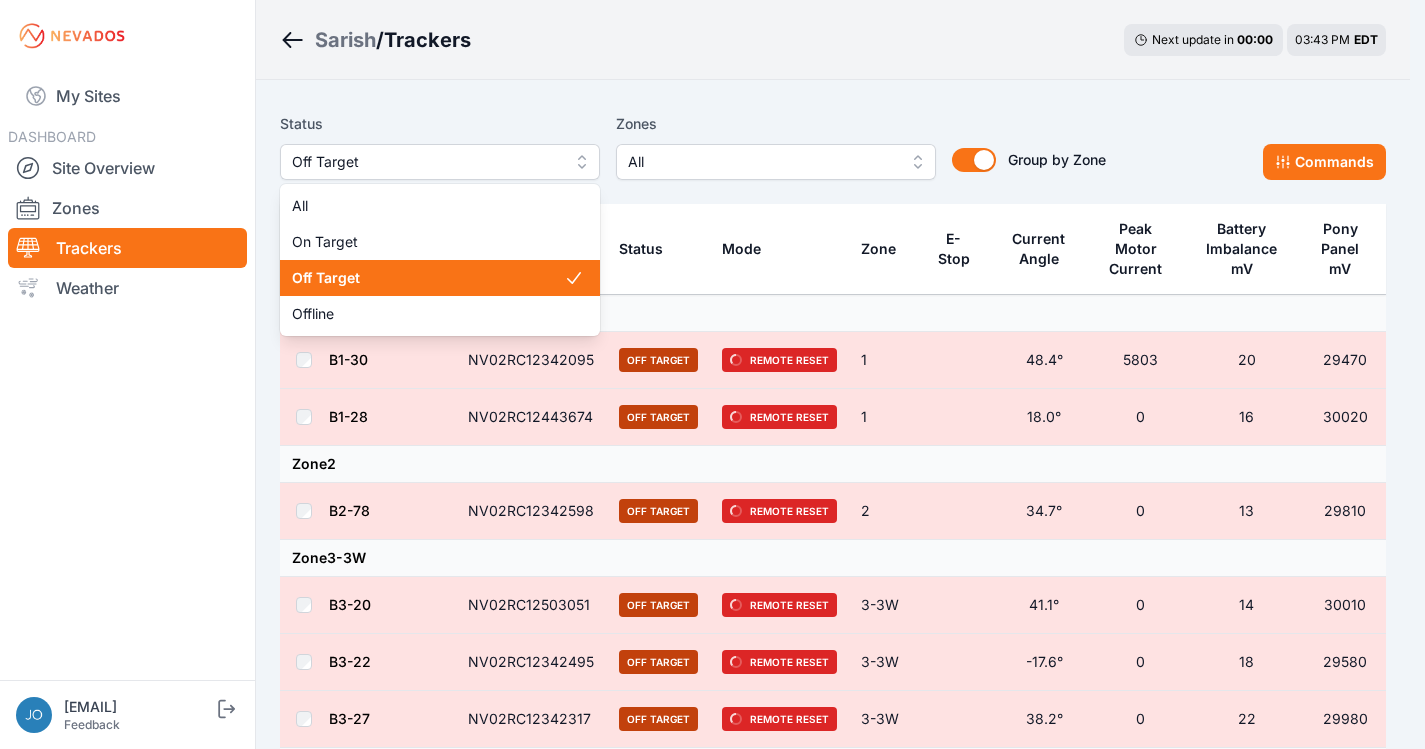 click on "Off Target" at bounding box center (426, 162) 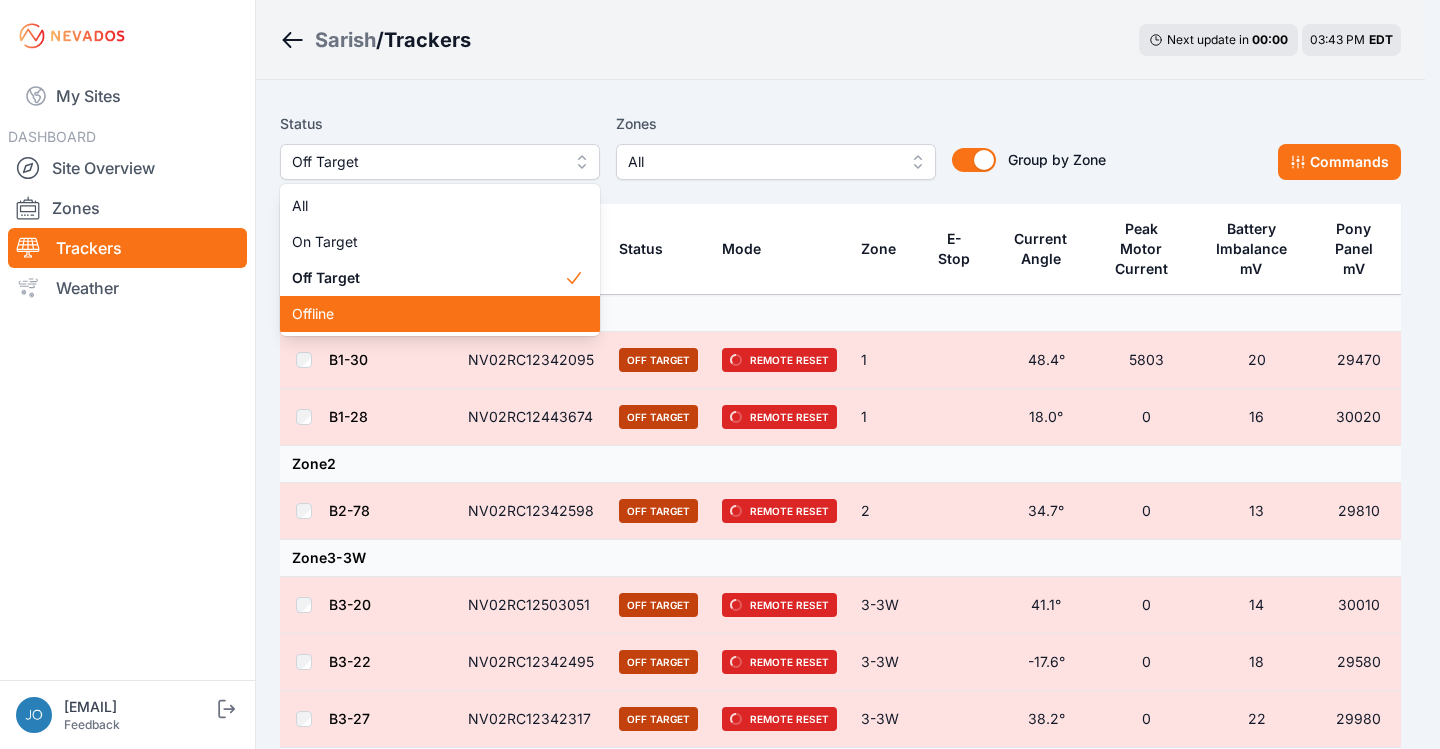 click on "Offline" at bounding box center [440, 314] 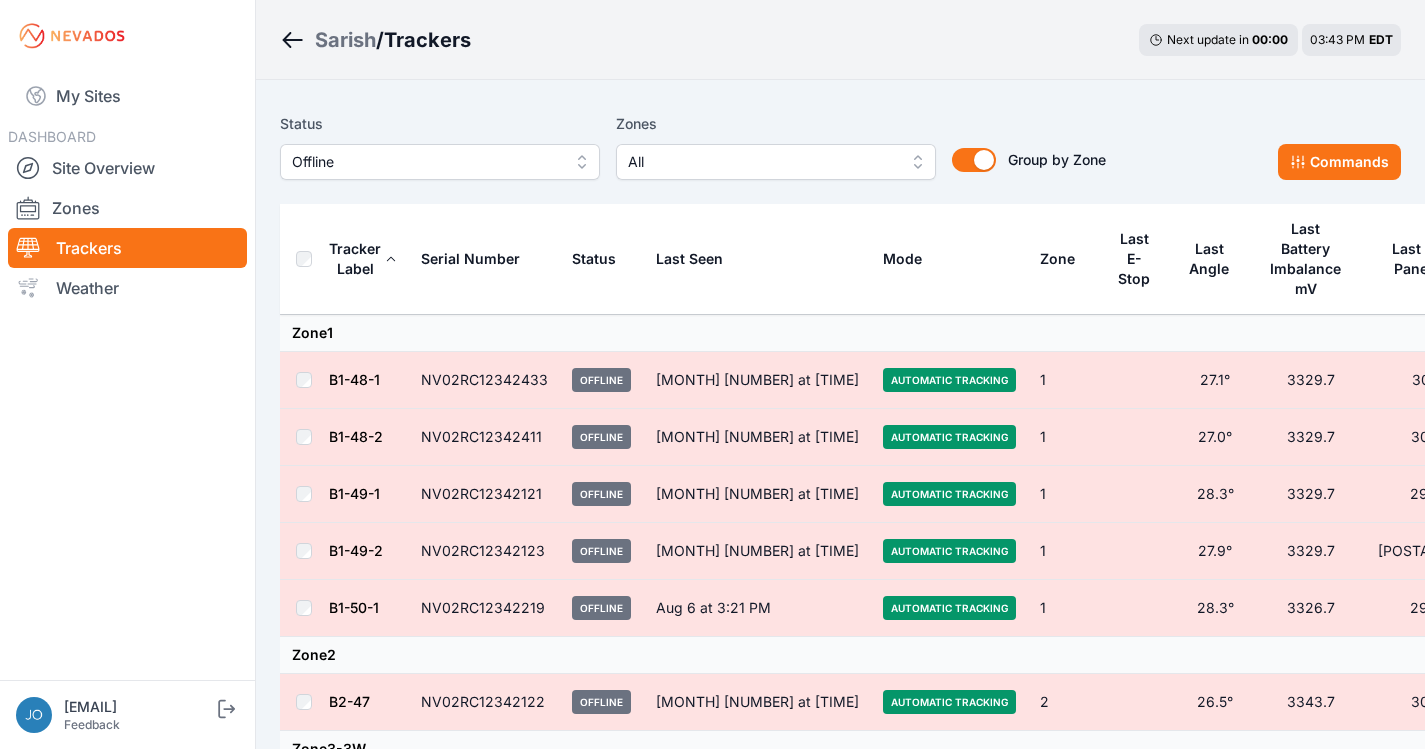 click on "Sarish" at bounding box center (345, 40) 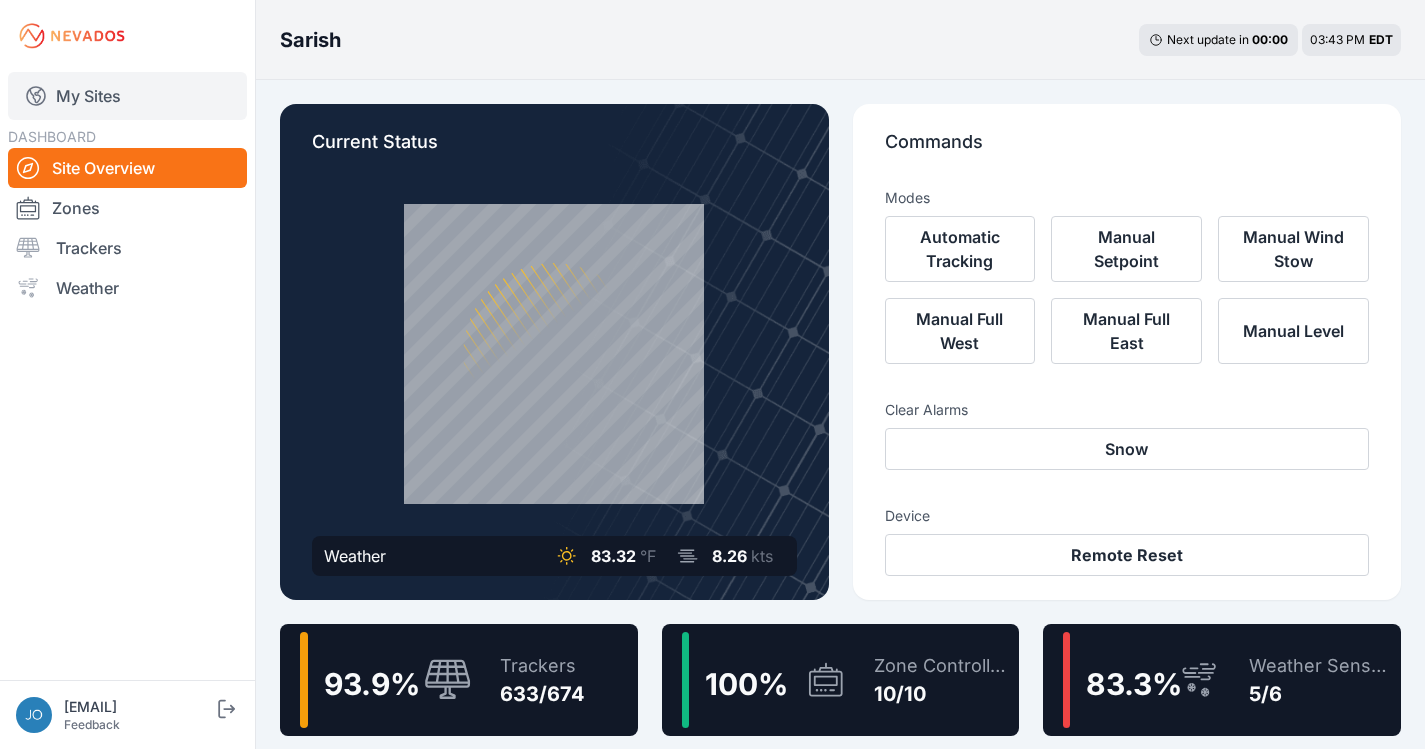 click on "My Sites" at bounding box center (127, 96) 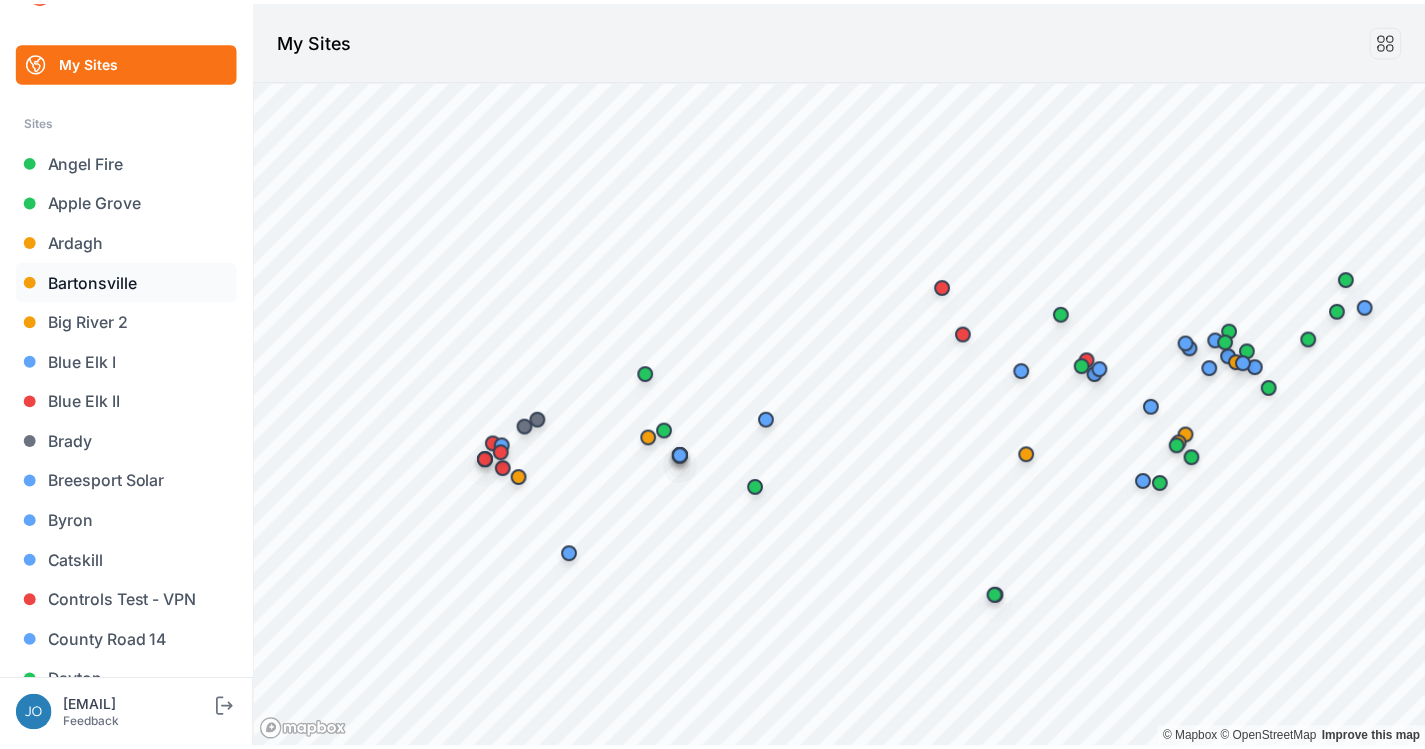 scroll, scrollTop: 59, scrollLeft: 0, axis: vertical 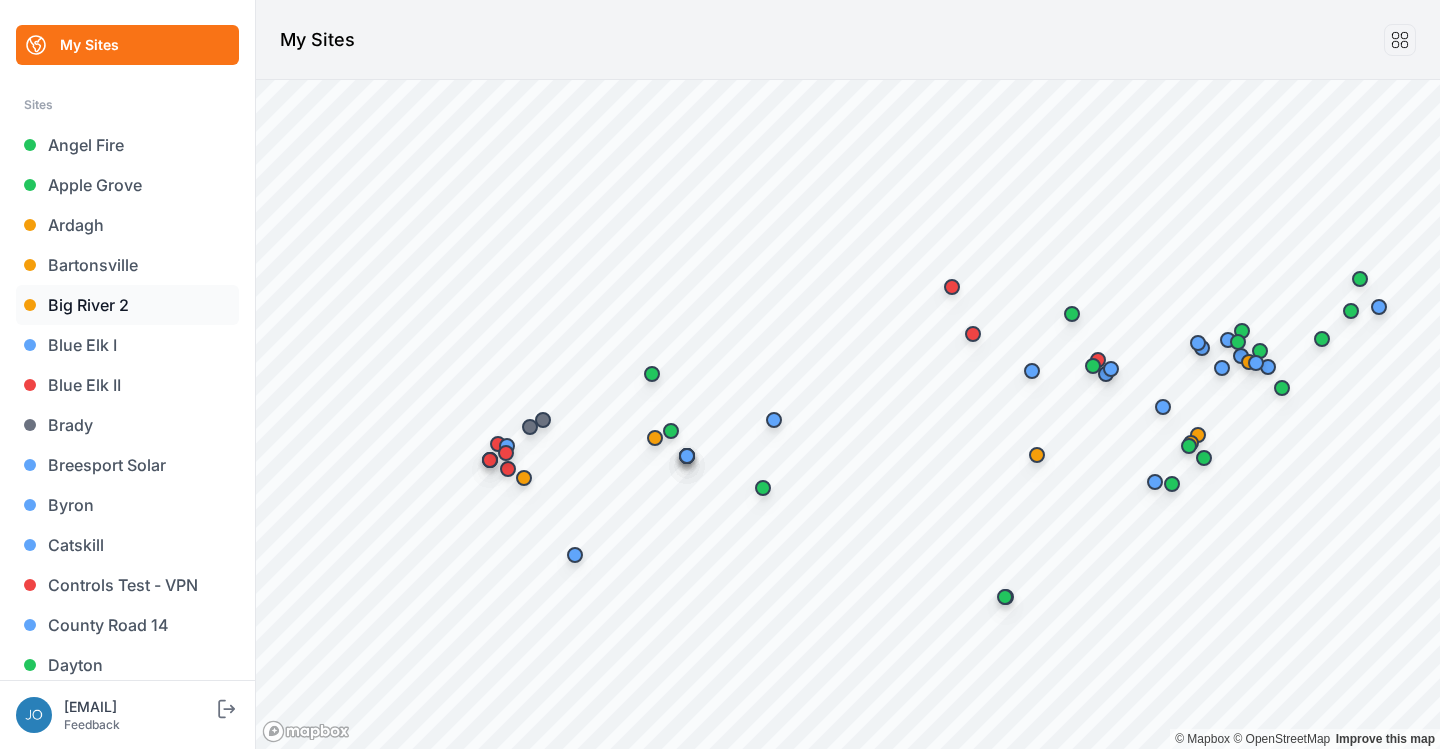 click on "Big River 2" at bounding box center (127, 305) 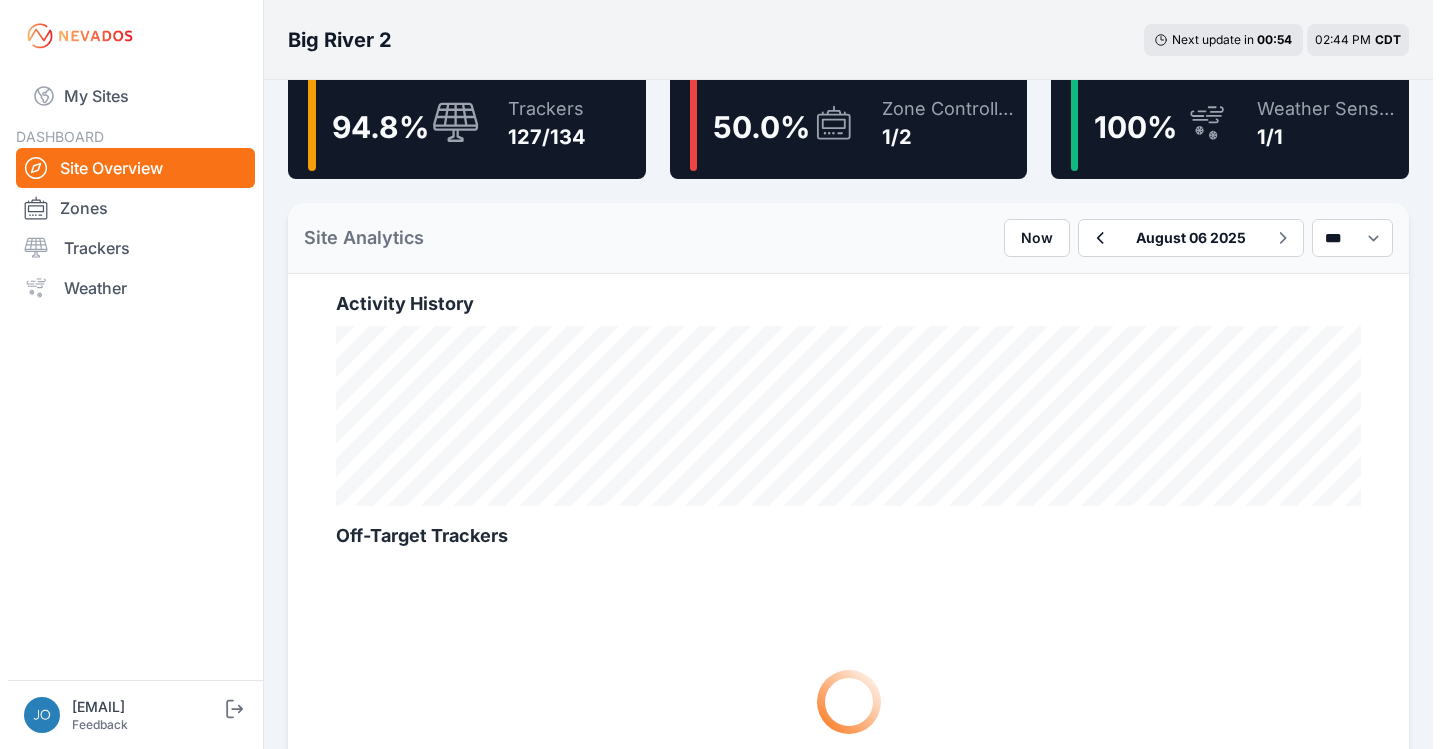 scroll, scrollTop: 0, scrollLeft: 0, axis: both 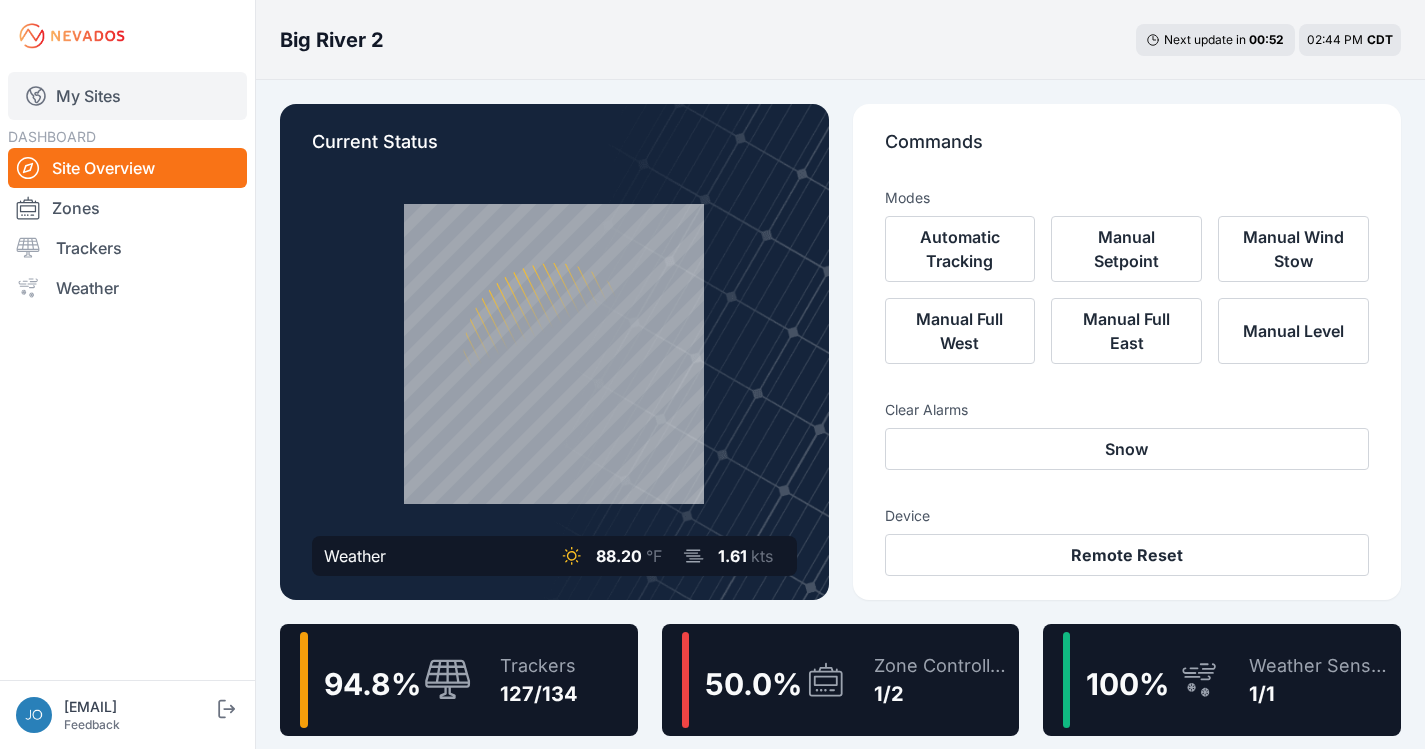 click on "My Sites" at bounding box center (127, 96) 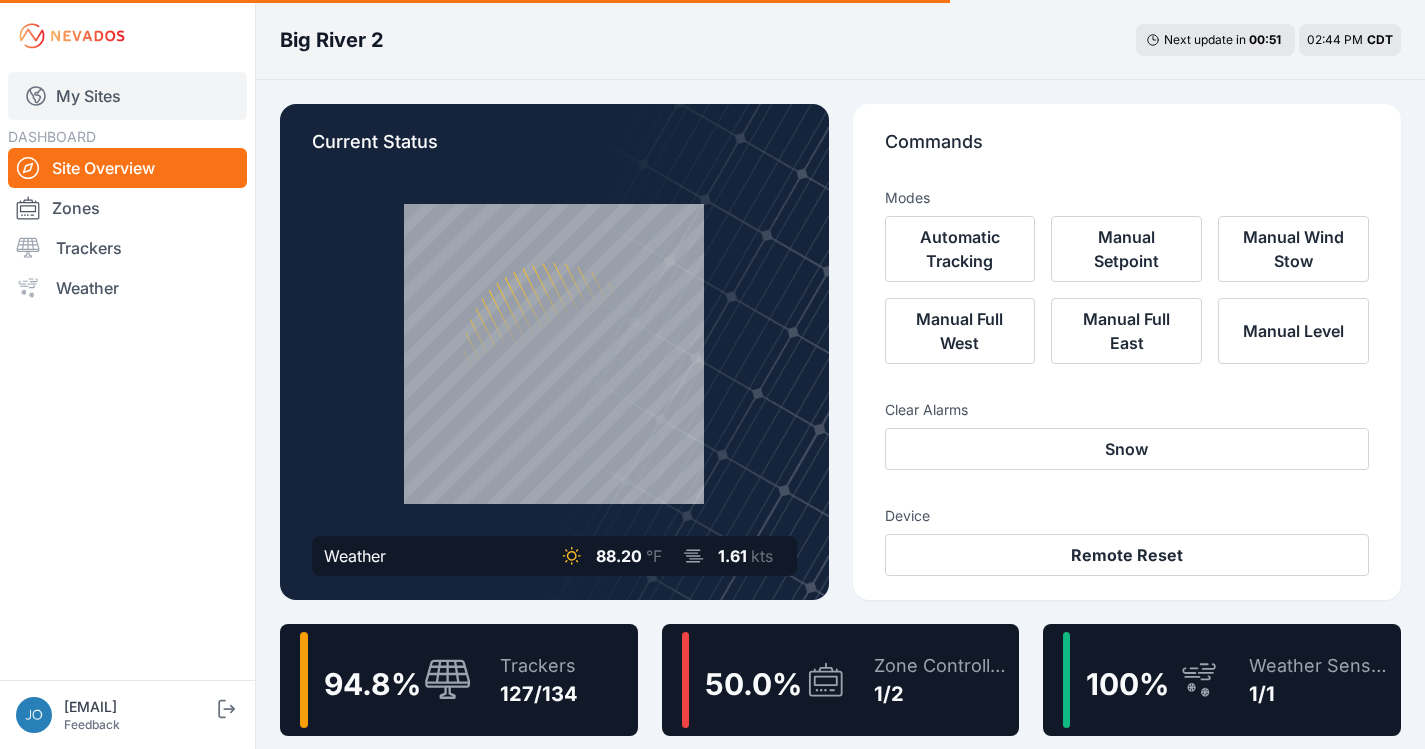 click on "My Sites" at bounding box center (127, 96) 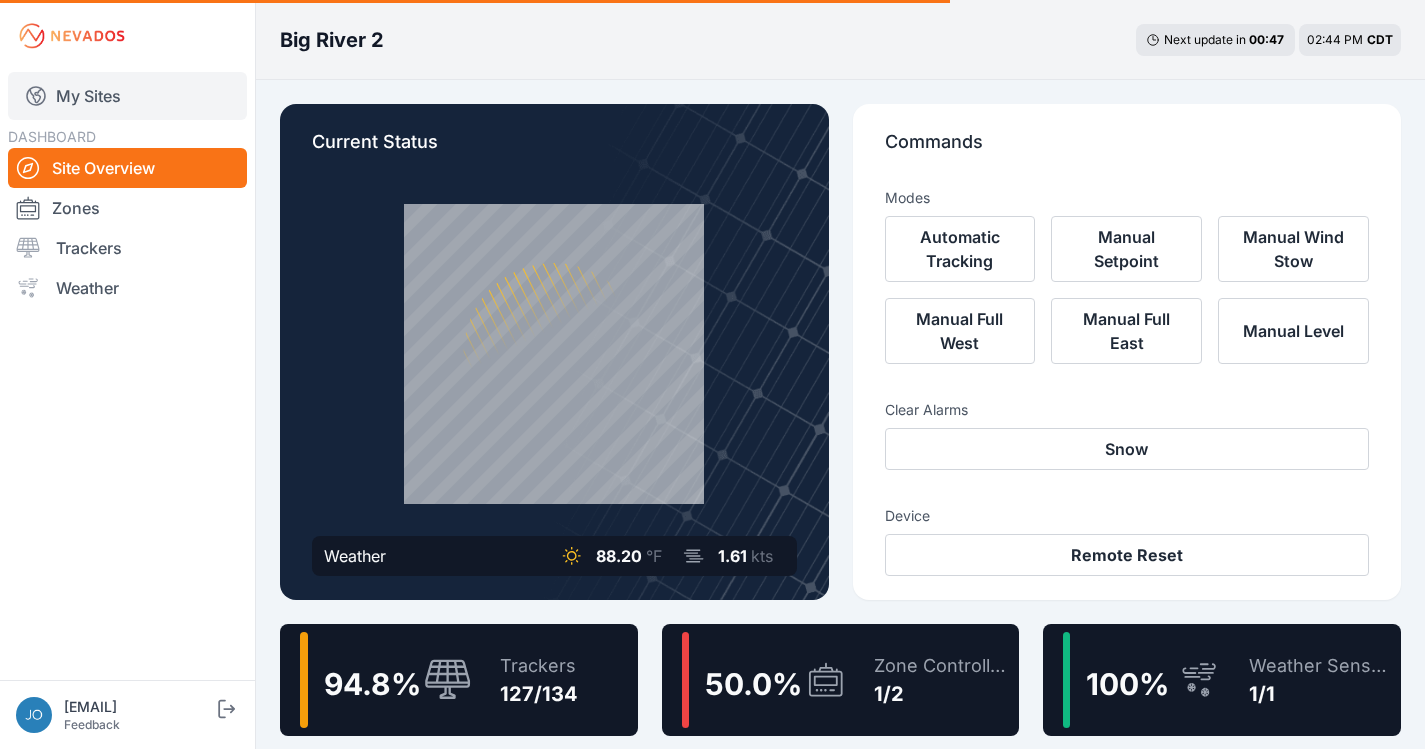 click on "My Sites" at bounding box center [127, 96] 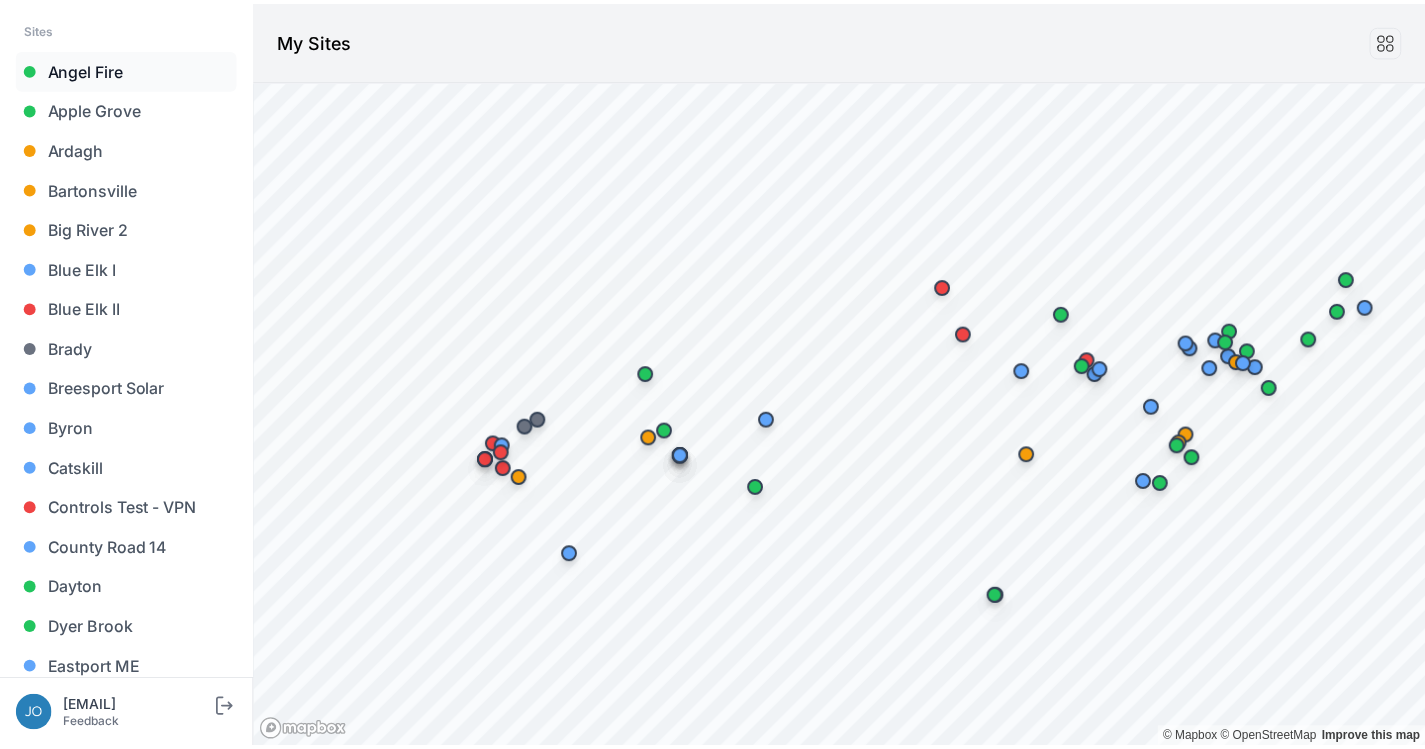 scroll, scrollTop: 211, scrollLeft: 0, axis: vertical 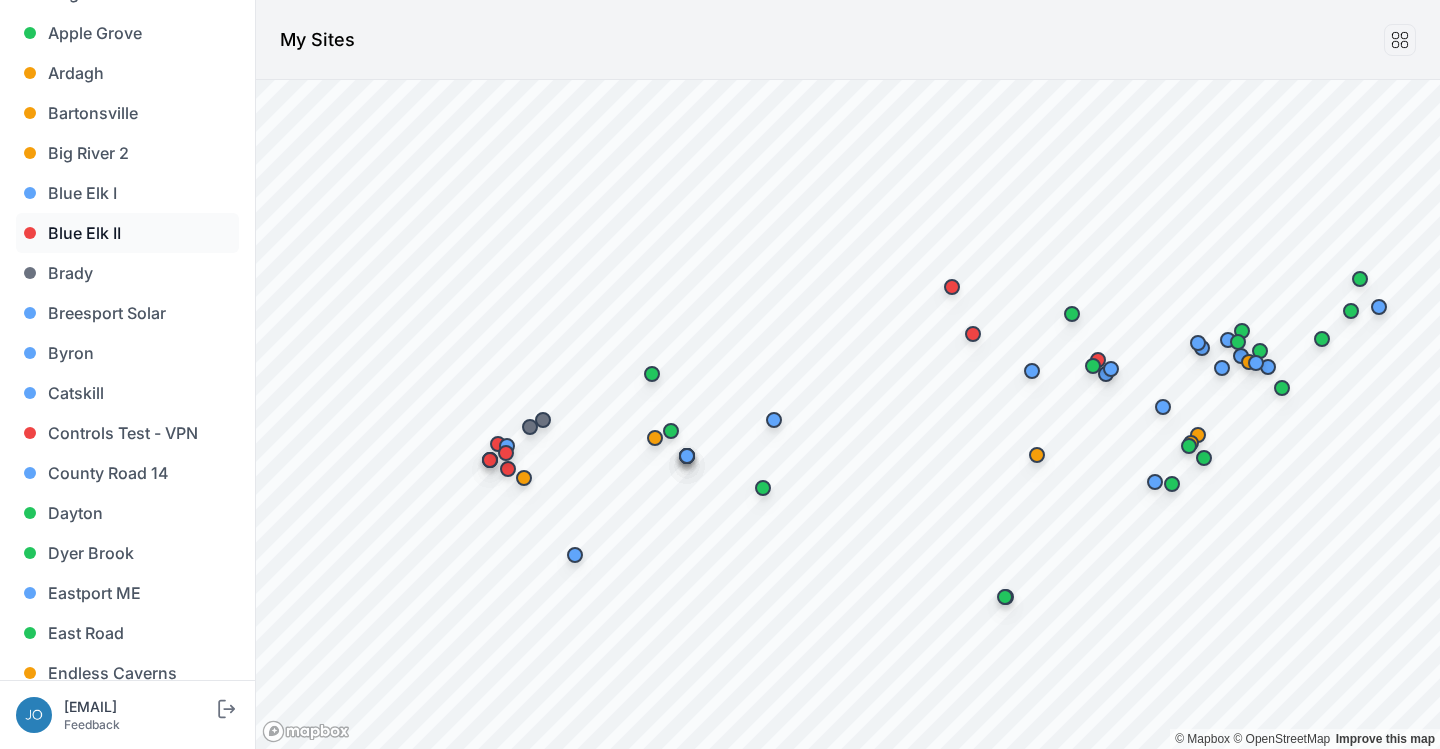 click on "Blue Elk II" at bounding box center [127, 233] 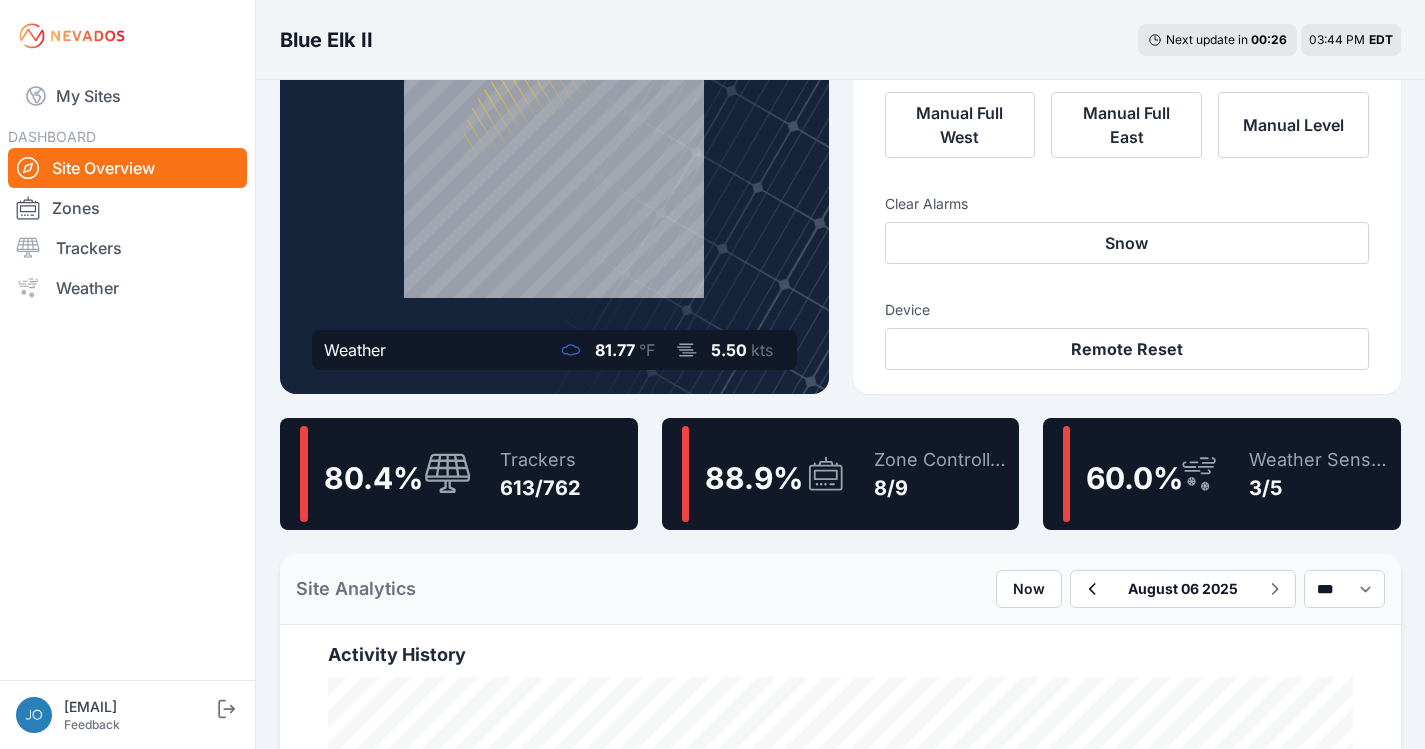 scroll, scrollTop: 0, scrollLeft: 0, axis: both 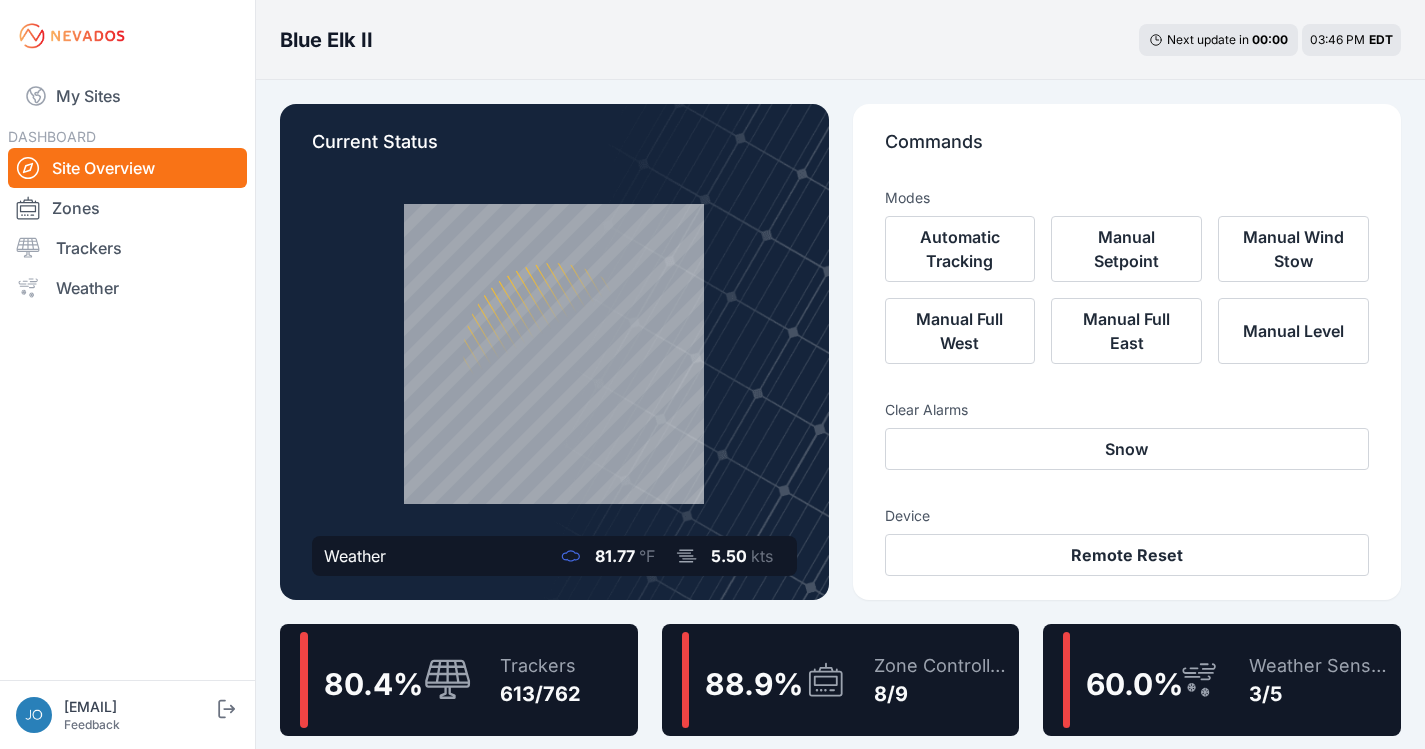 click on "88.9 %" at bounding box center (754, 684) 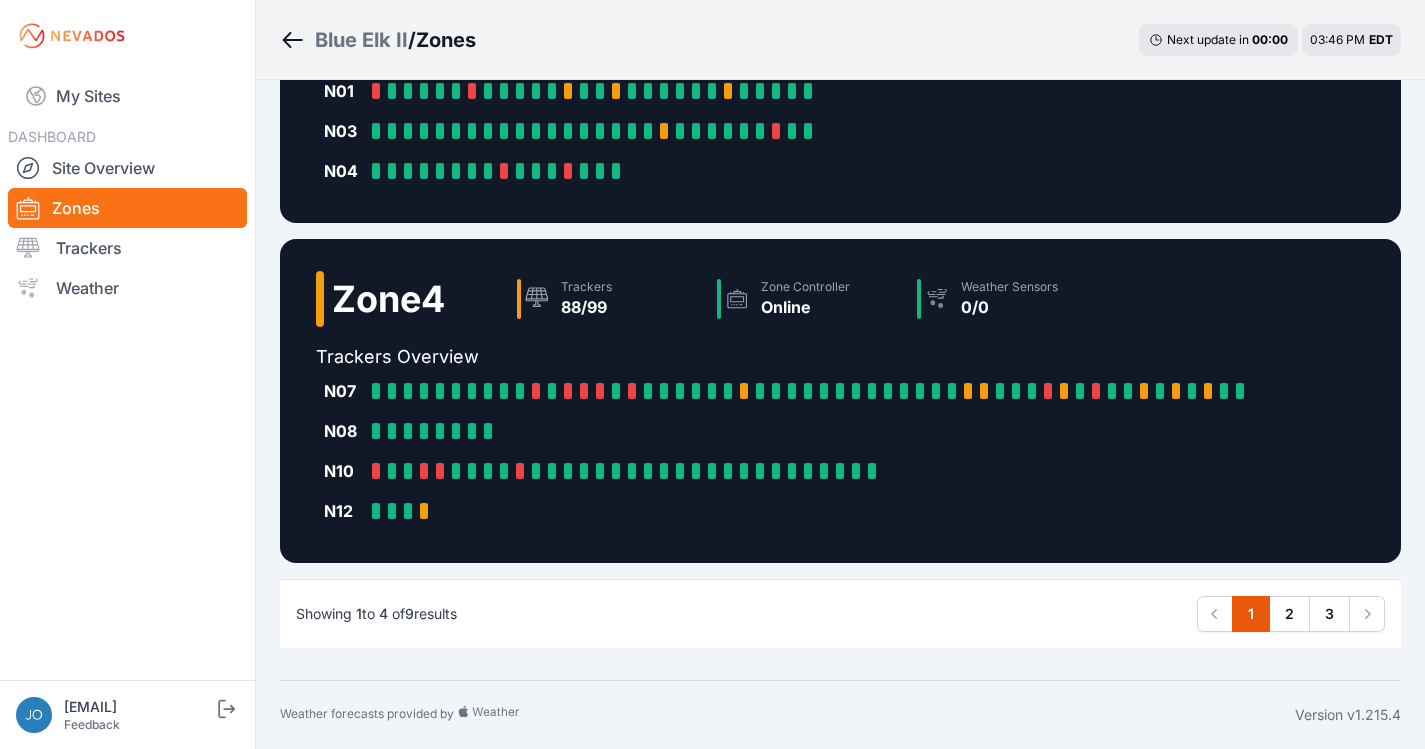 scroll, scrollTop: 881, scrollLeft: 0, axis: vertical 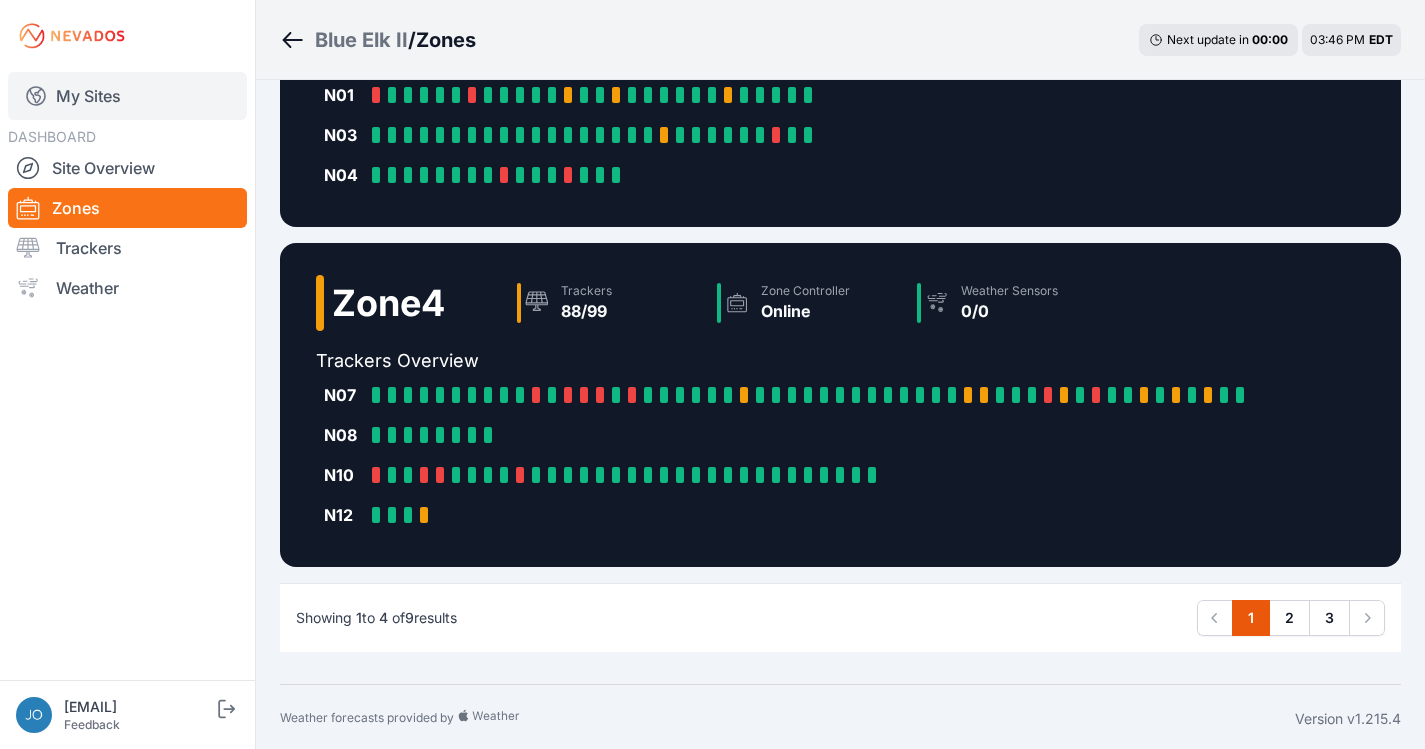 click on "My Sites" at bounding box center [127, 96] 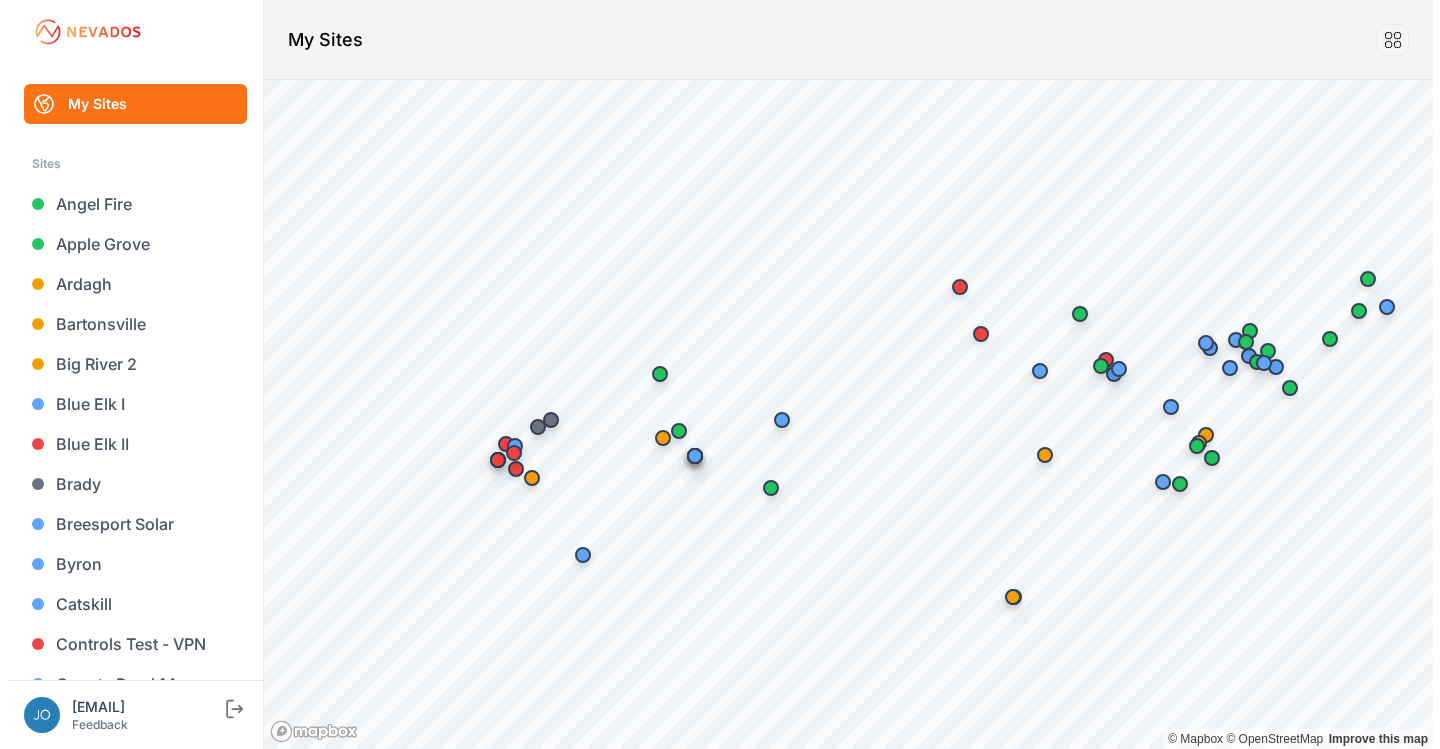 scroll, scrollTop: 0, scrollLeft: 0, axis: both 